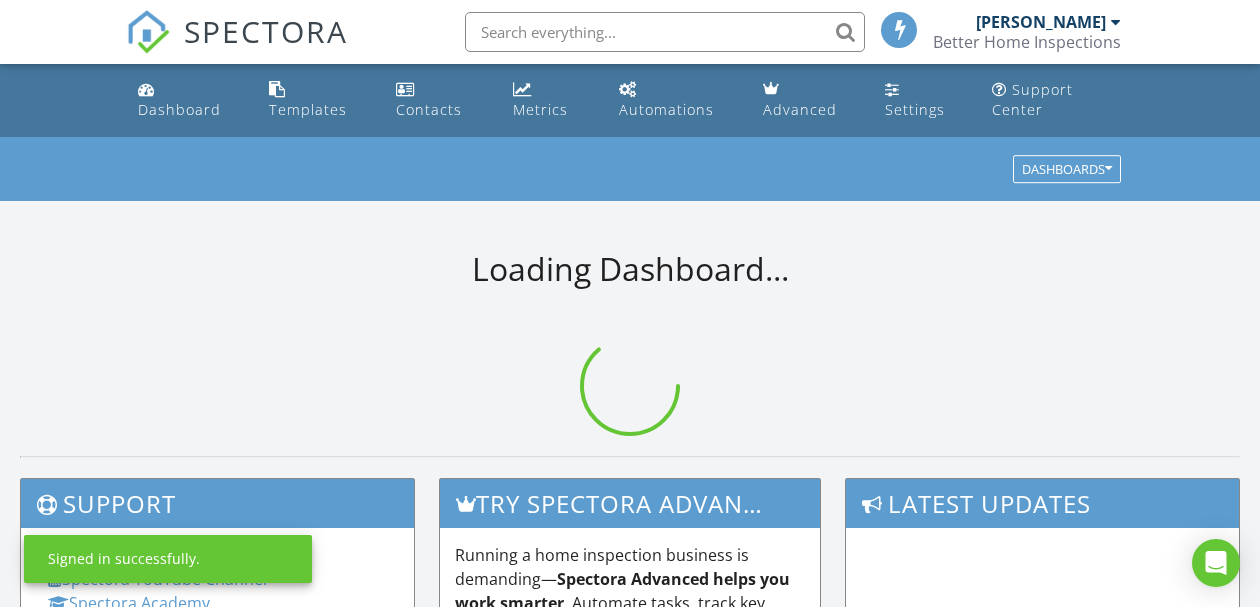 scroll, scrollTop: 0, scrollLeft: 0, axis: both 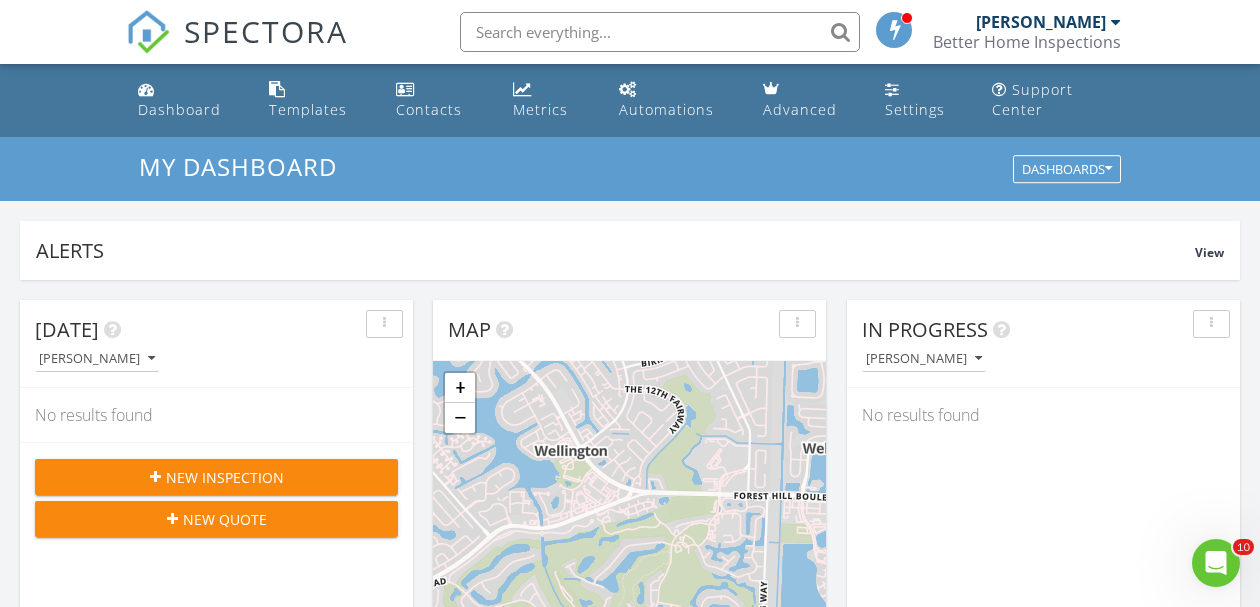 click on "New Inspection" at bounding box center (225, 477) 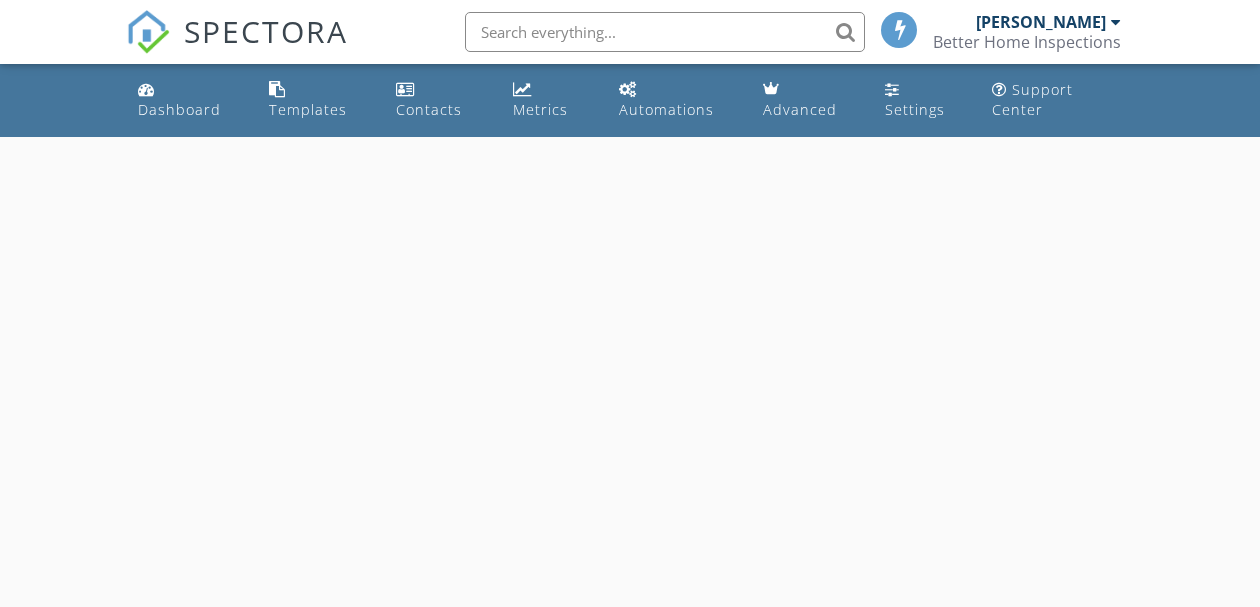 scroll, scrollTop: 0, scrollLeft: 0, axis: both 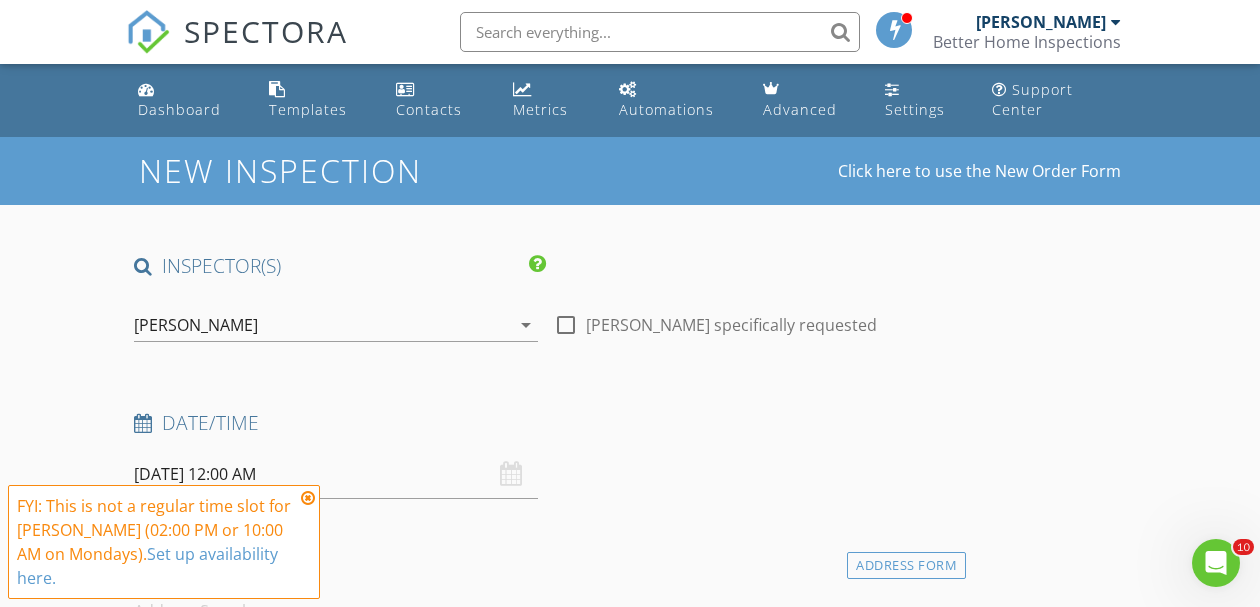 drag, startPoint x: 1246, startPoint y: 268, endPoint x: 1246, endPoint y: 307, distance: 39 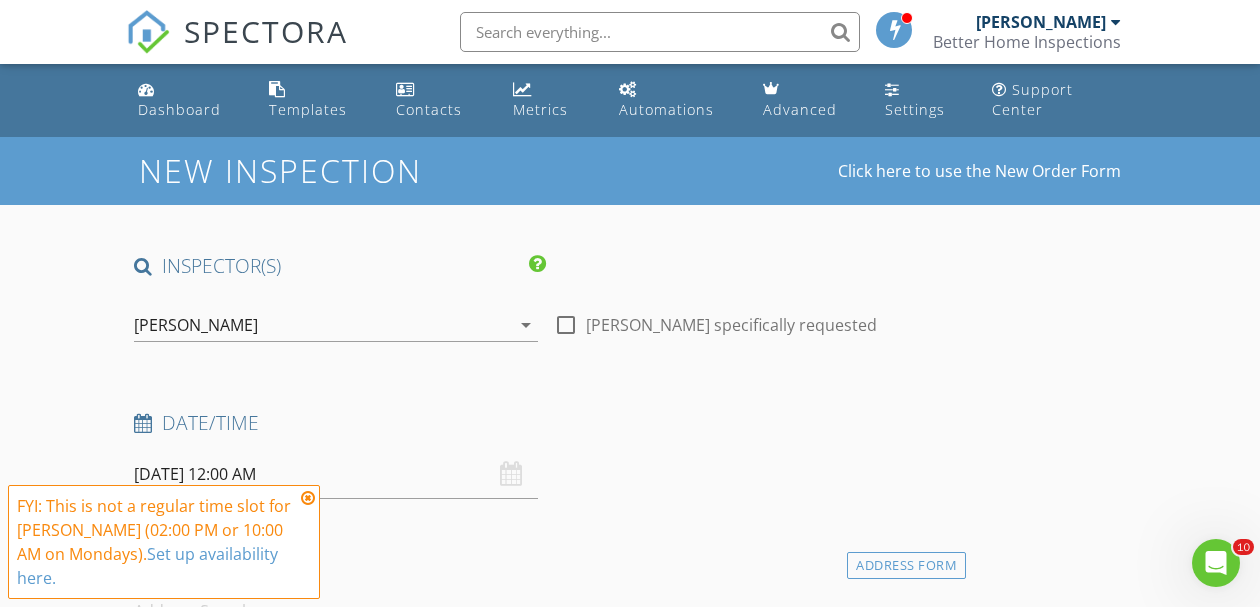 drag, startPoint x: 1246, startPoint y: 0, endPoint x: 1246, endPoint y: 186, distance: 186 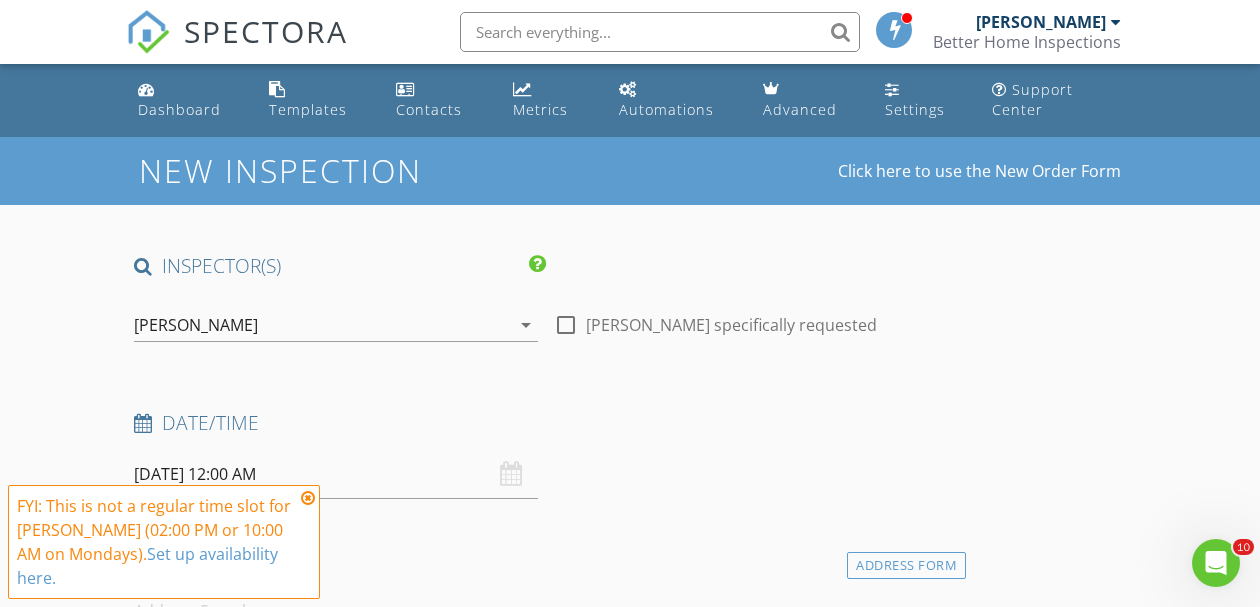 click on "SPECTORA
Robert Young
Better Home Inspections
Role:
Inspector
Change Role
Dashboard
New Inspection
Inspections
Calendar
Template Editor
Contacts
Automations
Team
Metrics
Payments
Data Exports
Billing
Reporting
Advanced
Settings
What's New
Sign Out
Change Active Role
Your account has more than one possible role. Please choose how you'd like to view the site:
Company/Agency
City
Role
Dashboard
Templates
Contacts
Metrics
Automations
Advanced
Settings
Support Center
Real Estate Agent Internet Search Relocation Company Past Customer Other             sofliwindows   seth3   hammerheadroofing" at bounding box center [630, 1723] 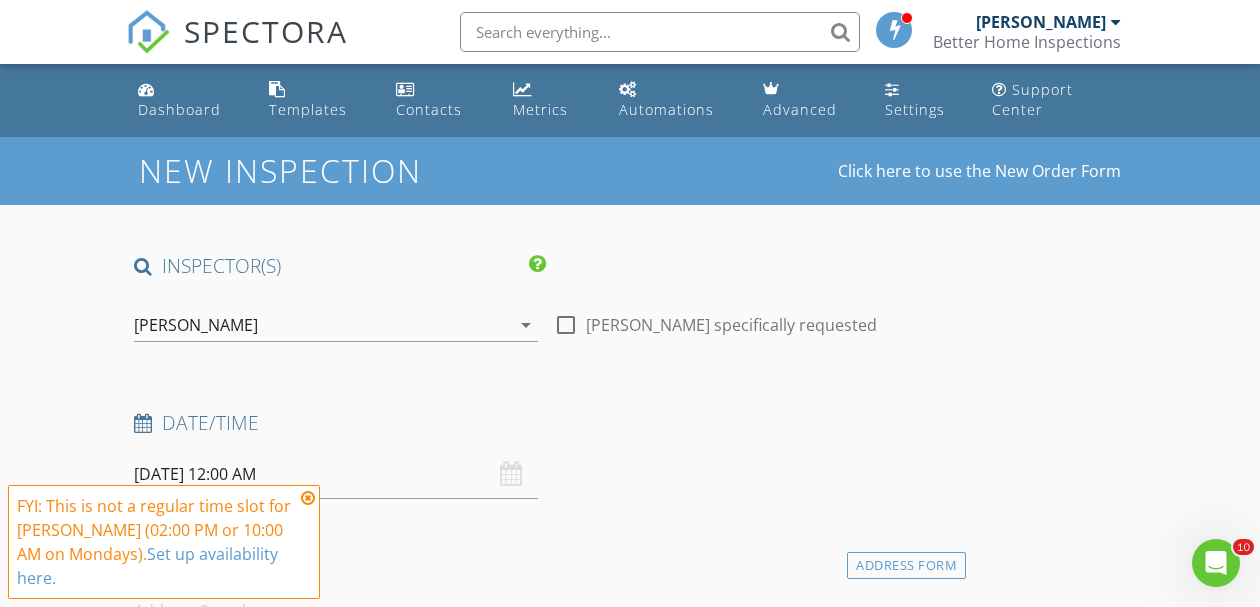 drag, startPoint x: 41, startPoint y: 193, endPoint x: -34, endPoint y: 193, distance: 75 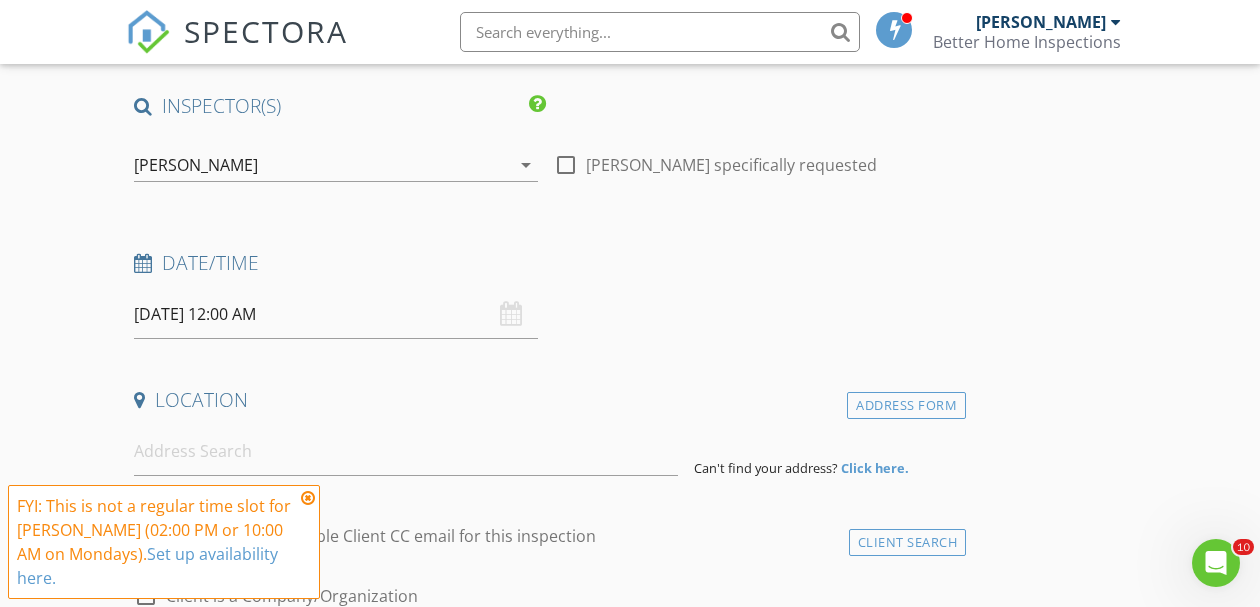 scroll, scrollTop: 120, scrollLeft: 0, axis: vertical 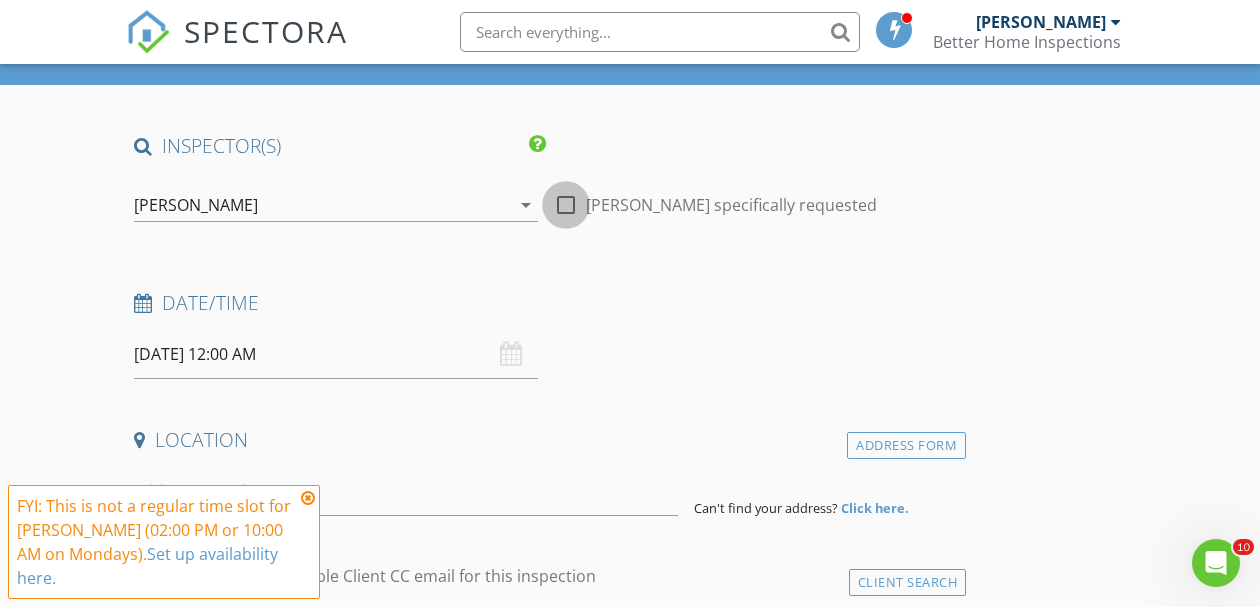 click at bounding box center (566, 205) 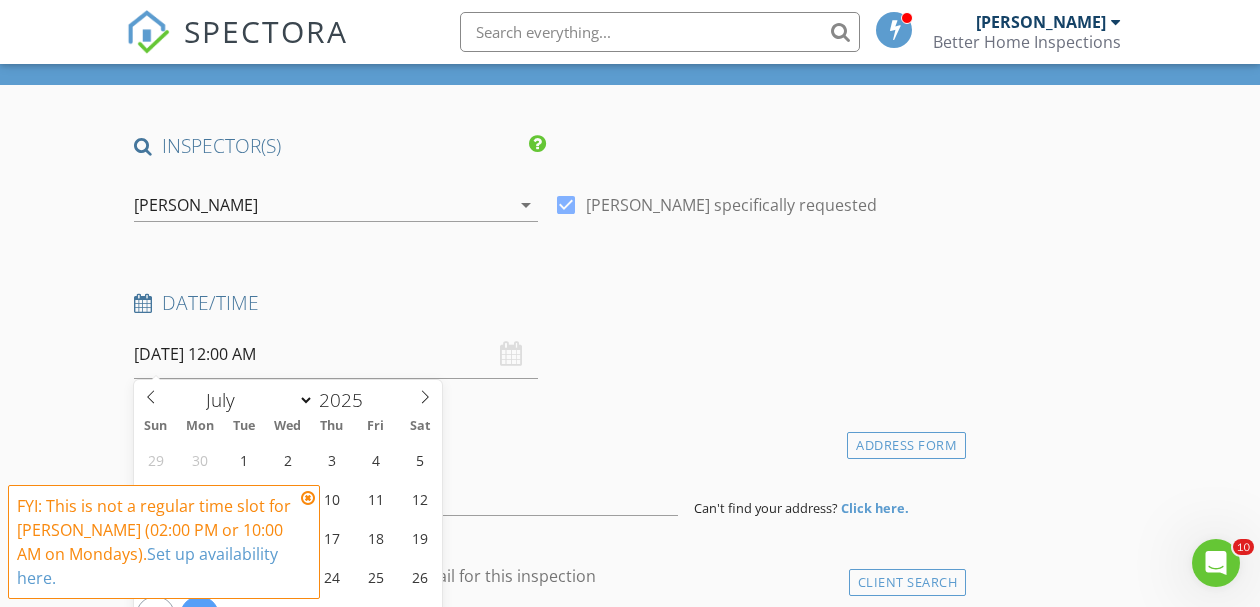 click on "[DATE] 12:00 AM" at bounding box center [336, 354] 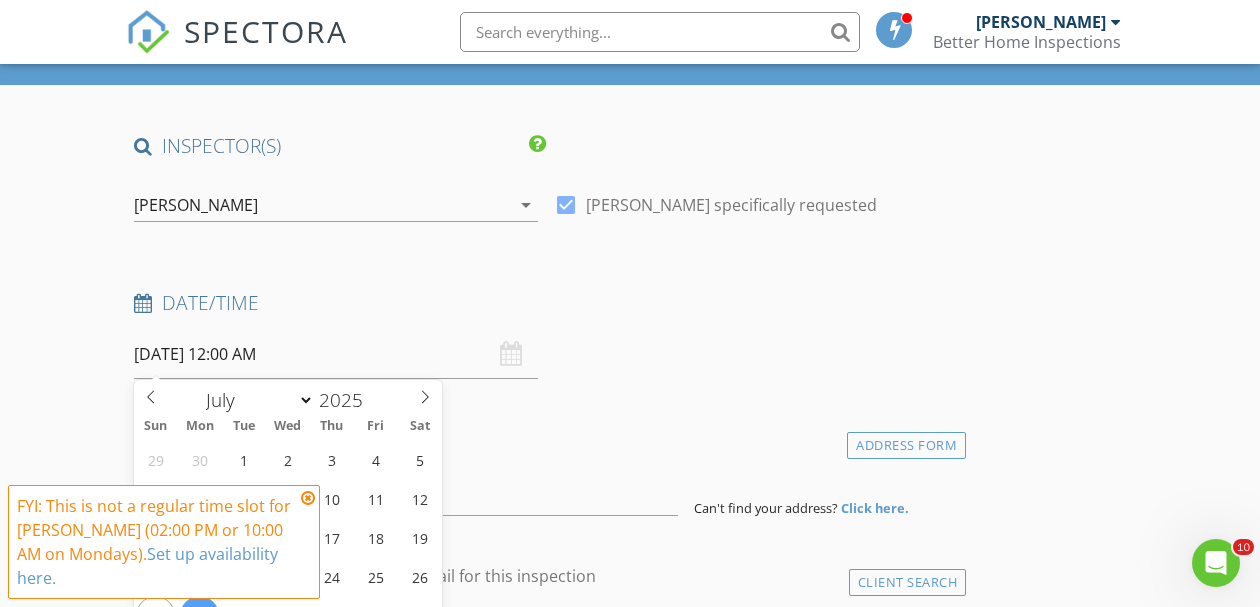 scroll, scrollTop: 510, scrollLeft: 0, axis: vertical 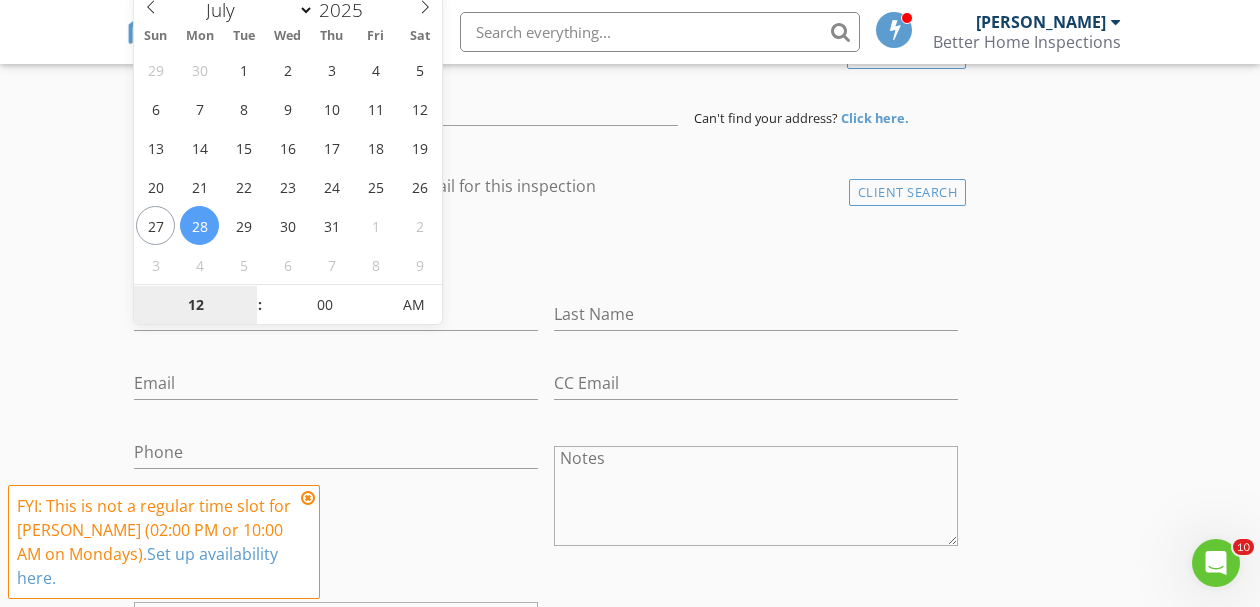 type on "11" 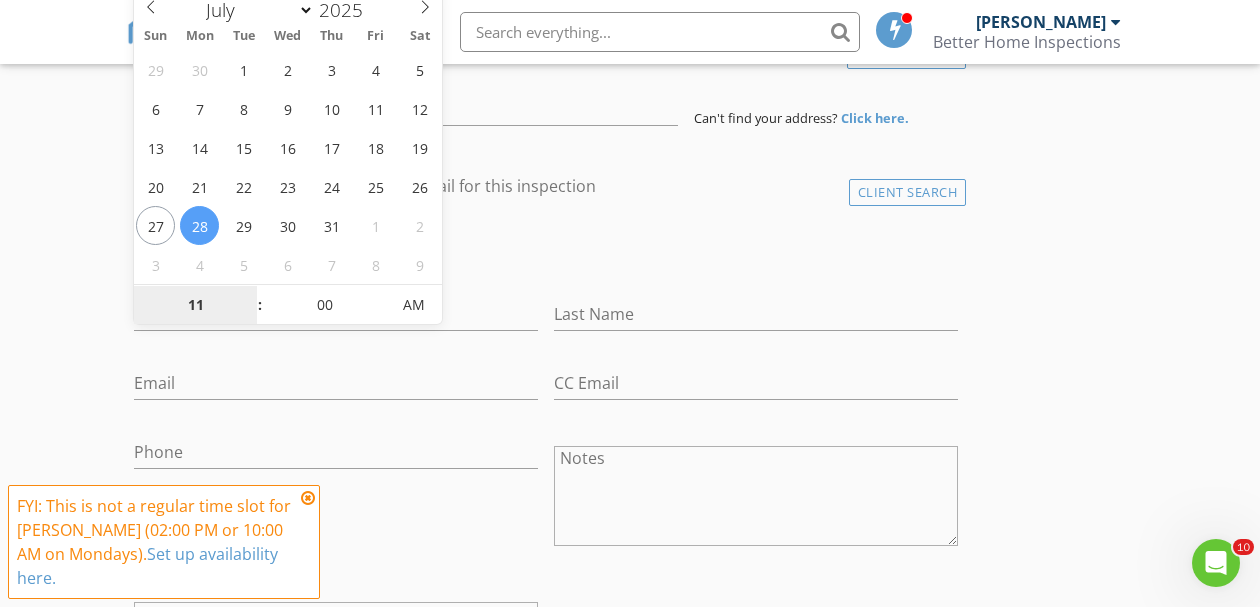 type on "10" 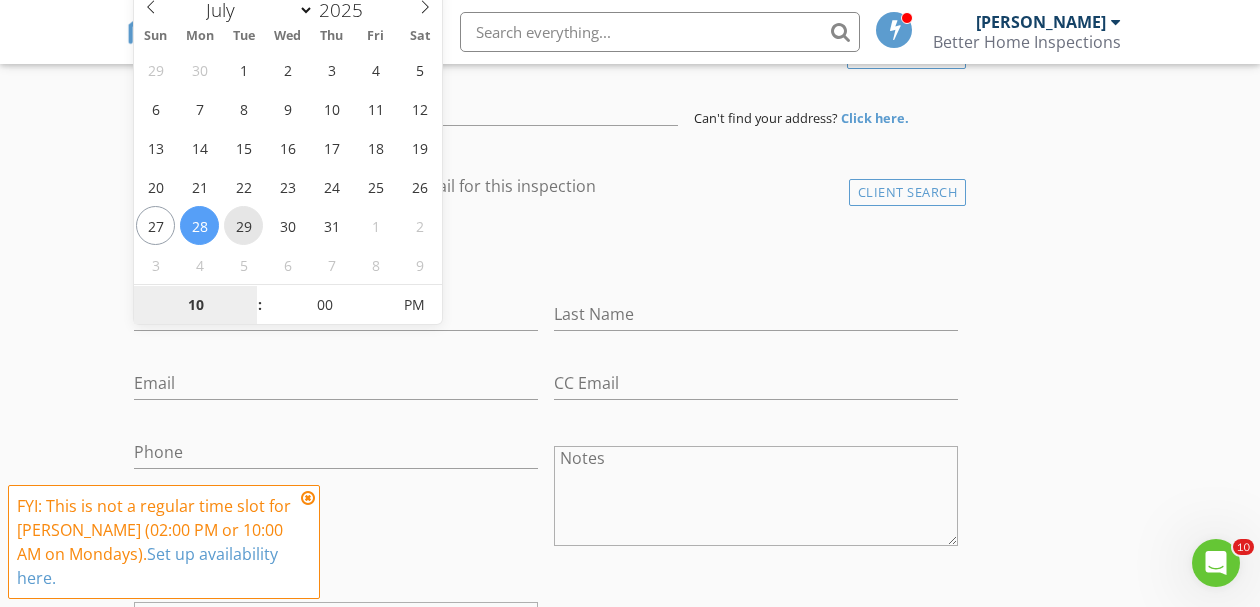 type on "[DATE] 10:00 PM" 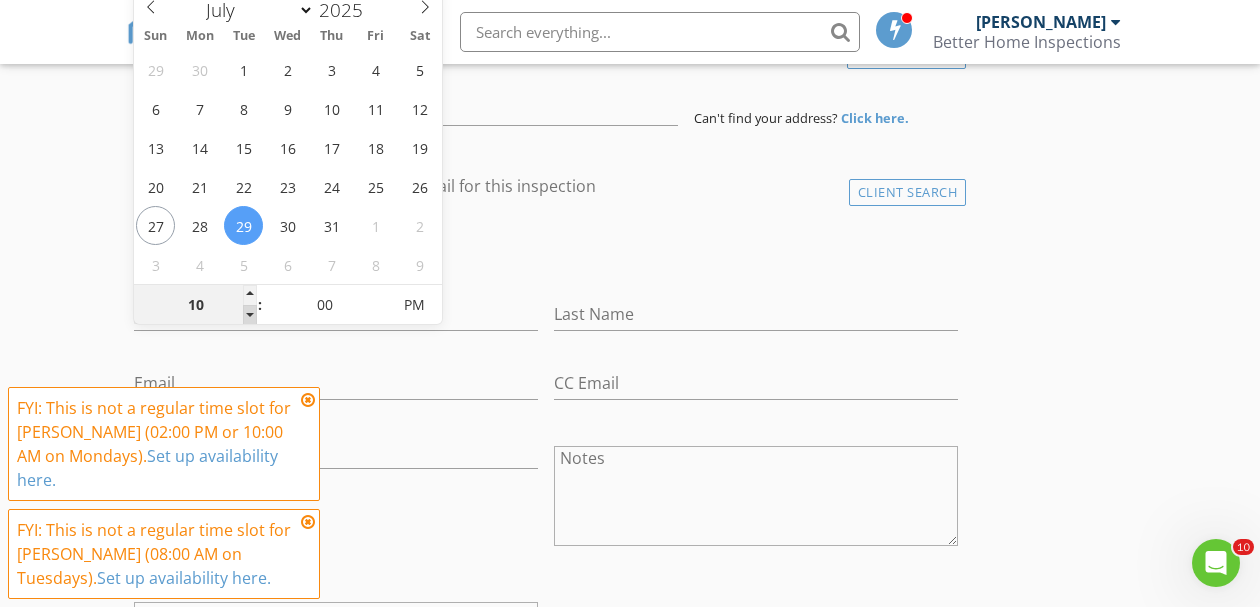 type on "09" 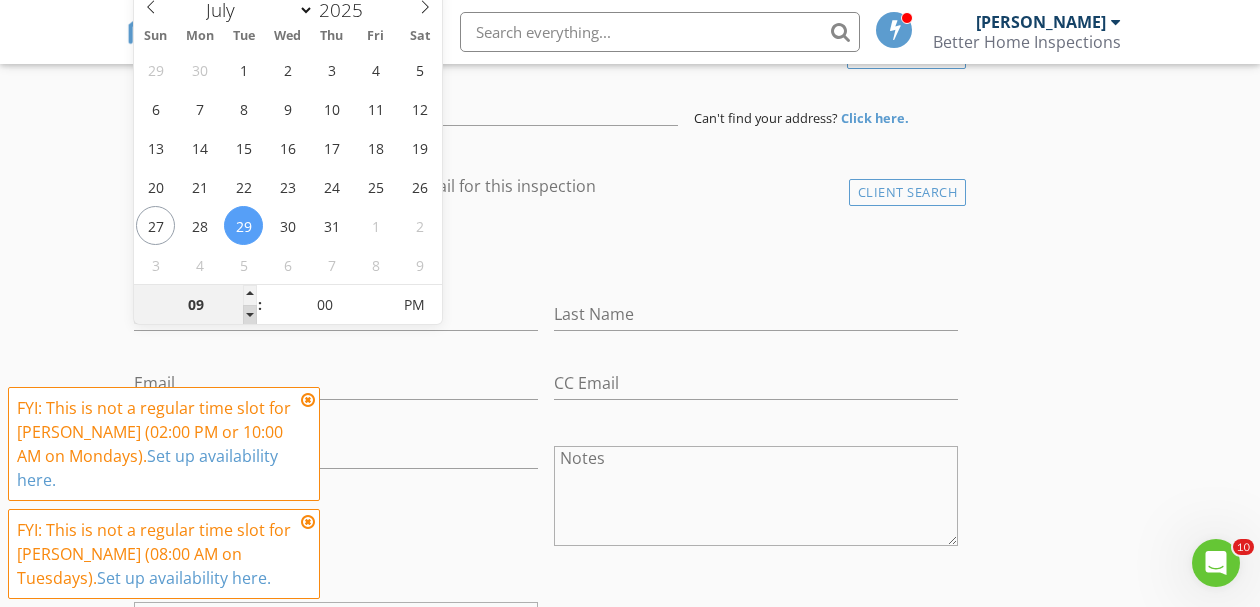click at bounding box center [250, 315] 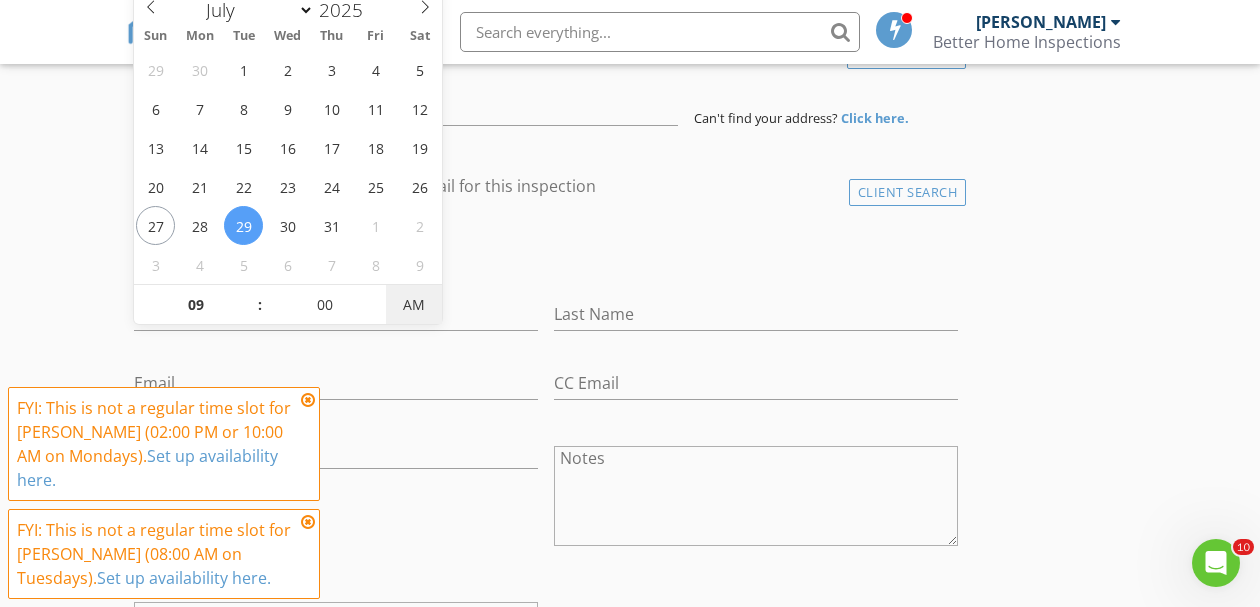 type on "[DATE] 9:00 AM" 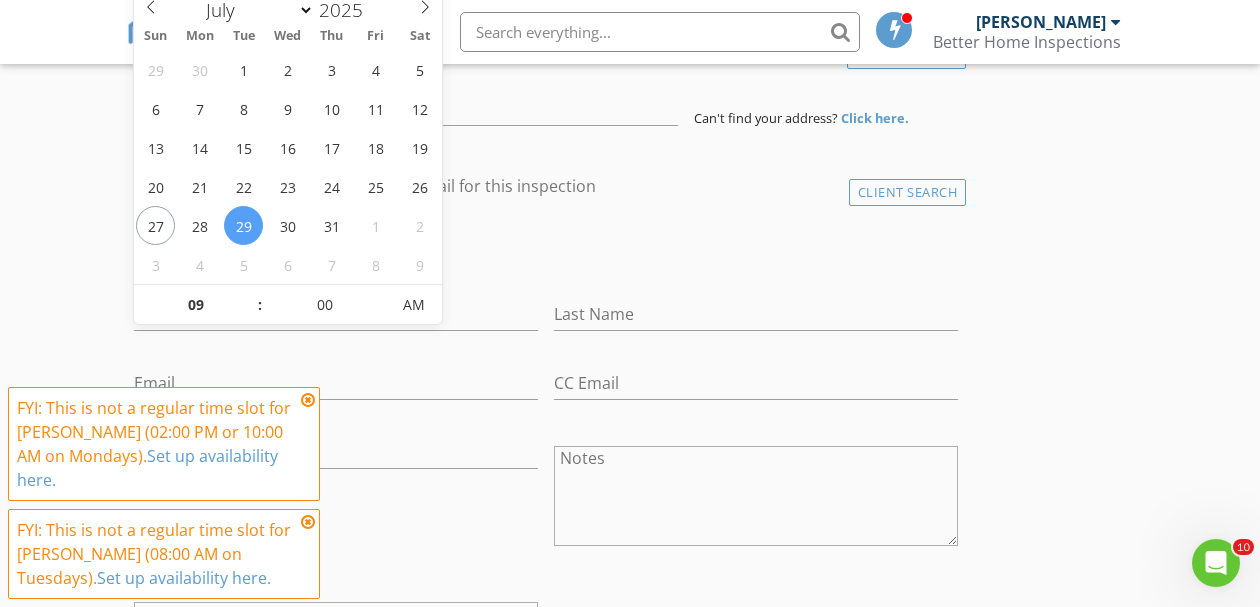 click on "INSPECTOR(S)
check_box   Robert Young   PRIMARY   Robert Young arrow_drop_down   check_box Robert Young specifically requested
Date/Time
07/29/2025 9:00 AM
Location
Address Form       Can't find your address?   Click here.
client
check_box Enable Client CC email for this inspection   Client Search     check_box_outline_blank Client is a Company/Organization     First Name   Last Name   Email   CC Email   Phone           Notes   Private Notes
ADD ADDITIONAL client
SERVICES
check_box_outline_blank   Roof Inspection   Form RCF-1 01 18 check_box_outline_blank   Condo/Town Inspection   FL102-2022 check_box_outline_blank   Condo Inspection    FL102-2022 check_box_outline_blank   Townhouse Inspection   FL103-2024 check_box_outline_blank   Duplex Inspection/ w Infrared Camera Scan" at bounding box center [630, 1316] 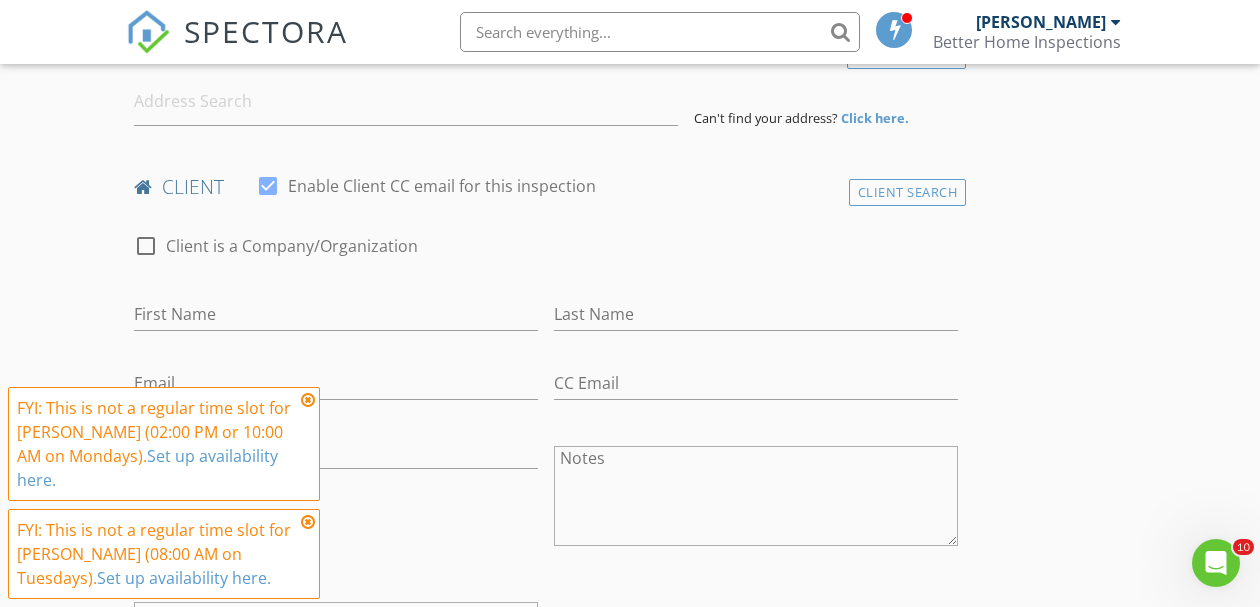click at bounding box center [146, 246] 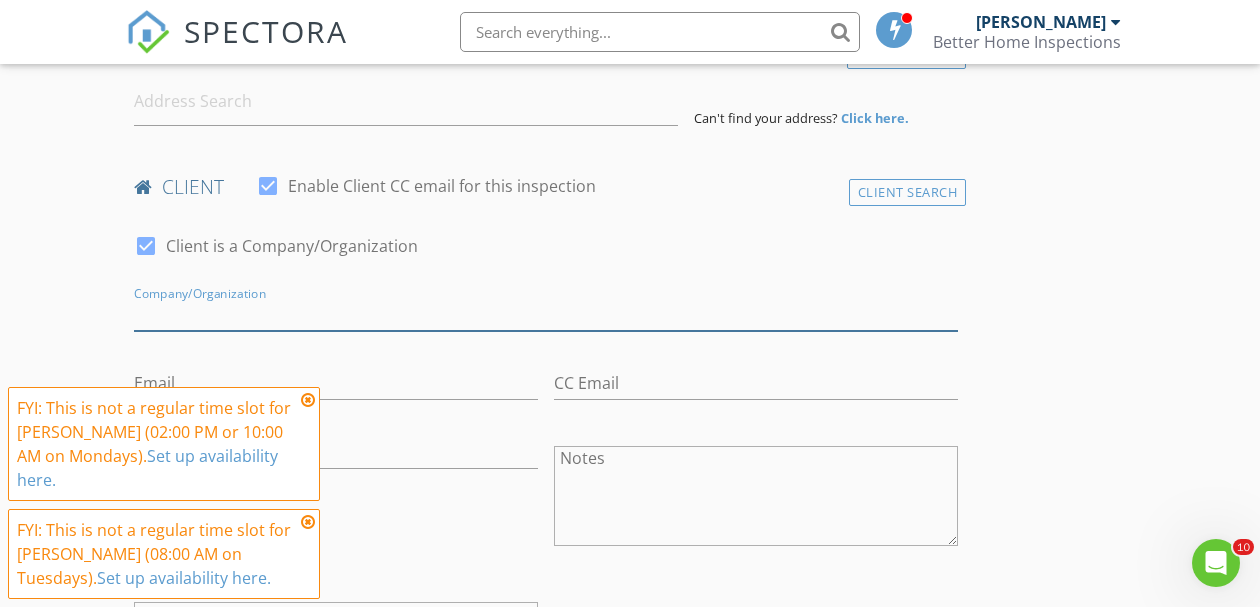 click on "Enable Client CC email for this inspection" at bounding box center (546, 314) 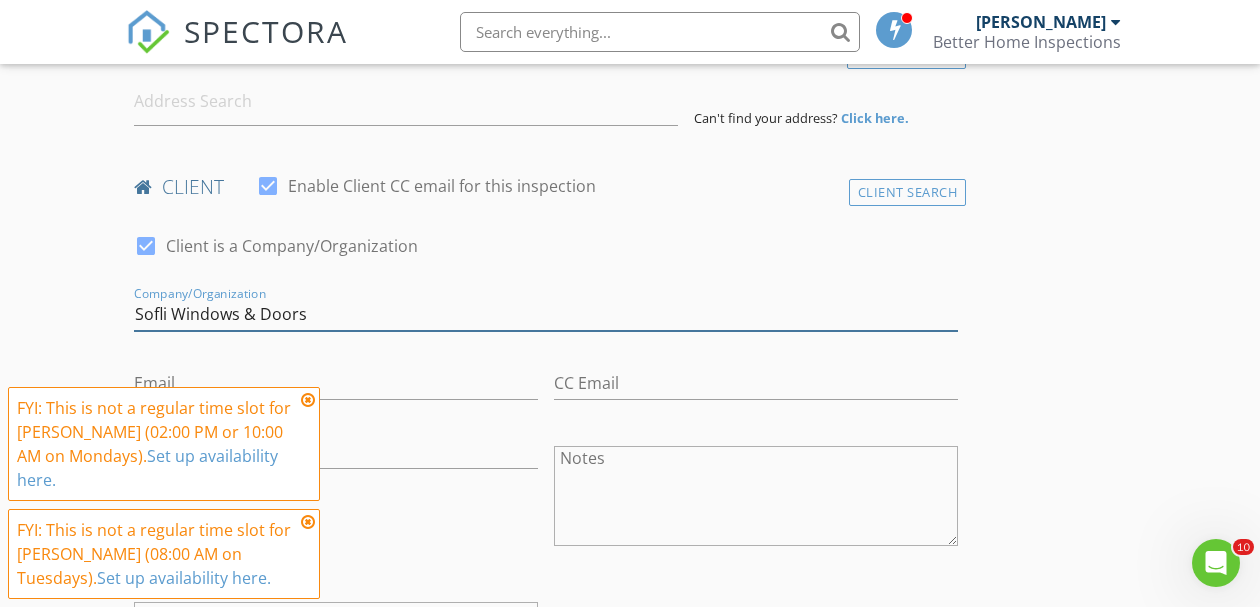 type on "Sofli Windows & Doors" 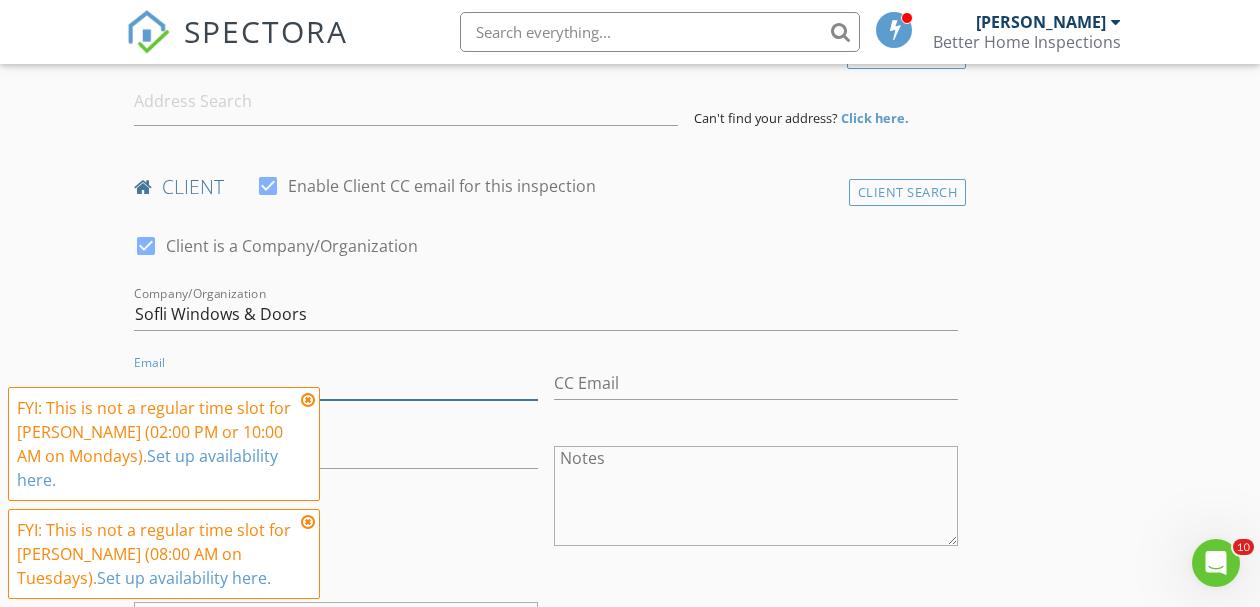 click on "Email" at bounding box center (336, 383) 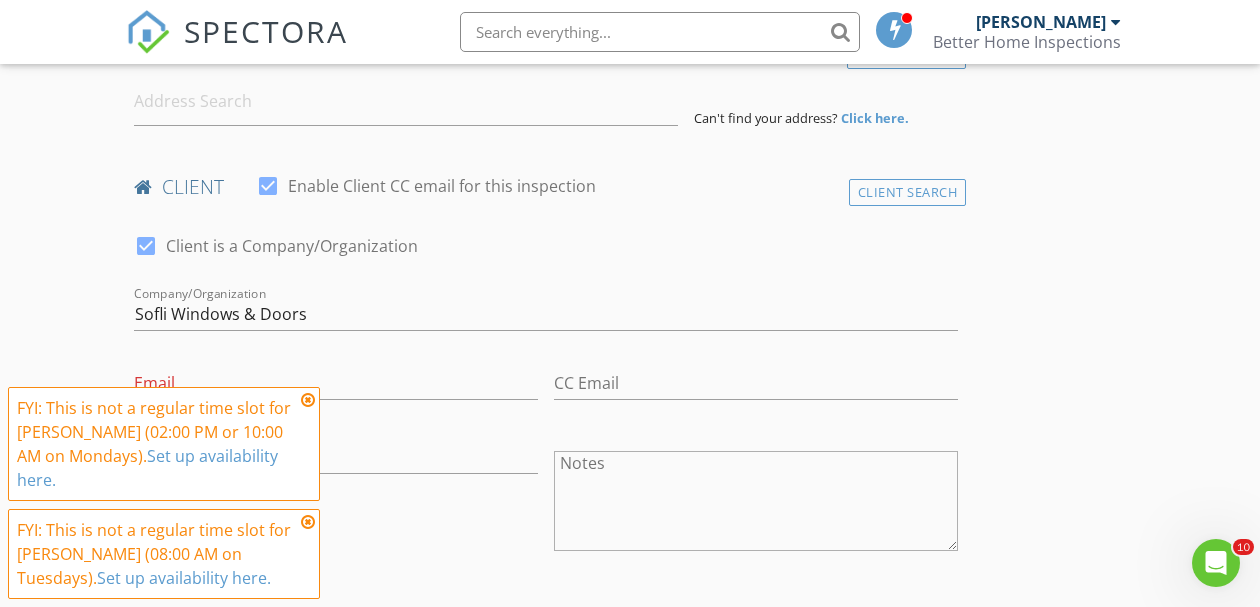 click on "FYI: This is not a regular time slot for Robert Young (02:00 PM or 10:00 AM on Mondays).  Set up availability here." at bounding box center (156, 444) 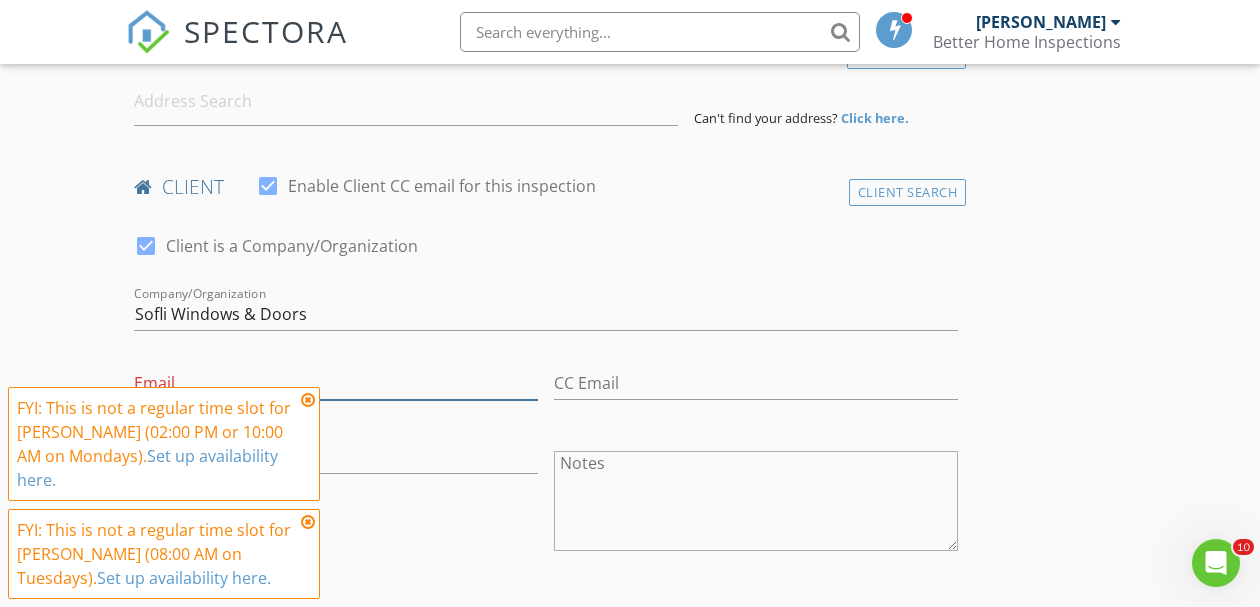 click on "Email" at bounding box center (336, 383) 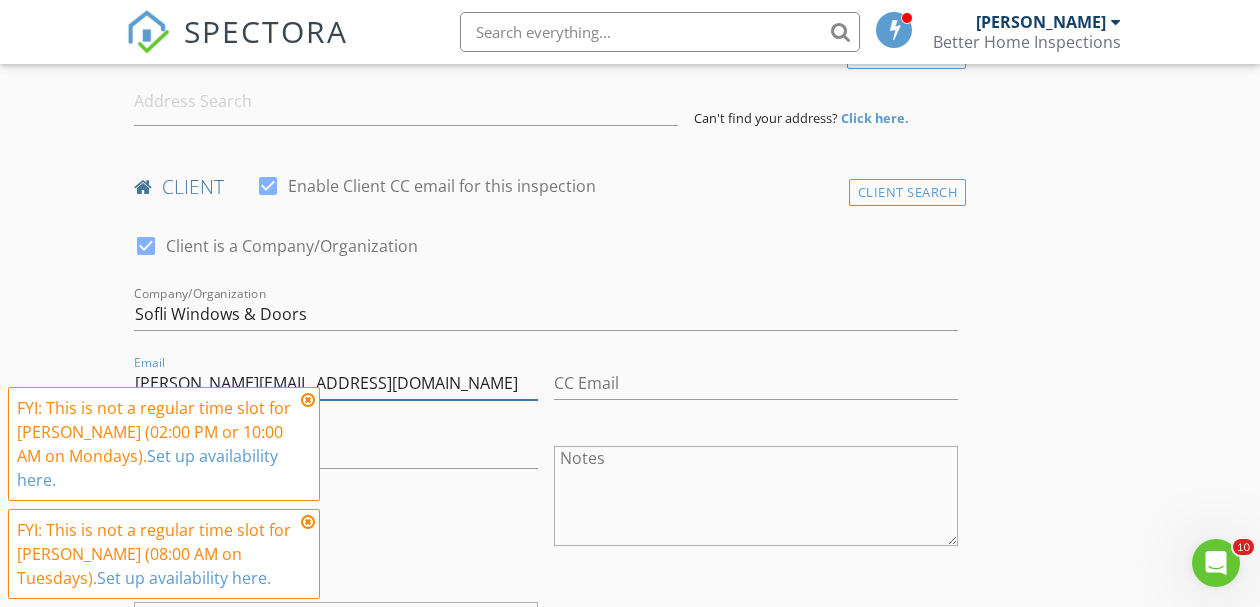 type on "[PERSON_NAME][EMAIL_ADDRESS][DOMAIN_NAME]" 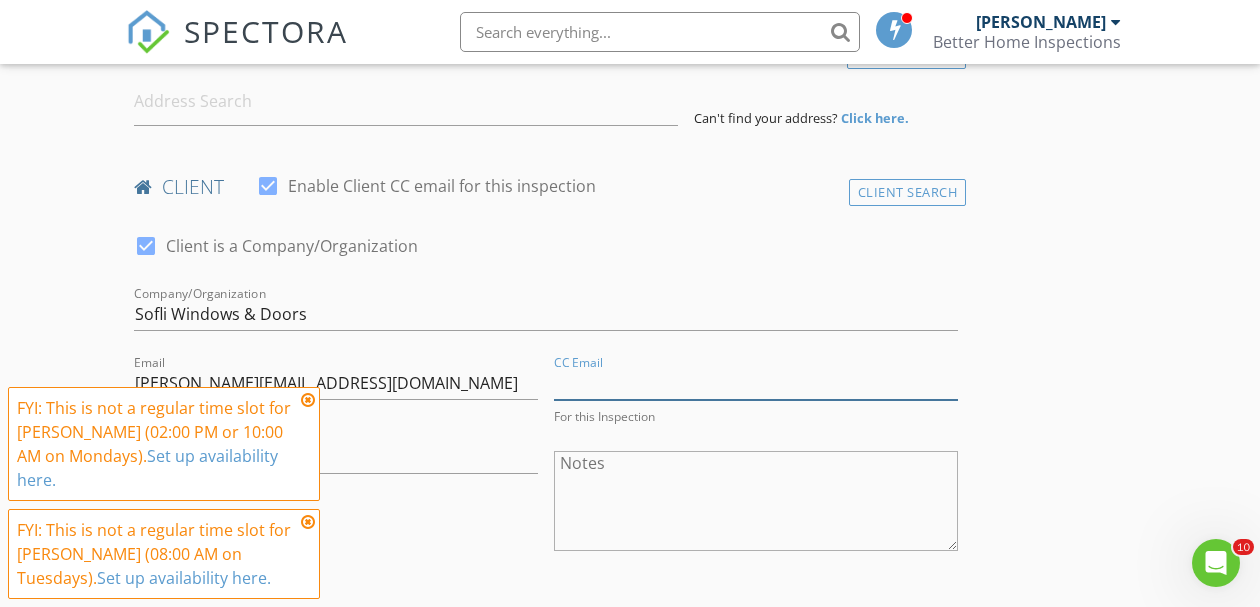 click on "CC Email" at bounding box center [756, 383] 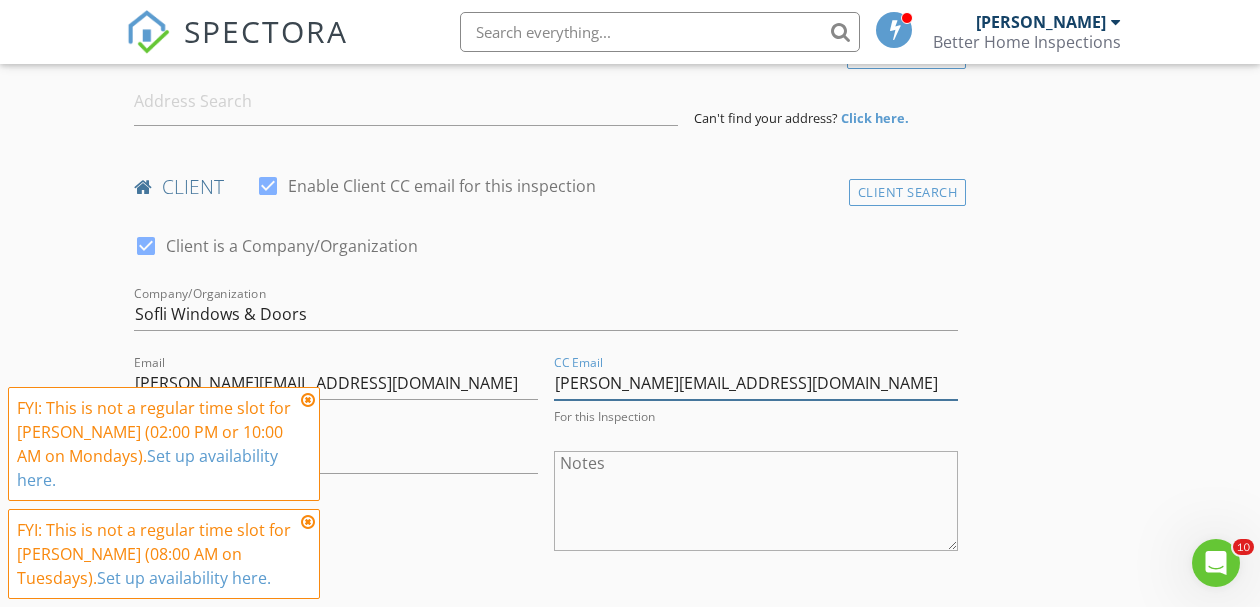 type on "[PERSON_NAME][EMAIL_ADDRESS][DOMAIN_NAME]" 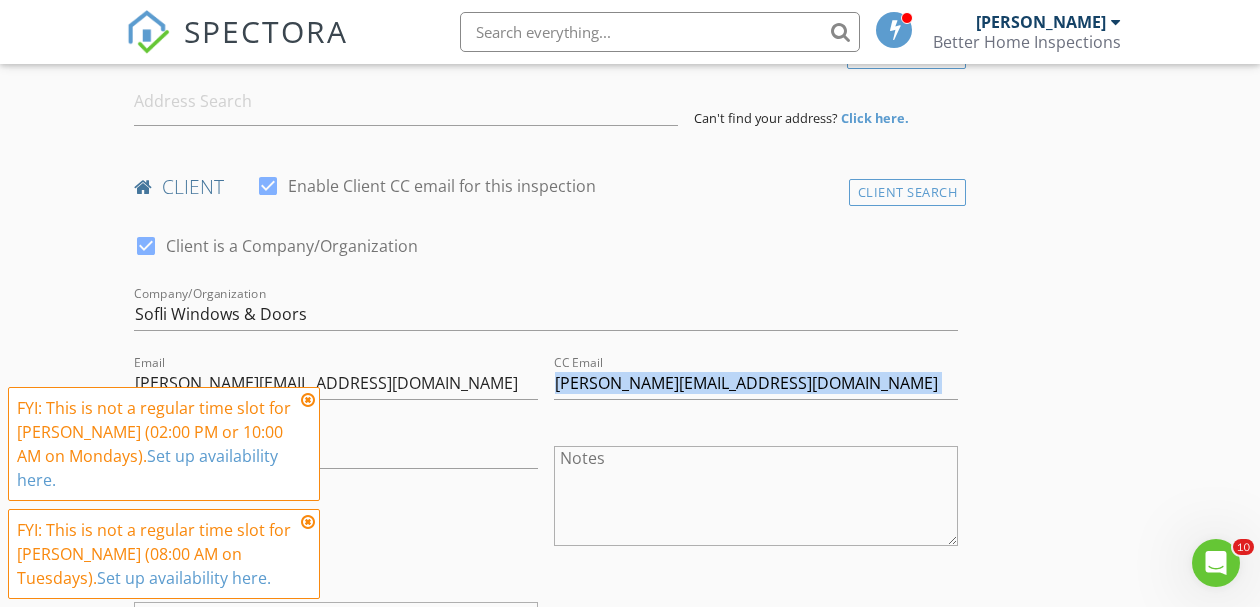drag, startPoint x: 777, startPoint y: 349, endPoint x: 500, endPoint y: 465, distance: 300.30817 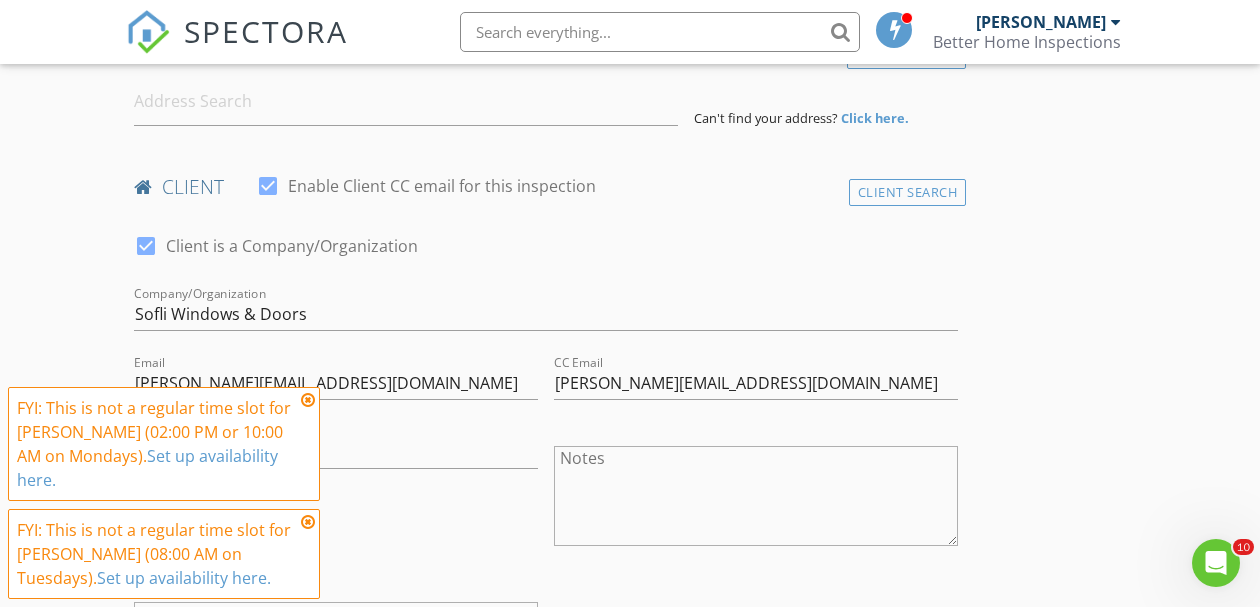 click at bounding box center [308, 400] 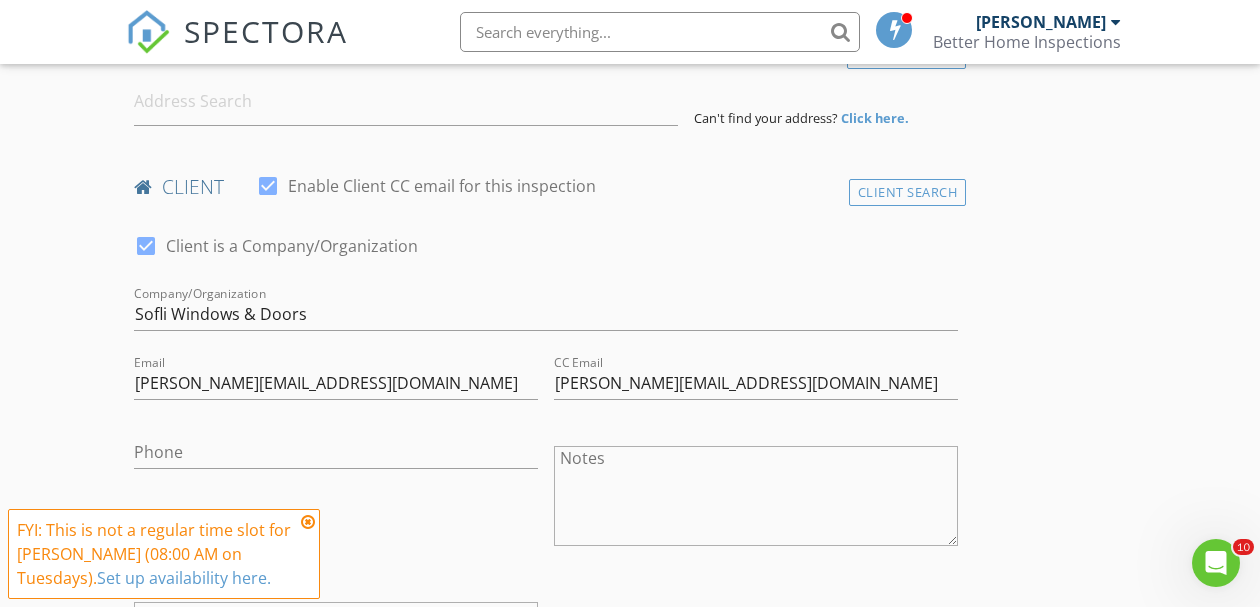 click at bounding box center (308, 522) 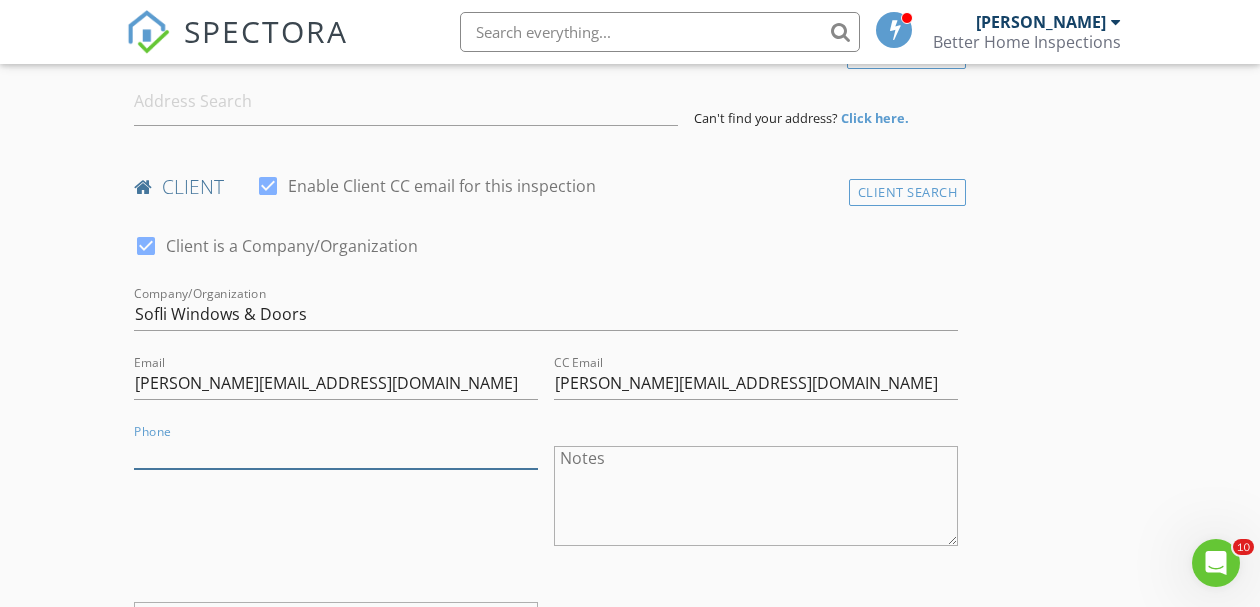 click on "Phone" at bounding box center (336, 452) 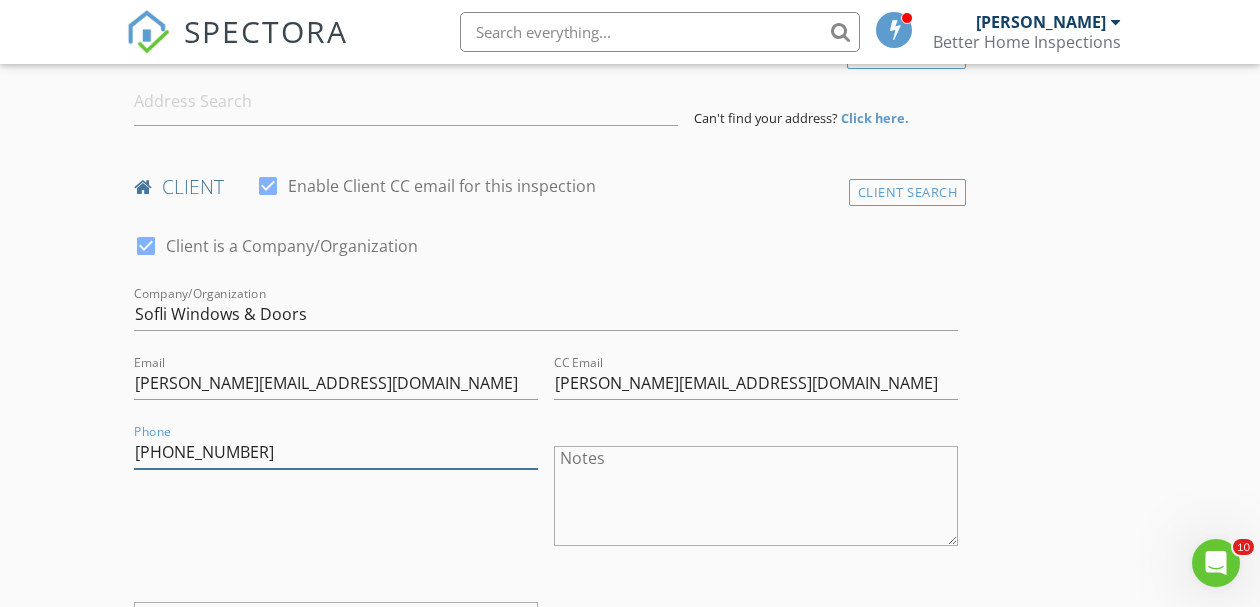 type on "[PHONE_NUMBER]" 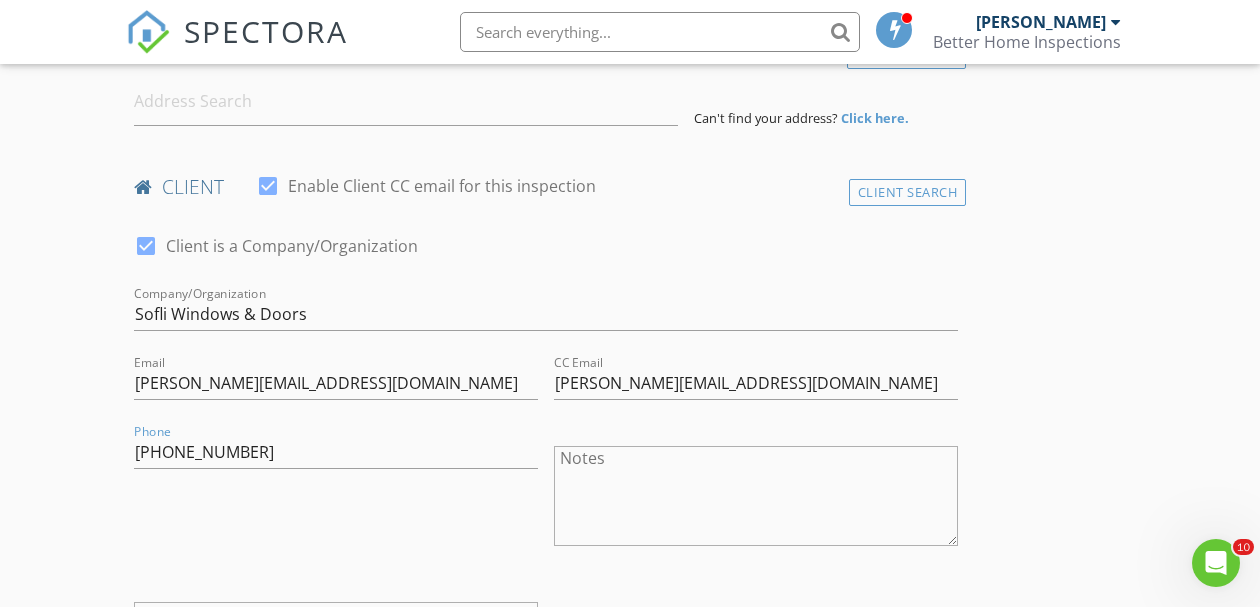 click on "INSPECTOR(S)
check_box   Robert Young   PRIMARY   Robert Young arrow_drop_down   check_box Robert Young specifically requested
Date/Time
07/29/2025 9:00 AM
Location
Address Form       Can't find your address?   Click here.
client
check_box Enable Client CC email for this inspection   Client Search     check_box Client is a Company/Organization   Company/Organization Sofli Windows & Doors       Email katherine@sofliwindows.com   CC Email leandro@sofliwindows.com   Phone 954-636-1122           Notes   Private Notes
ADD ADDITIONAL client
SERVICES
check_box_outline_blank   Roof Inspection   Form RCF-1 01 18 check_box_outline_blank   Condo/Town Inspection   FL102-2022 check_box_outline_blank   Condo Inspection    FL102-2022 check_box_outline_blank   Townhouse Inspection" at bounding box center [630, 1316] 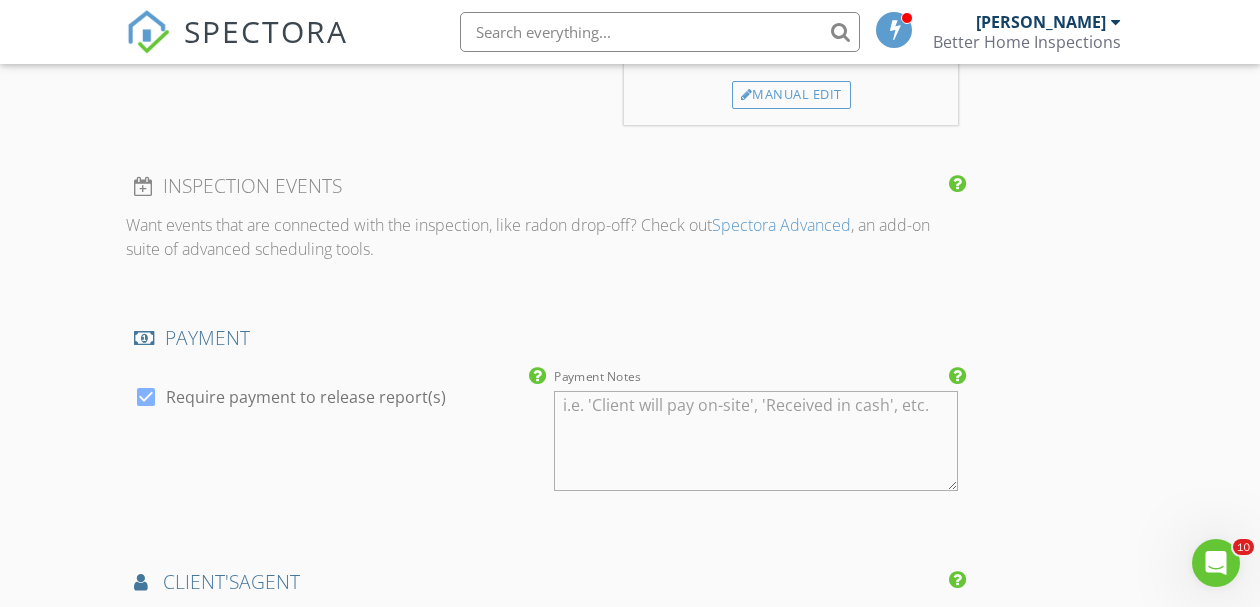 scroll, scrollTop: 1510, scrollLeft: 0, axis: vertical 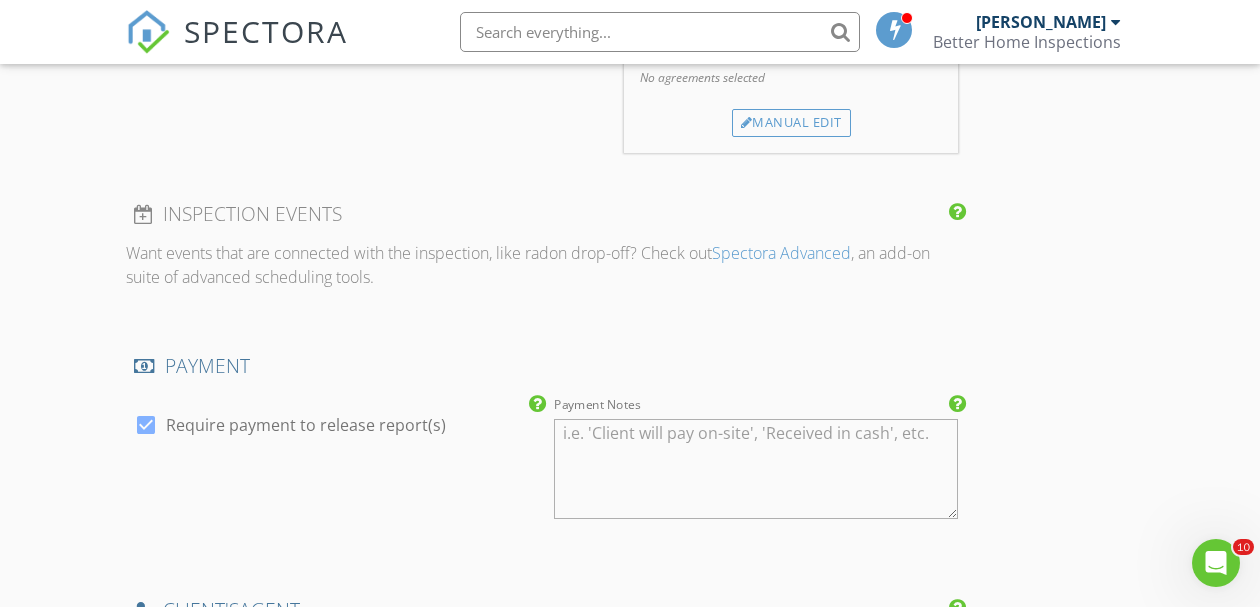 click on "Payment Notes" at bounding box center [756, 469] 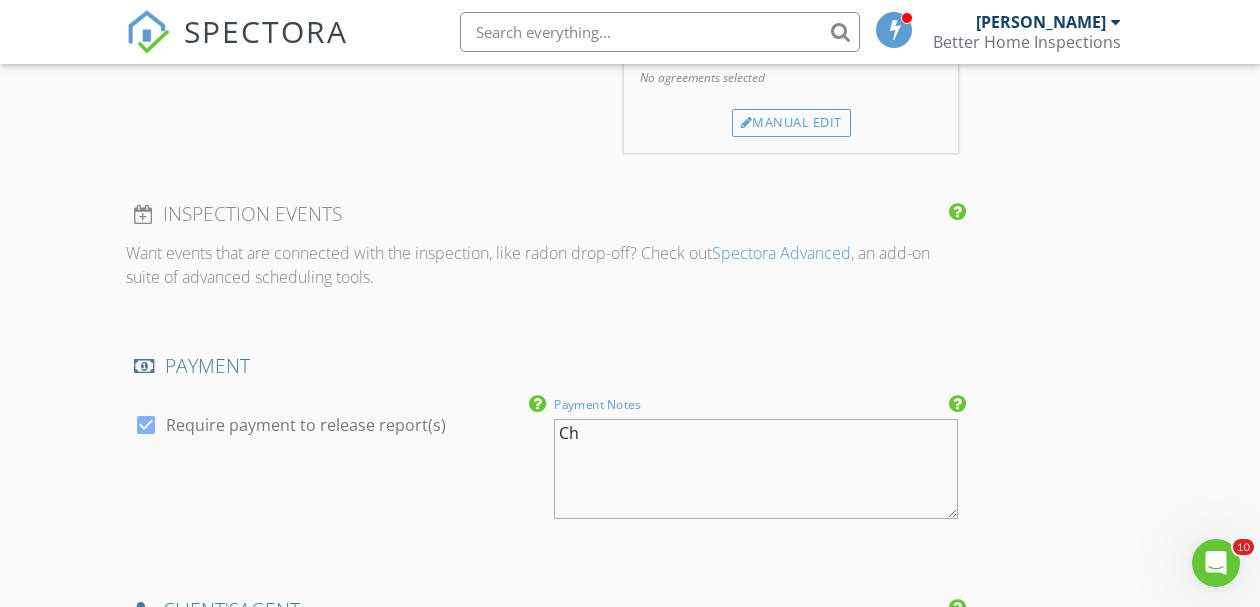 type on "C" 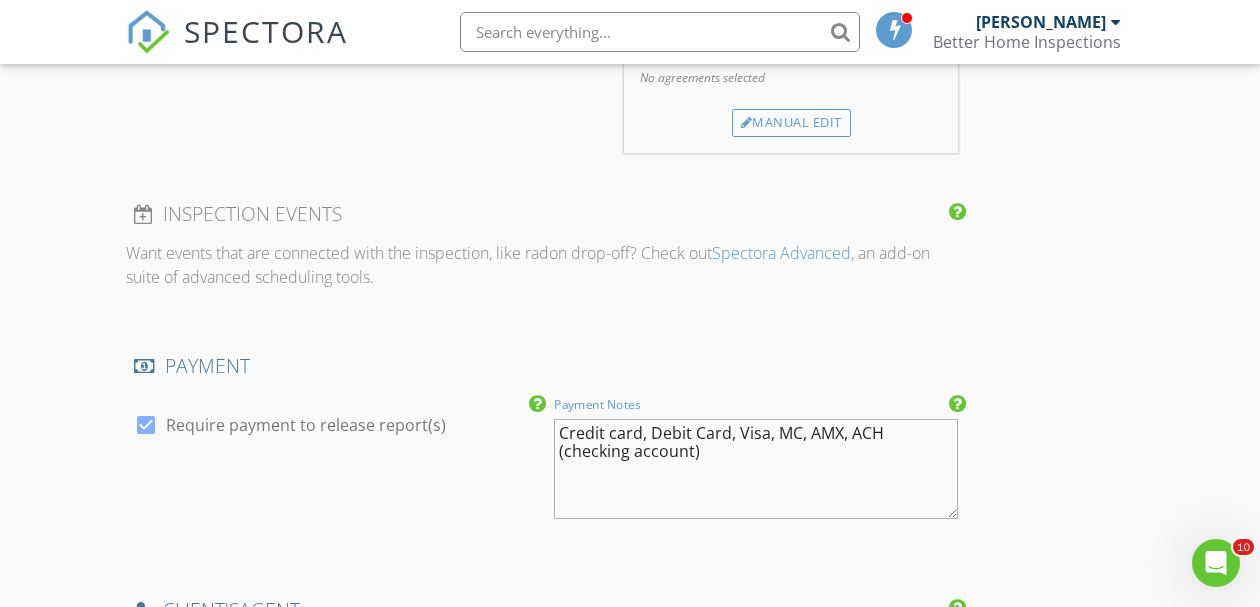click on "Credit card, Debit Card, Visa, MC, AMX, ACH (checking account)" at bounding box center (756, 469) 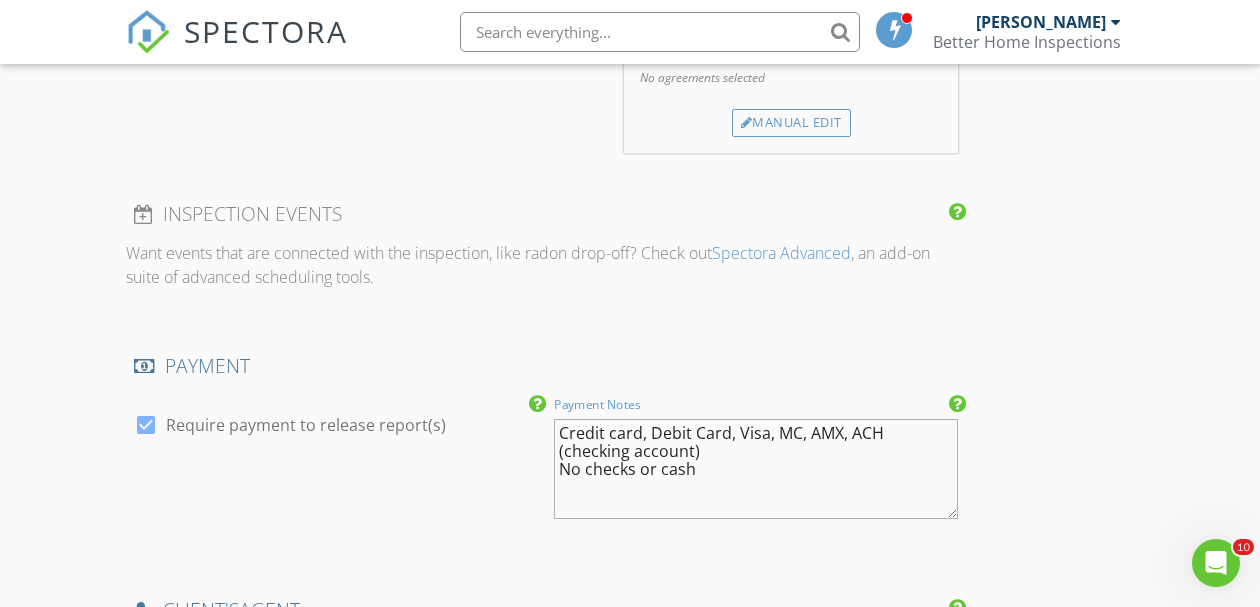 type on "Credit card, Debit Card, Visa, MC, AMX, ACH (checking account)
No checks or cash" 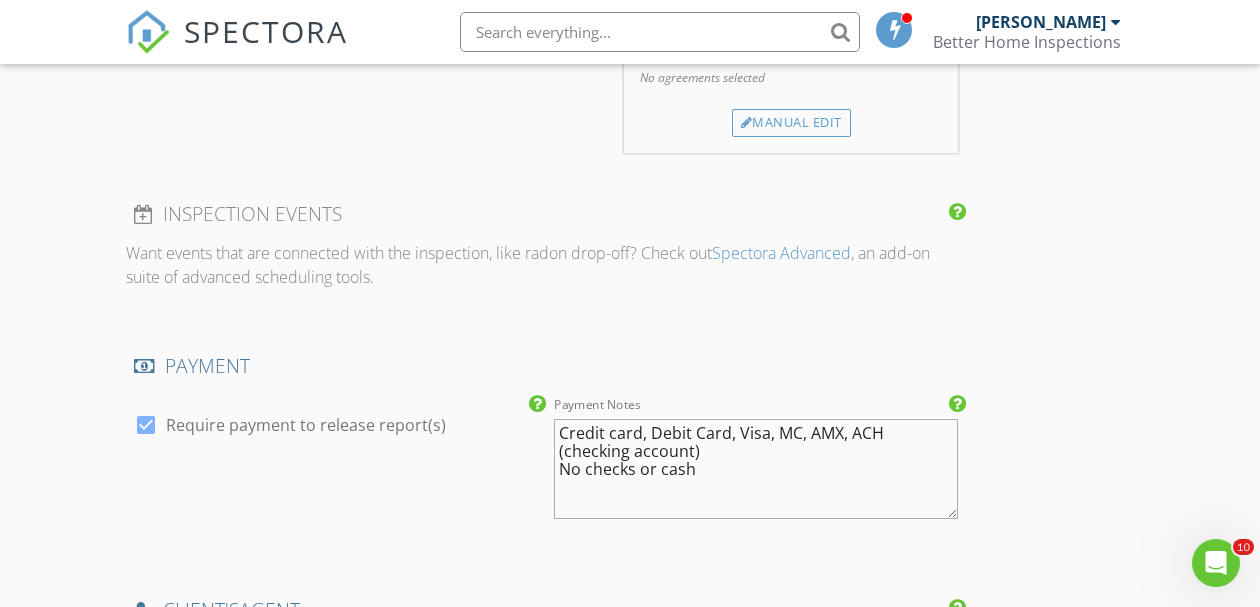 click on "INSPECTOR(S)
check_box   Robert Young   PRIMARY   Robert Young arrow_drop_down   check_box Robert Young specifically requested
Date/Time
07/29/2025 9:00 AM
Location
Address Form       Can't find your address?   Click here.
client
check_box Enable Client CC email for this inspection   Client Search     check_box Client is a Company/Organization   Company/Organization Sofli Windows & Doors       Email katherine@sofliwindows.com   CC Email leandro@sofliwindows.com   Phone 954-636-1122           Notes   Private Notes
ADD ADDITIONAL client
SERVICES
check_box_outline_blank   Roof Inspection   Form RCF-1 01 18 check_box_outline_blank   Condo/Town Inspection   FL102-2022 check_box_outline_blank   Condo Inspection    FL102-2022 check_box_outline_blank   Townhouse Inspection" at bounding box center [630, 316] 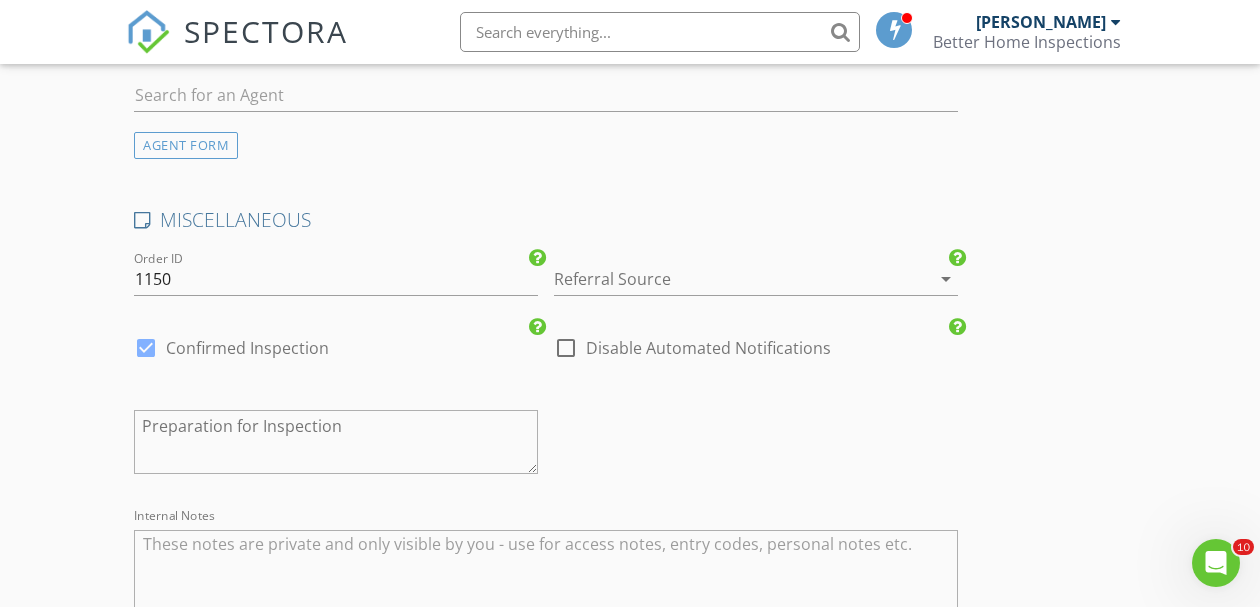 scroll, scrollTop: 2270, scrollLeft: 0, axis: vertical 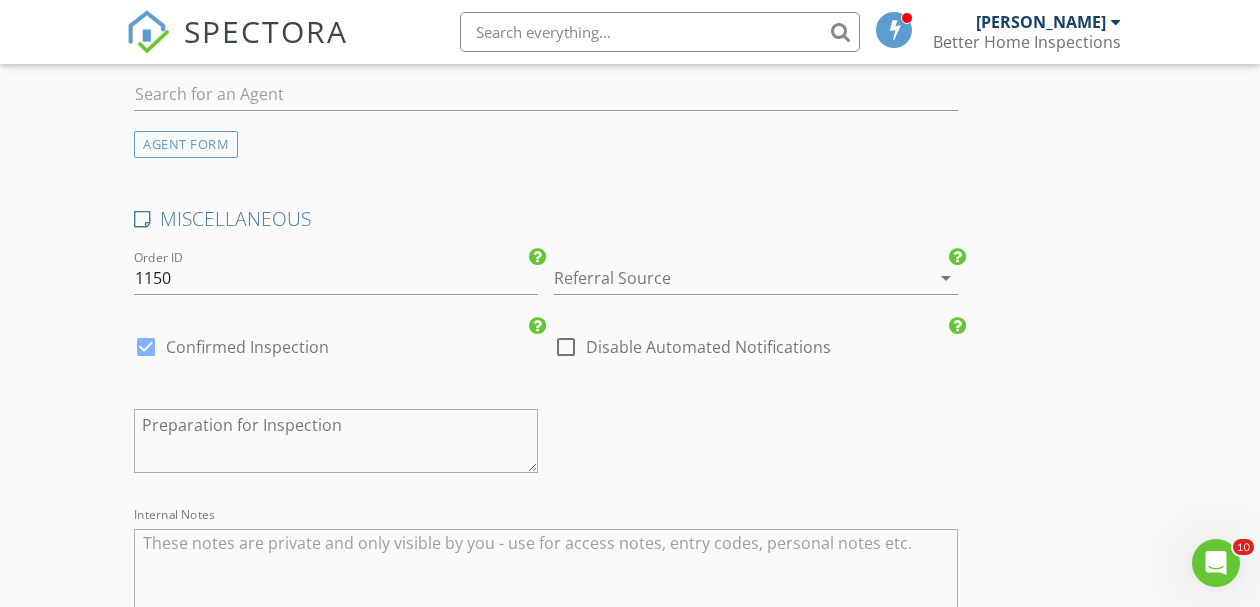 click on "arrow_drop_down" at bounding box center (946, 278) 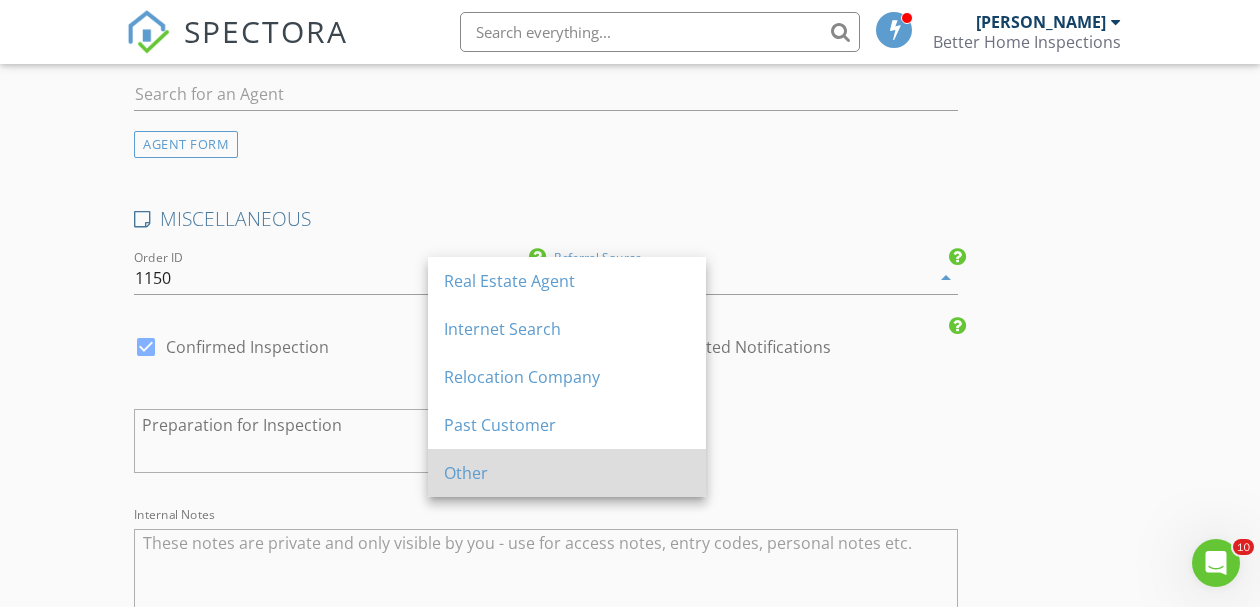 click on "Other" at bounding box center (567, 473) 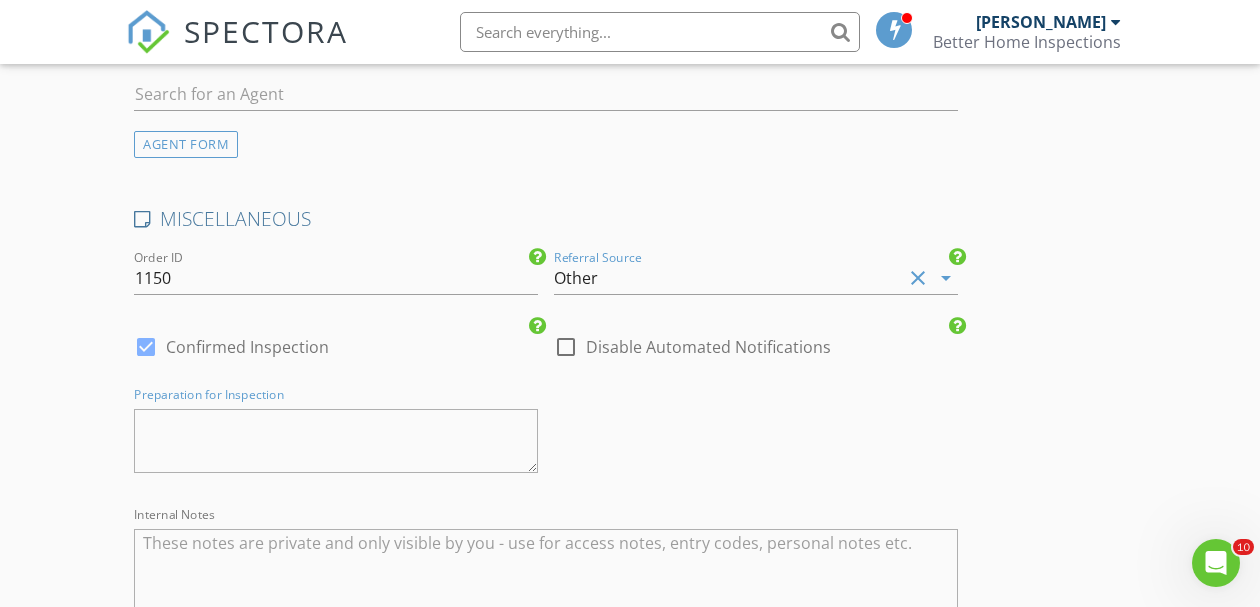 click at bounding box center [336, 441] 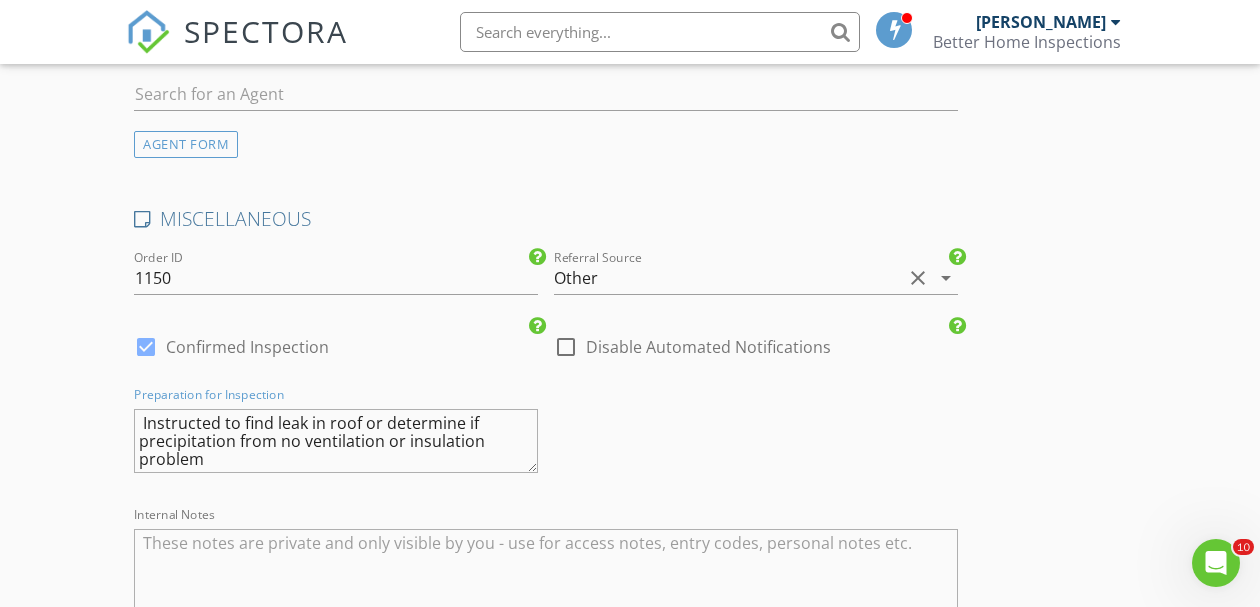 click on "Instructed to find leak in roof or determine if precipitation from no ventilation or insulation problem" at bounding box center [336, 441] 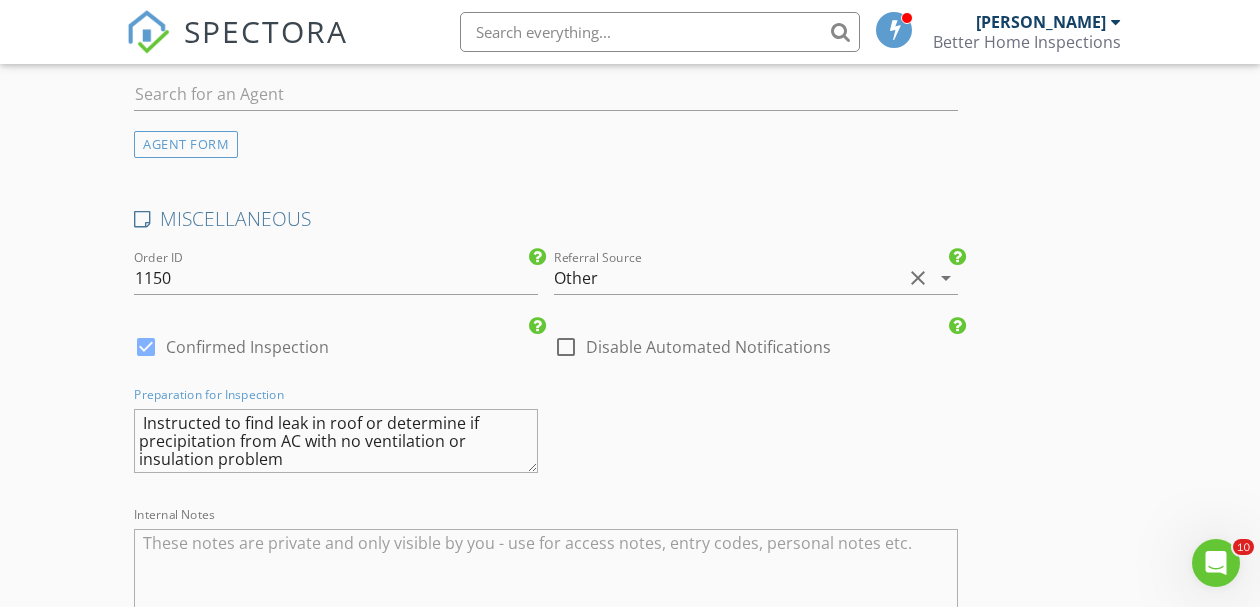click on "Instructed to find leak in roof or determine if precipitation from AC with no ventilation or insulation problem" at bounding box center (336, 441) 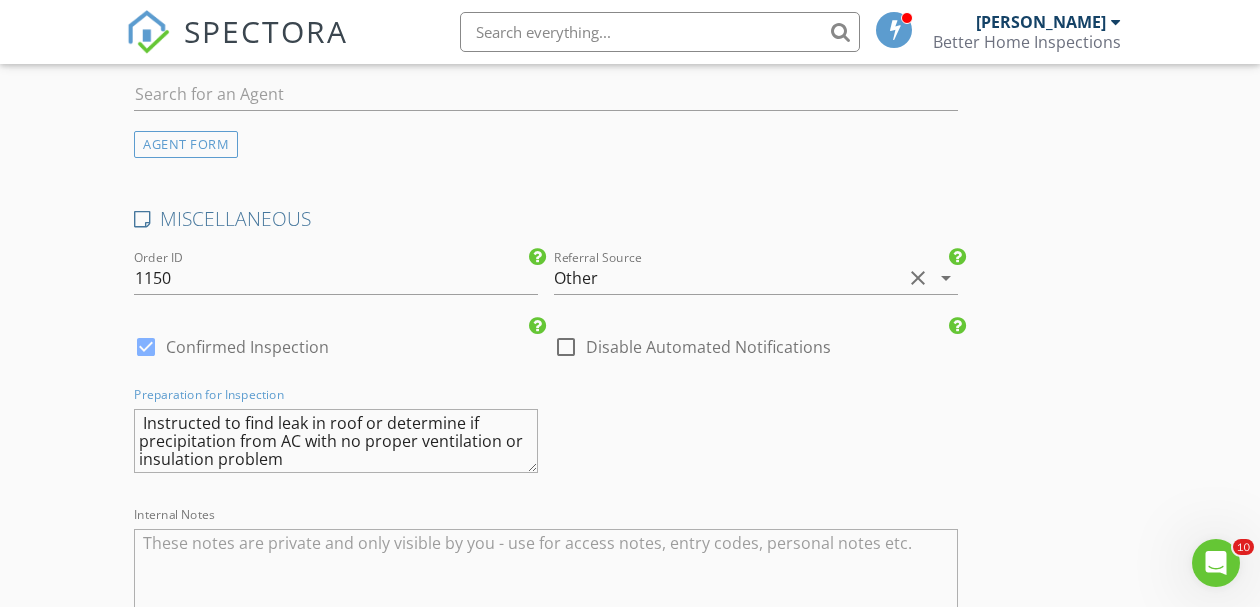 scroll, scrollTop: 17, scrollLeft: 0, axis: vertical 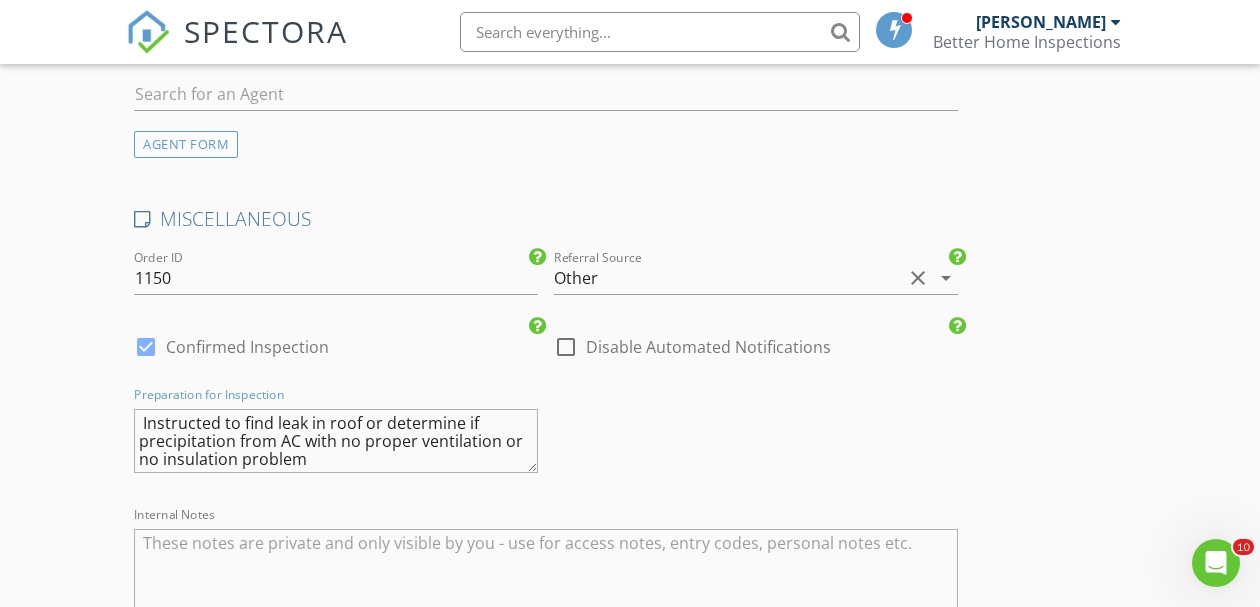 click on "Instructed to find leak in roof or determine if precipitation from AC with no proper ventilation or no insulation problem" at bounding box center [336, 441] 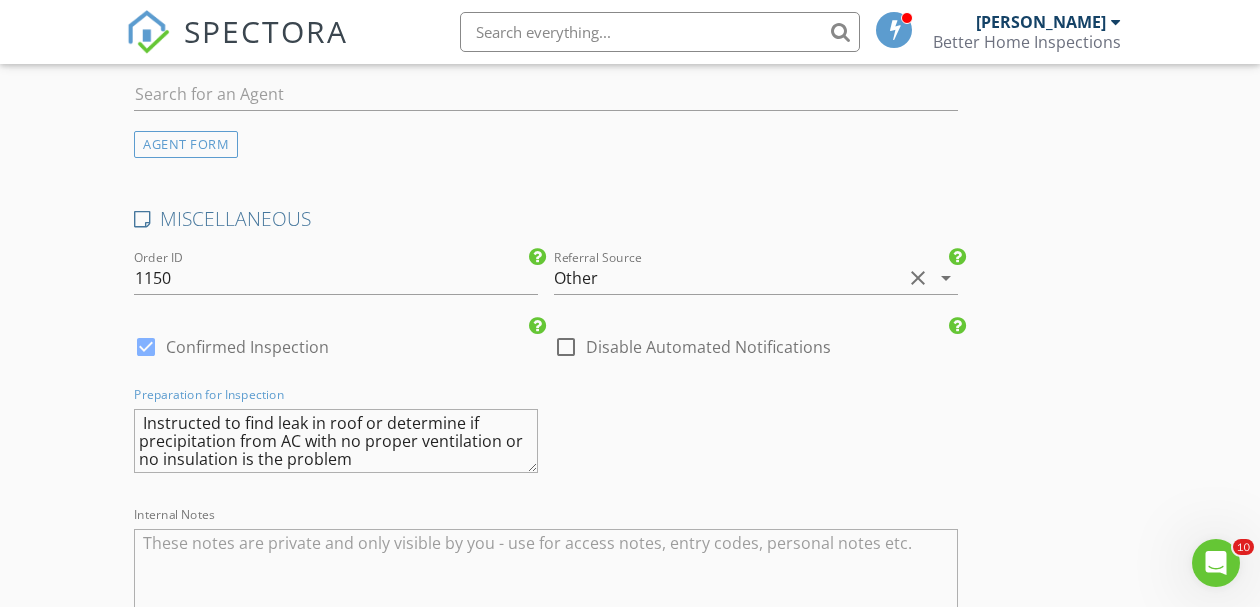 click on "Instructed to find leak in roof or determine if precipitation from AC with no proper ventilation or no insulation is the problem" at bounding box center (336, 441) 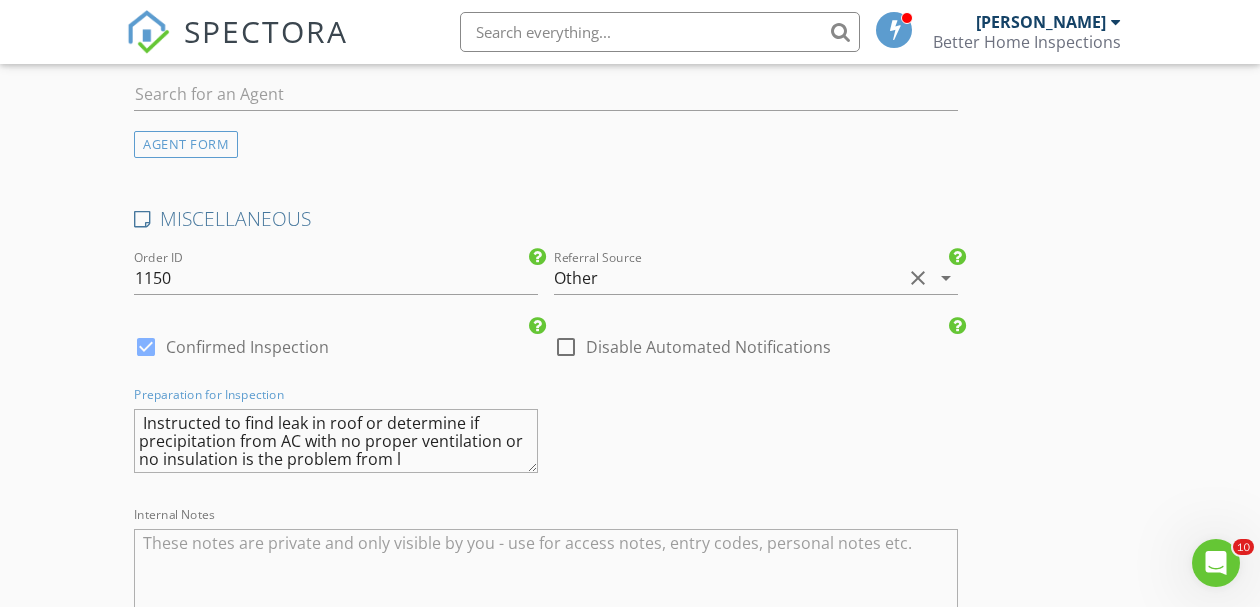 scroll, scrollTop: 34, scrollLeft: 0, axis: vertical 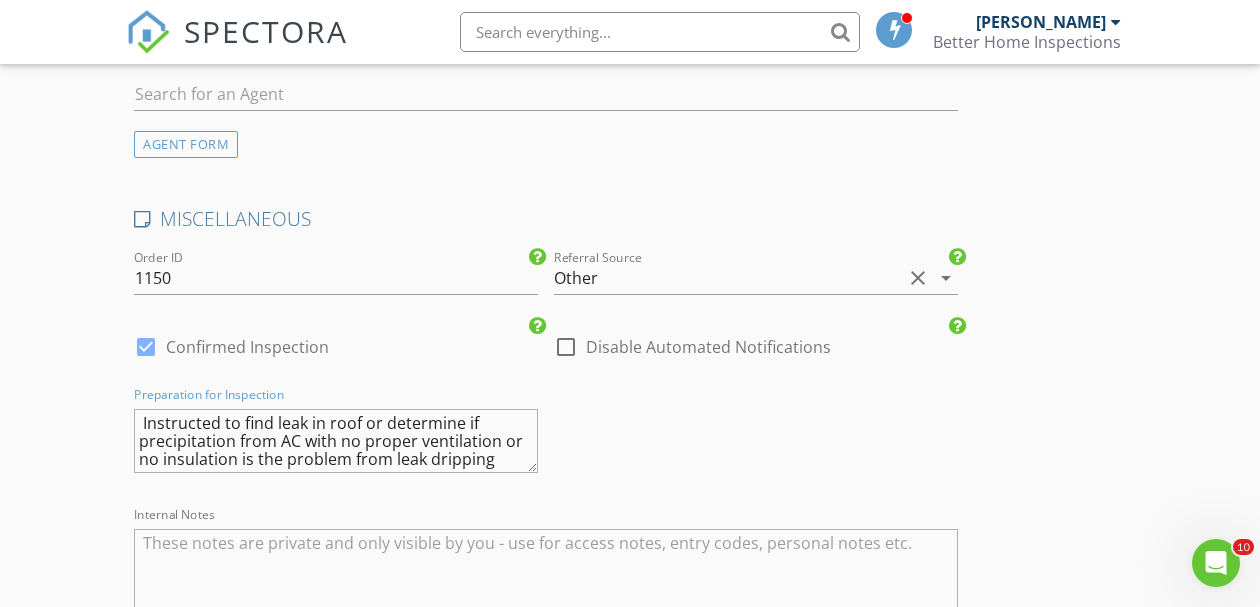 type on "Instructed to find leak in roof or determine if precipitation from AC with no proper ventilation or no insulation is the problem from leak dripping" 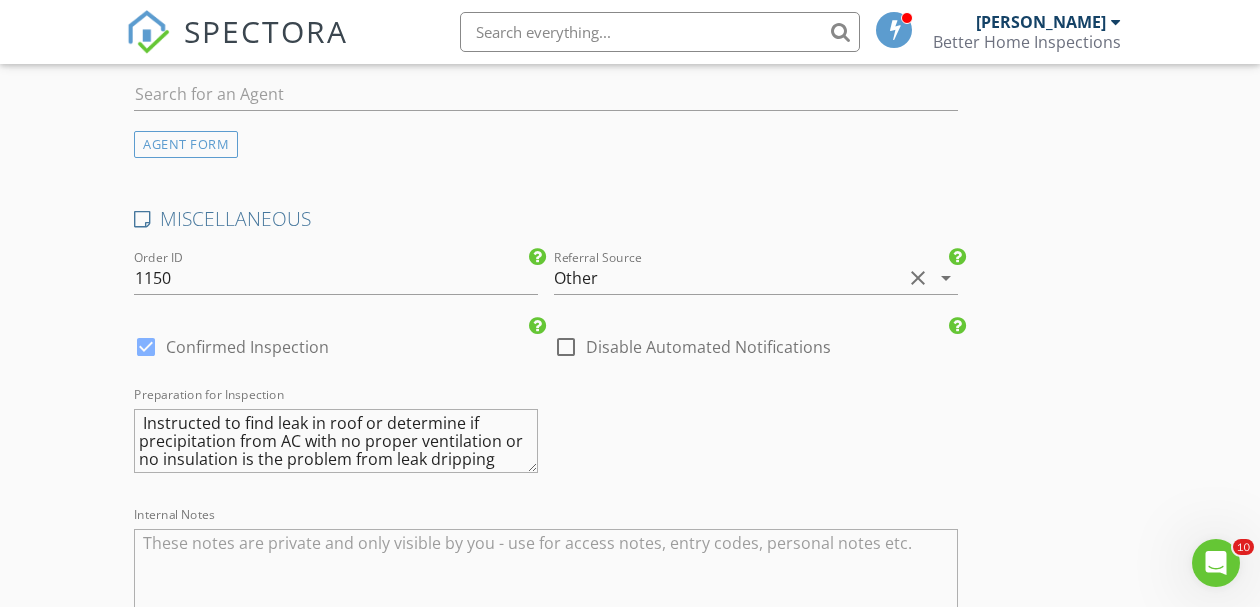 click on "INSPECTOR(S)
check_box   Robert Young   PRIMARY   Robert Young arrow_drop_down   check_box Robert Young specifically requested
Date/Time
07/29/2025 9:00 AM
Location
Address Form       Can't find your address?   Click here.
client
check_box Enable Client CC email for this inspection   Client Search     check_box Client is a Company/Organization   Company/Organization Sofli Windows & Doors       Email katherine@sofliwindows.com   CC Email leandro@sofliwindows.com   Phone 954-636-1122           Notes   Private Notes
ADD ADDITIONAL client
SERVICES
check_box_outline_blank   Roof Inspection   Form RCF-1 01 18 check_box_outline_blank   Condo/Town Inspection   FL102-2022 check_box_outline_blank   Condo Inspection    FL102-2022 check_box_outline_blank   Townhouse Inspection" at bounding box center (630, -444) 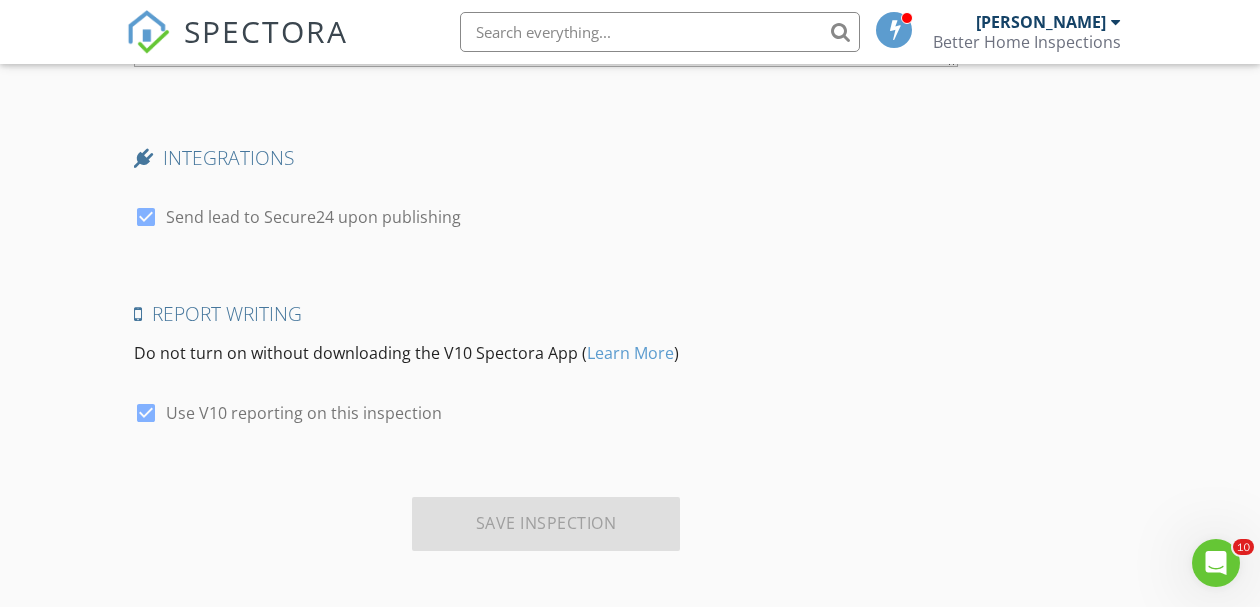 scroll, scrollTop: 2833, scrollLeft: 0, axis: vertical 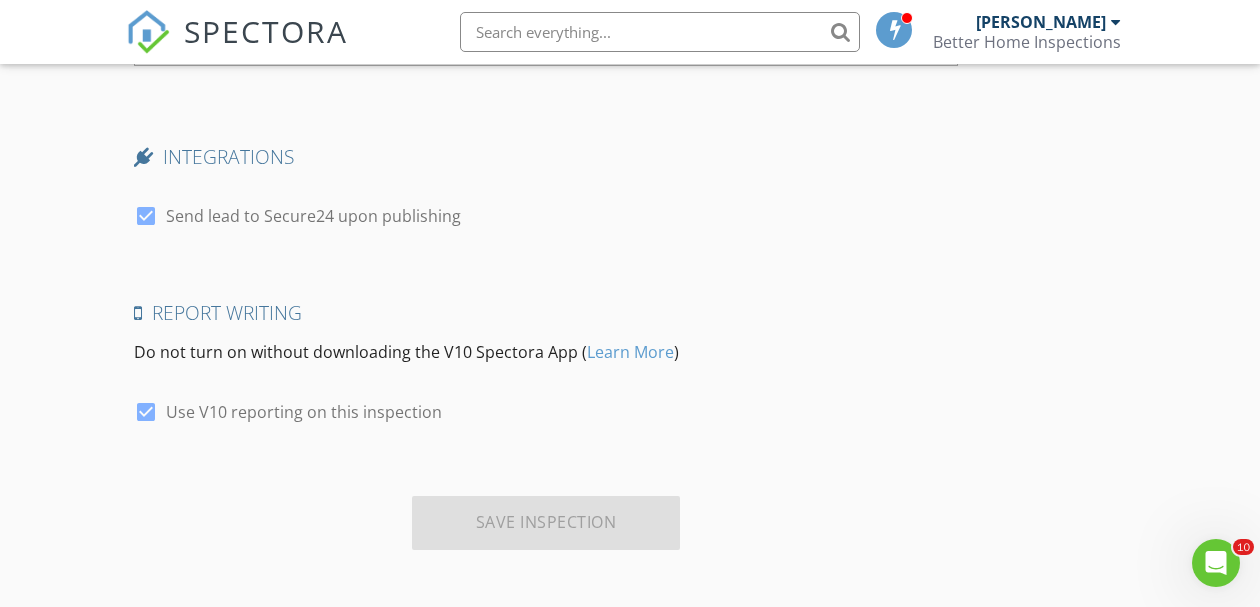 click at bounding box center (146, 412) 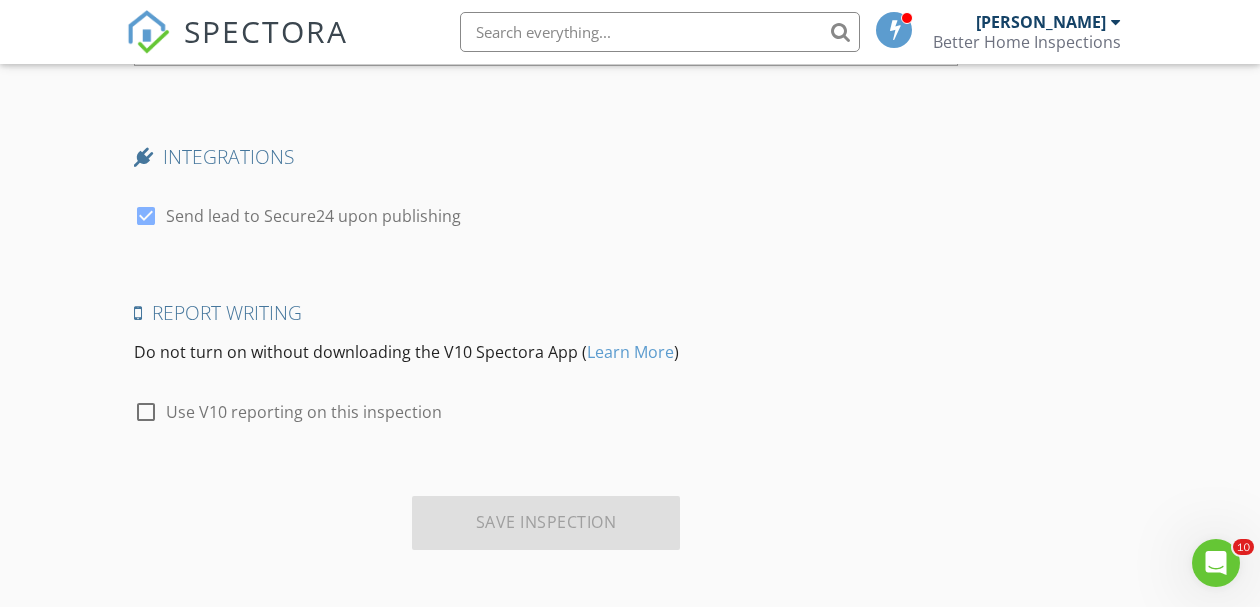 click on "New Inspection
Click here to use the New Order Form
INSPECTOR(S)
check_box   Robert Young   PRIMARY   Robert Young arrow_drop_down   check_box Robert Young specifically requested
Date/Time
07/29/2025 9:00 AM
Location
Address Form       Can't find your address?   Click here.
client
check_box Enable Client CC email for this inspection   Client Search     check_box Client is a Company/Organization   Company/Organization Sofli Windows & Doors       Email katherine@sofliwindows.com   CC Email leandro@sofliwindows.com   Phone 954-636-1122           Notes   Private Notes
ADD ADDITIONAL client
SERVICES
check_box_outline_blank   Roof Inspection   Form RCF-1 01 18 check_box_outline_blank   Condo/Town Inspection   FL102-2022 check_box_outline_blank   Condo Inspection" at bounding box center (630, -1042) 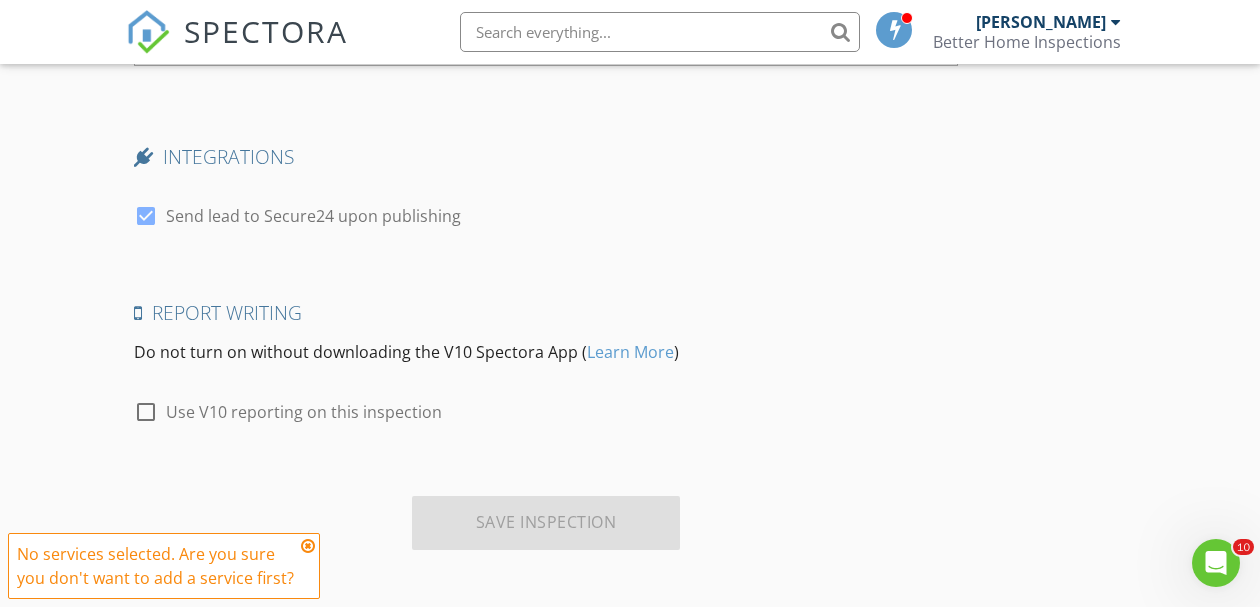 click at bounding box center [308, 546] 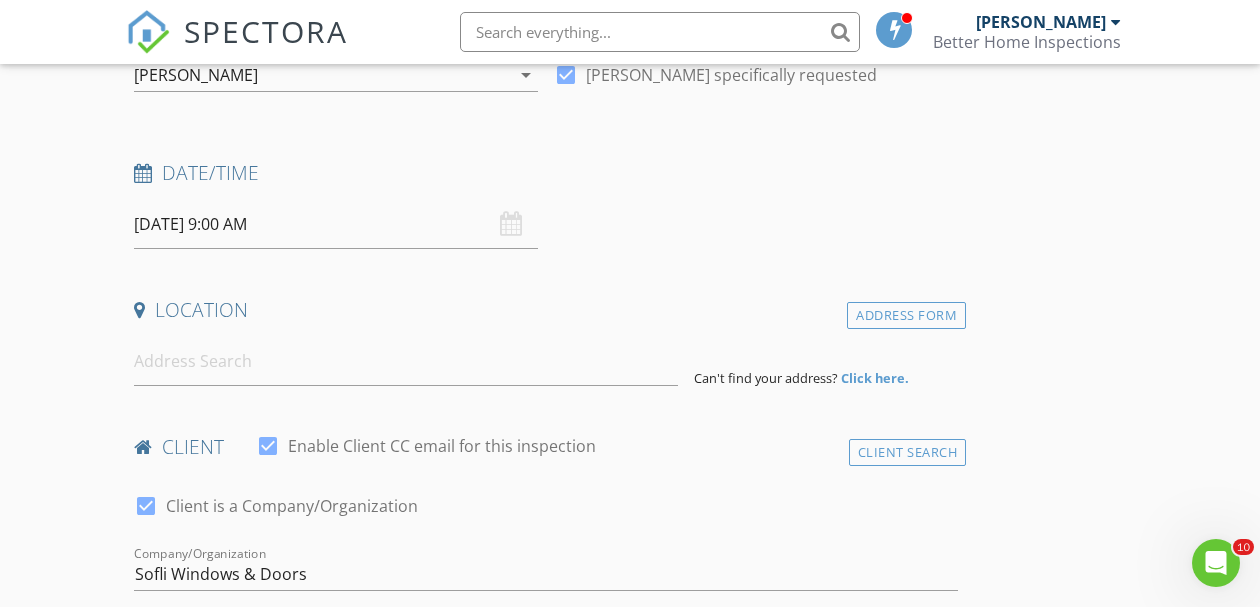 scroll, scrollTop: 233, scrollLeft: 0, axis: vertical 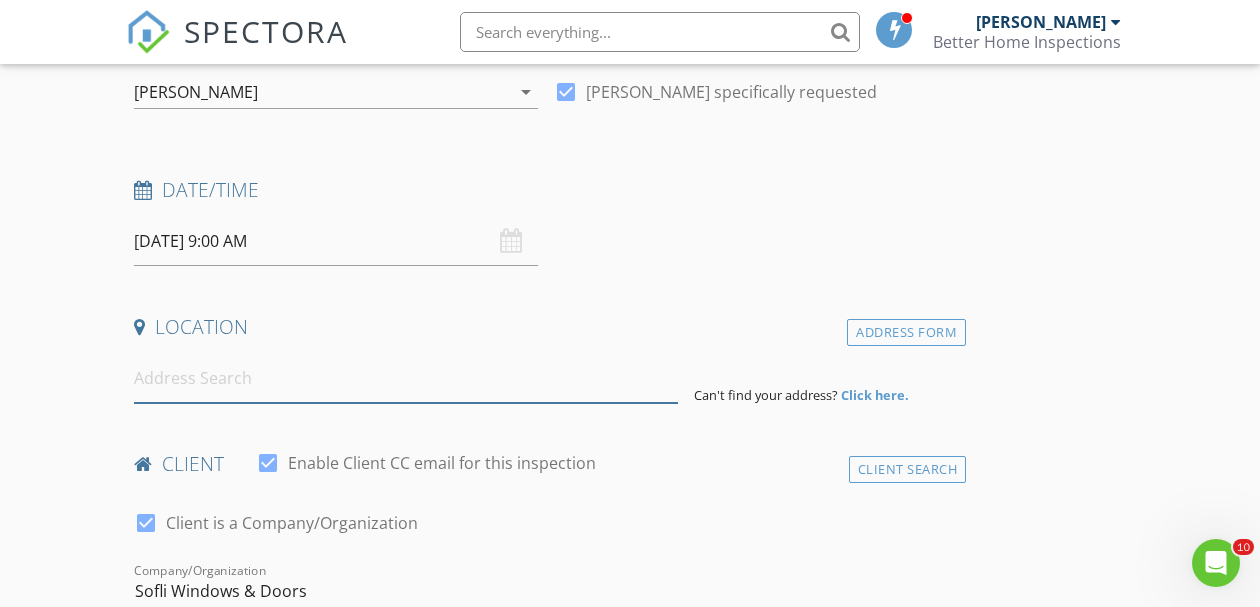 click at bounding box center (406, 378) 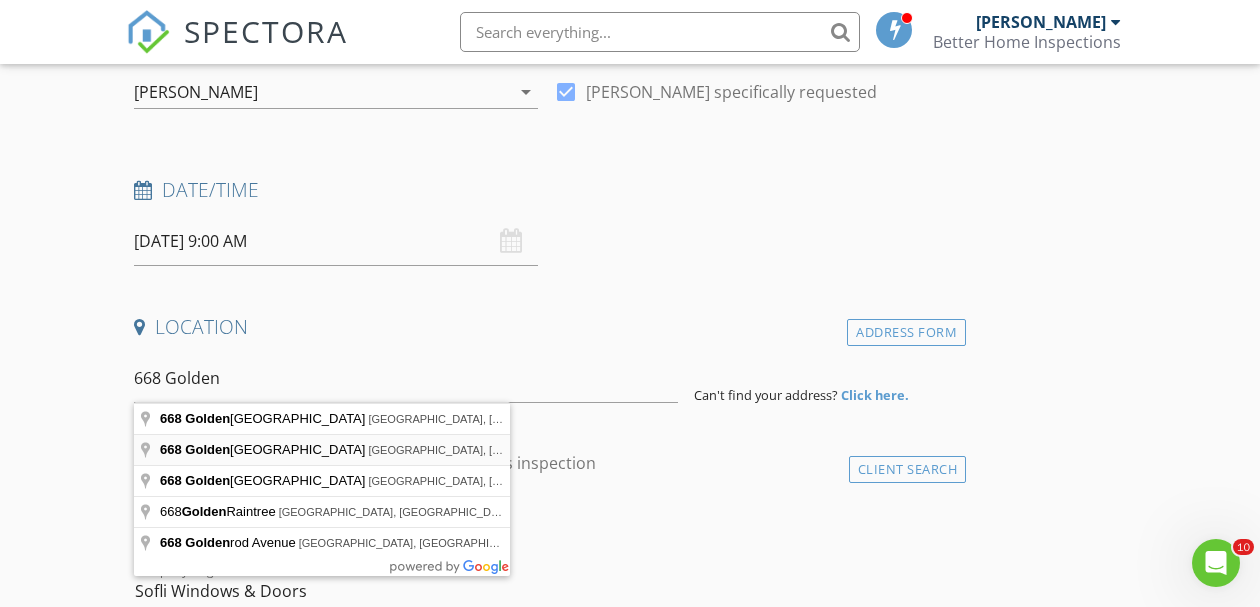 type on "[STREET_ADDRESS]" 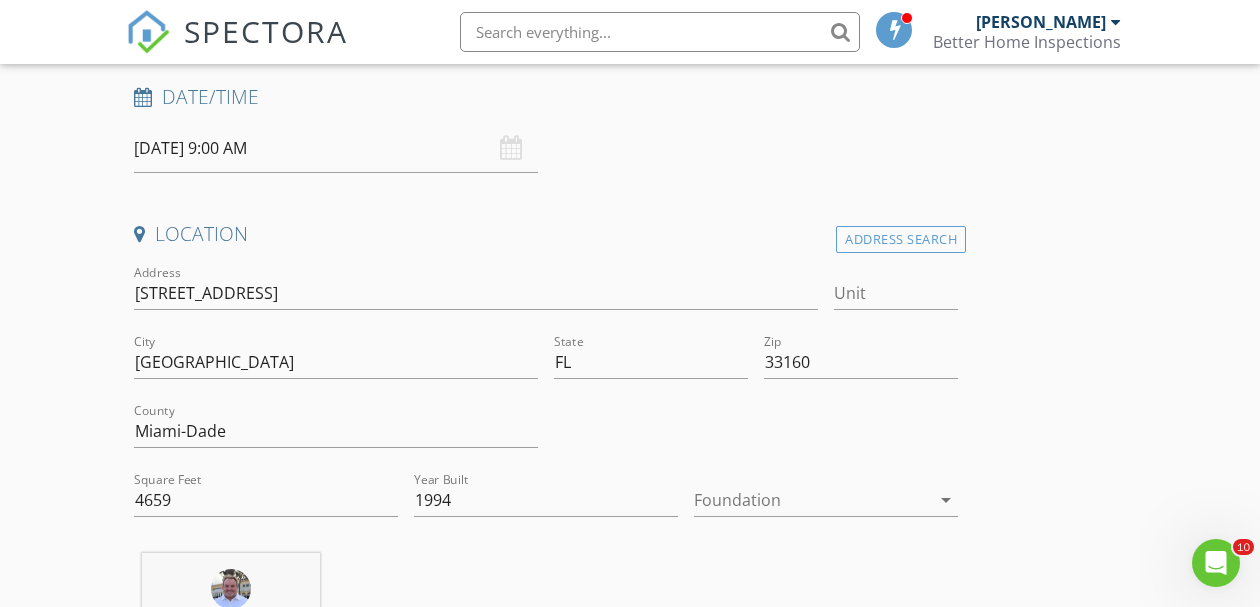 scroll, scrollTop: 393, scrollLeft: 0, axis: vertical 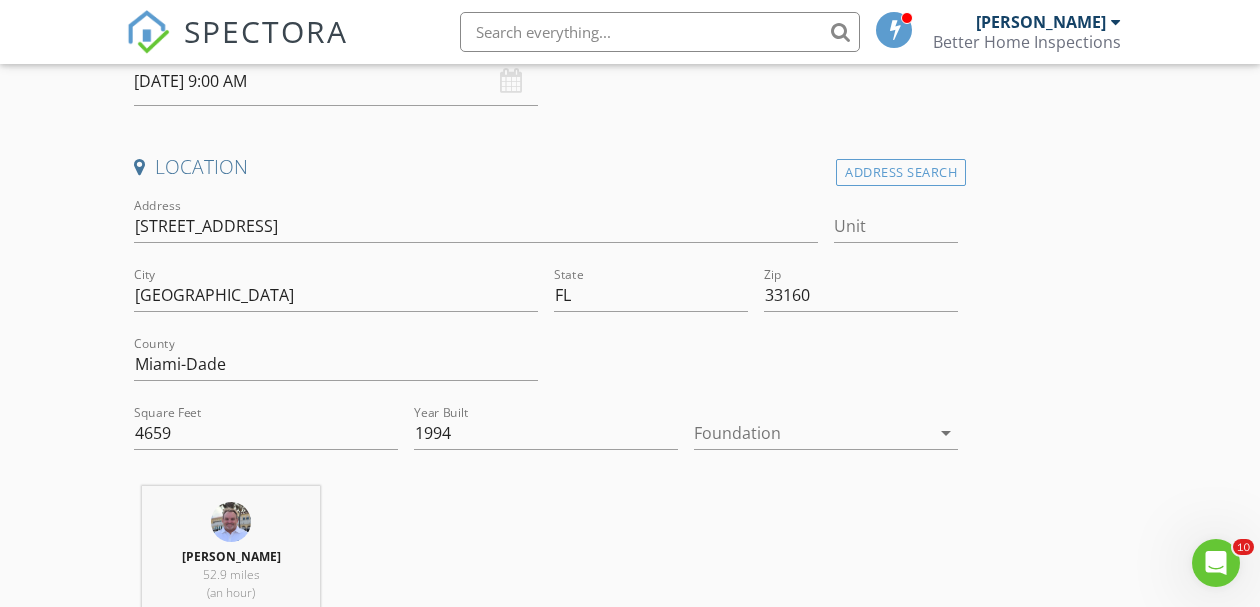 click on "arrow_drop_down" at bounding box center (946, 433) 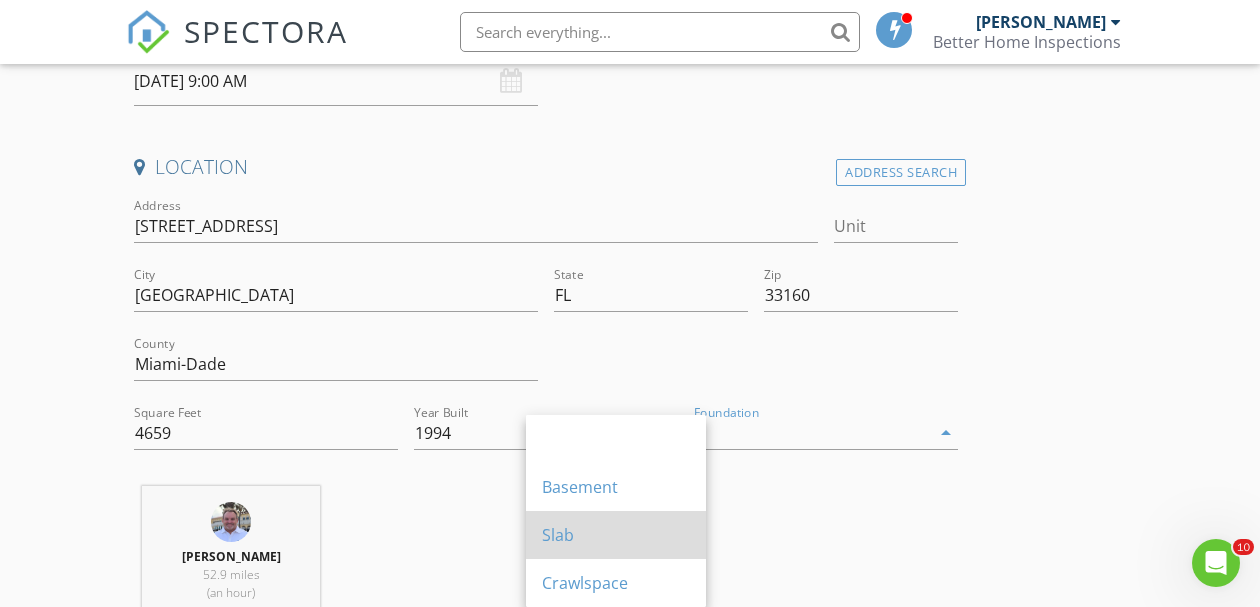 click on "Slab" at bounding box center (616, 535) 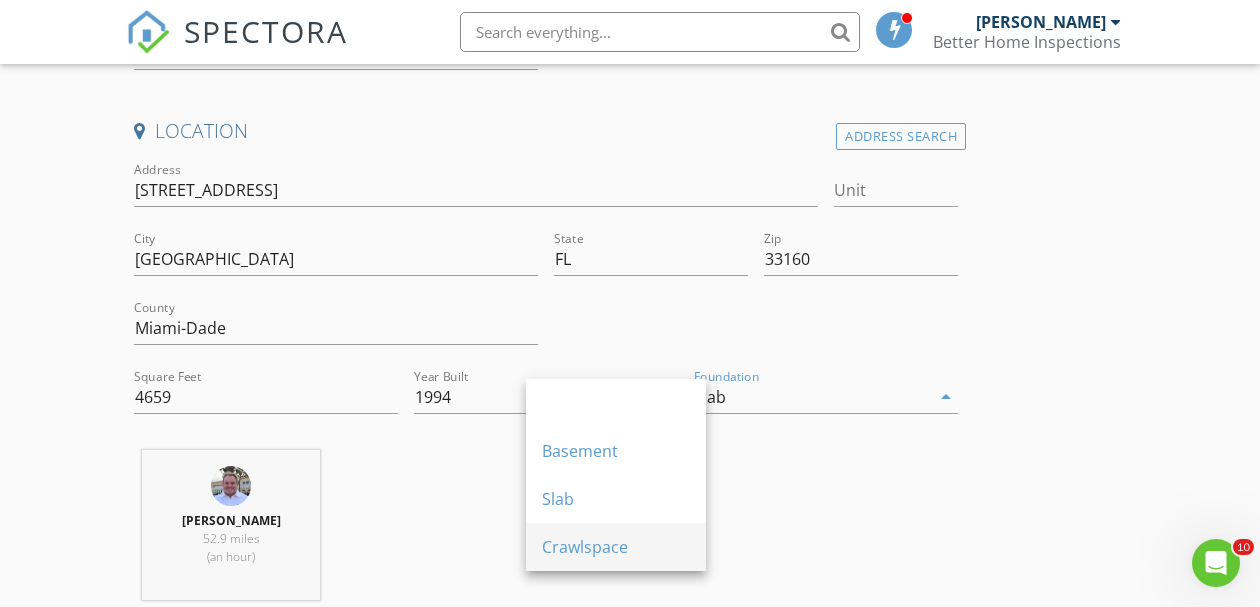 scroll, scrollTop: 433, scrollLeft: 0, axis: vertical 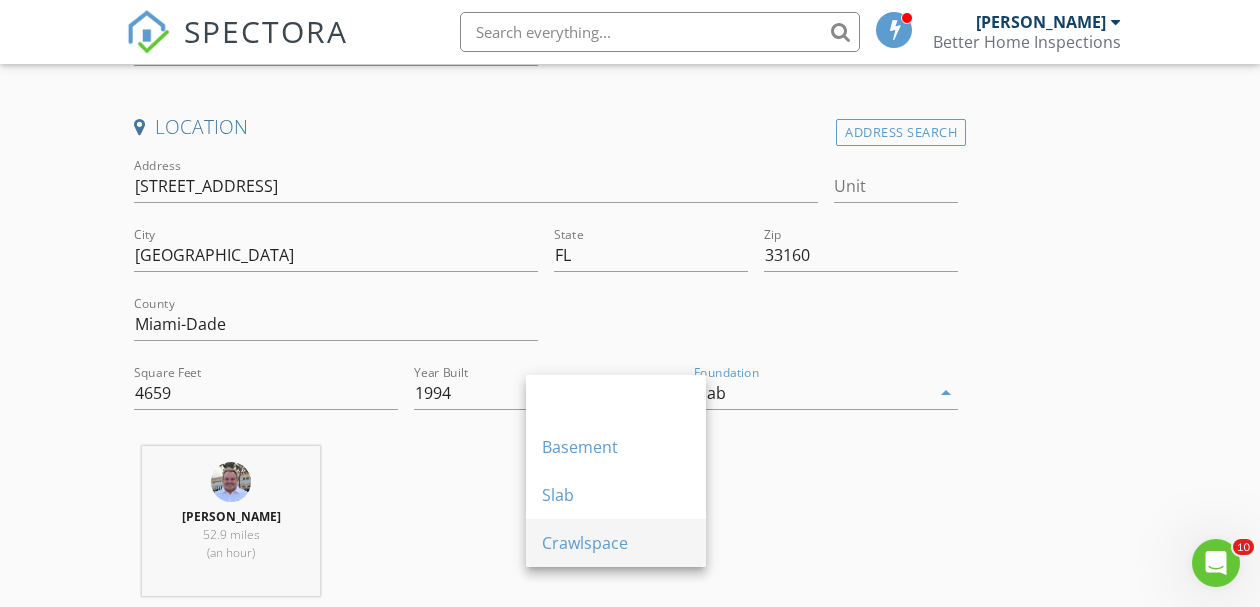 click on "INSPECTOR(S)
check_box   [PERSON_NAME]   PRIMARY   [PERSON_NAME] arrow_drop_down   check_box [PERSON_NAME] specifically requested
Date/Time
[DATE] 9:00 AM
Location
Address Search       Address [STREET_ADDRESS][US_STATE]     Square Feet 4659   Year Built 1994   Foundation Slab arrow_drop_down     [PERSON_NAME]     52.9 miles     (an hour)
client
check_box Enable Client CC email for this inspection   Client Search     check_box Client is a Company/Organization   Company/Organization Sofli Windows & Doors       Email [PERSON_NAME][EMAIL_ADDRESS][DOMAIN_NAME]   CC Email [PERSON_NAME][EMAIL_ADDRESS][DOMAIN_NAME]   Phone [PHONE_NUMBER]           Notes   Private Notes
ADD ADDITIONAL client
SERVICES
check_box_outline_blank   Roof Inspection" at bounding box center [630, 1597] 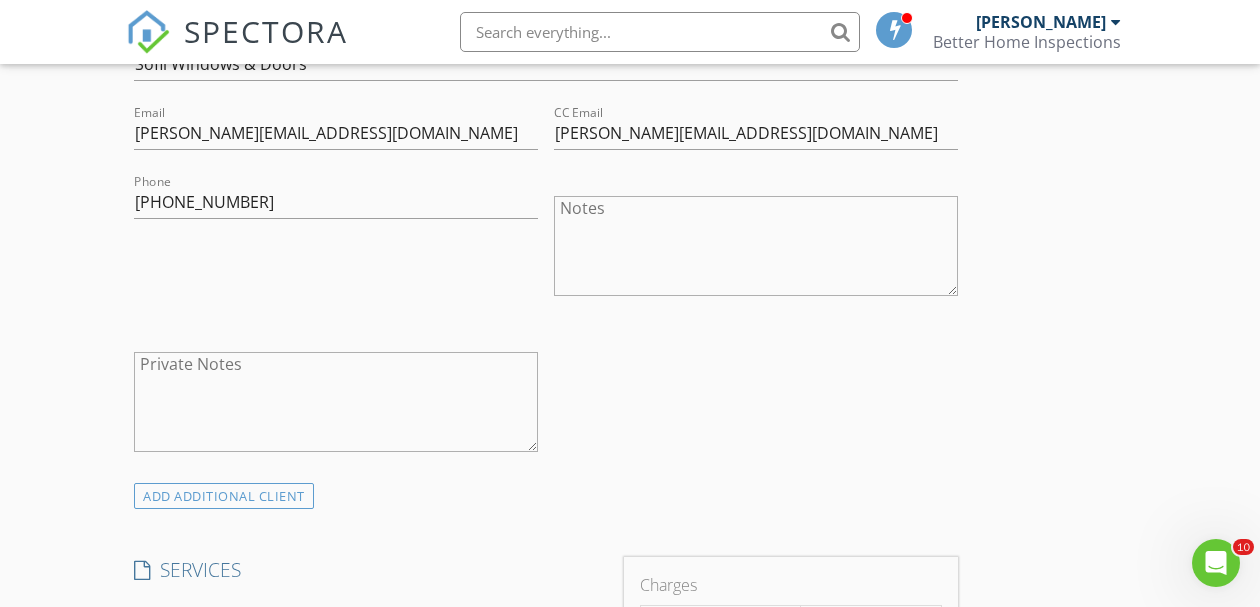 scroll, scrollTop: 1193, scrollLeft: 0, axis: vertical 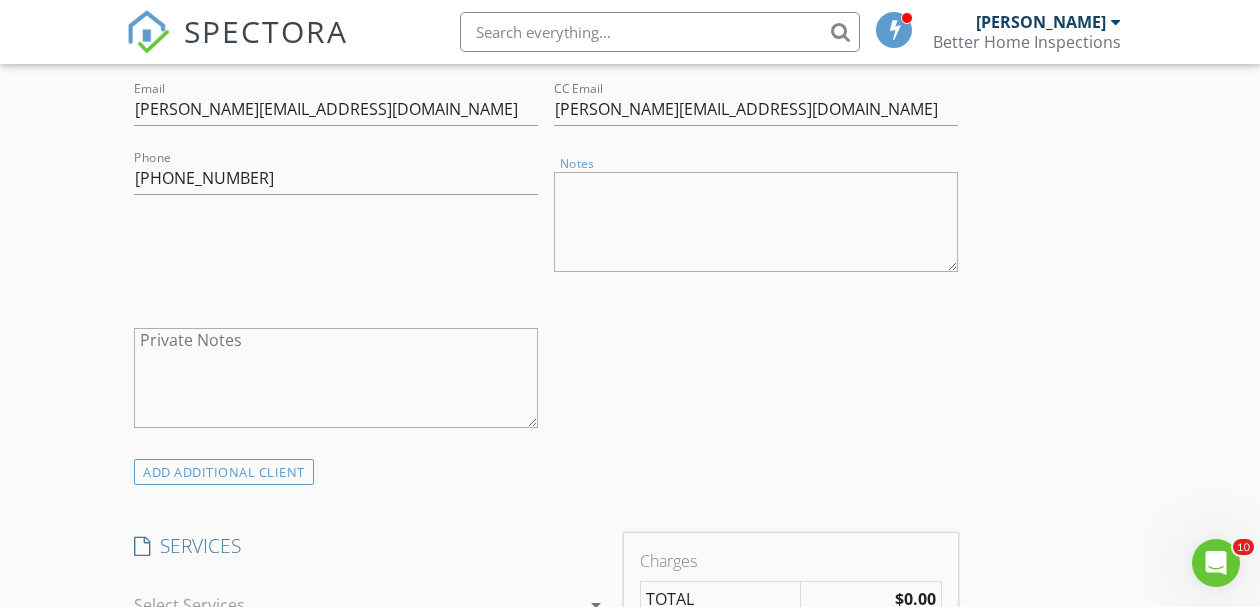 click on "Notes" at bounding box center [756, 222] 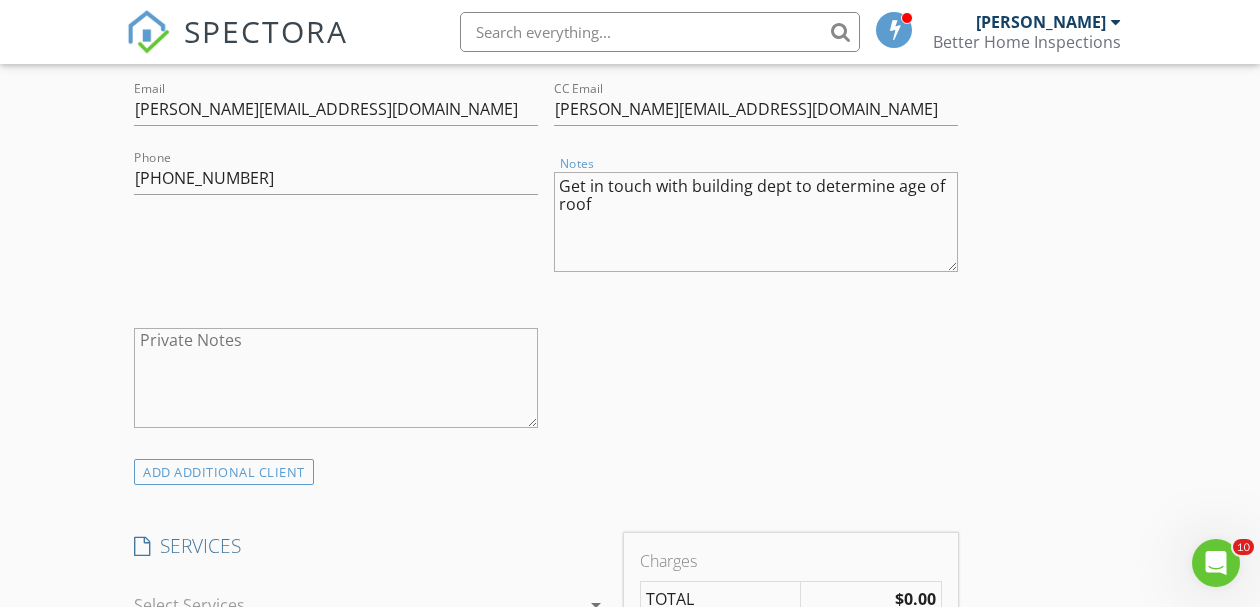 click on "Get in touch with building dept to determine age of roof" at bounding box center [756, 222] 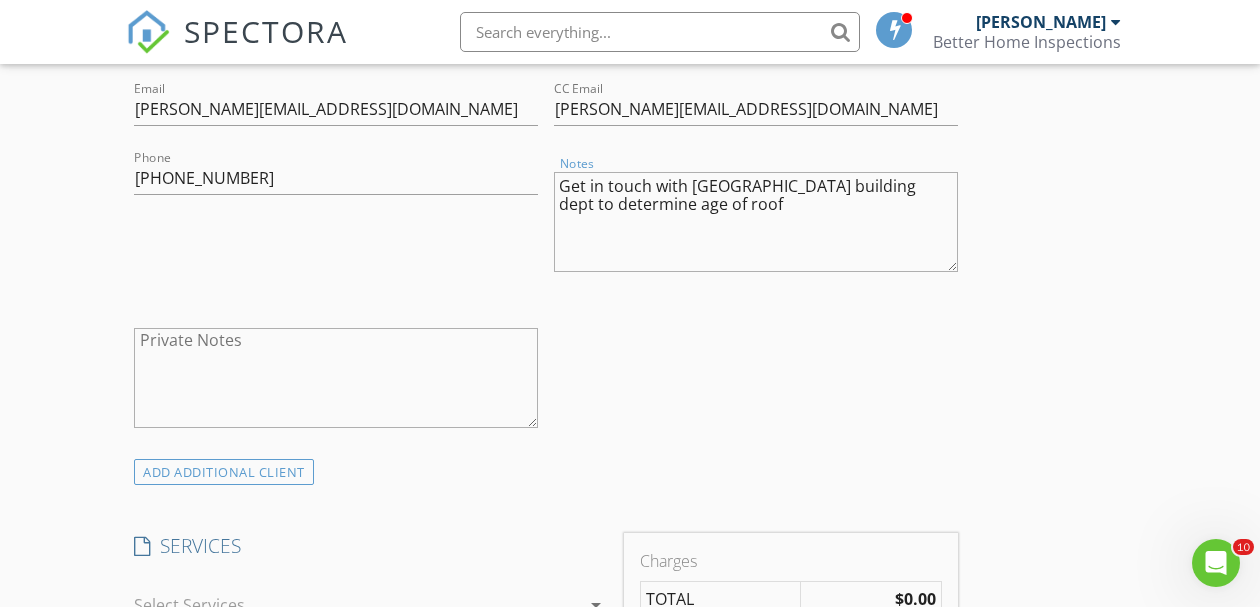 click on "Get in touch with Golden Beach building dept to determine age of roof" at bounding box center (756, 222) 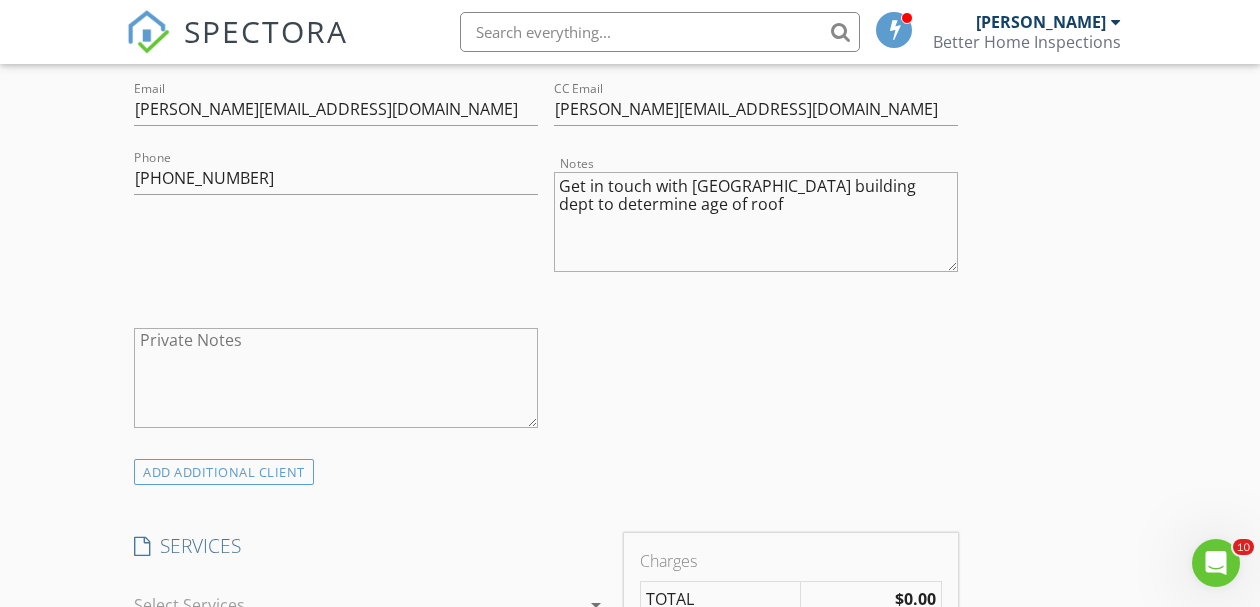 click on "INSPECTOR(S)
check_box   Robert Young   PRIMARY   Robert Young arrow_drop_down   check_box Robert Young specifically requested
Date/Time
07/29/2025 9:00 AM
Location
Address Search       Address 668 Golden Beach Dr   Unit   City Golden Beach   State FL   Zip 33160   County Miami-Dade     Square Feet 4659   Year Built 1994   Foundation Slab arrow_drop_down     Robert Young     52.9 miles     (an hour)
client
check_box Enable Client CC email for this inspection   Client Search     check_box Client is a Company/Organization   Company/Organization Sofli Windows & Doors       Email katherine@sofliwindows.com   CC Email leandro@sofliwindows.com   Phone 954-636-1122           Notes Get in touch with Golden Beach building dept to determine age of roof   Private Notes
ADD ADDITIONAL client
check_box_outline_blank" at bounding box center [630, 837] 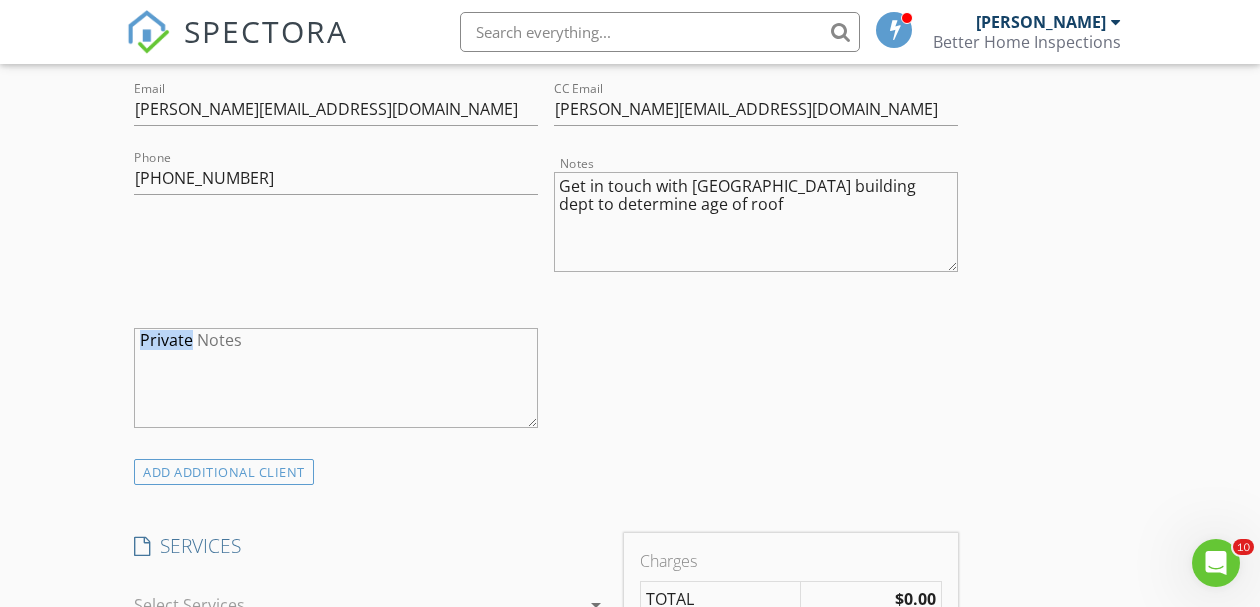 click on "INSPECTOR(S)
check_box   Robert Young   PRIMARY   Robert Young arrow_drop_down   check_box Robert Young specifically requested
Date/Time
07/29/2025 9:00 AM
Location
Address Search       Address 668 Golden Beach Dr   Unit   City Golden Beach   State FL   Zip 33160   County Miami-Dade     Square Feet 4659   Year Built 1994   Foundation Slab arrow_drop_down     Robert Young     52.9 miles     (an hour)
client
check_box Enable Client CC email for this inspection   Client Search     check_box Client is a Company/Organization   Company/Organization Sofli Windows & Doors       Email katherine@sofliwindows.com   CC Email leandro@sofliwindows.com   Phone 954-636-1122           Notes Get in touch with Golden Beach building dept to determine age of roof   Private Notes
ADD ADDITIONAL client
check_box_outline_blank" at bounding box center [630, 837] 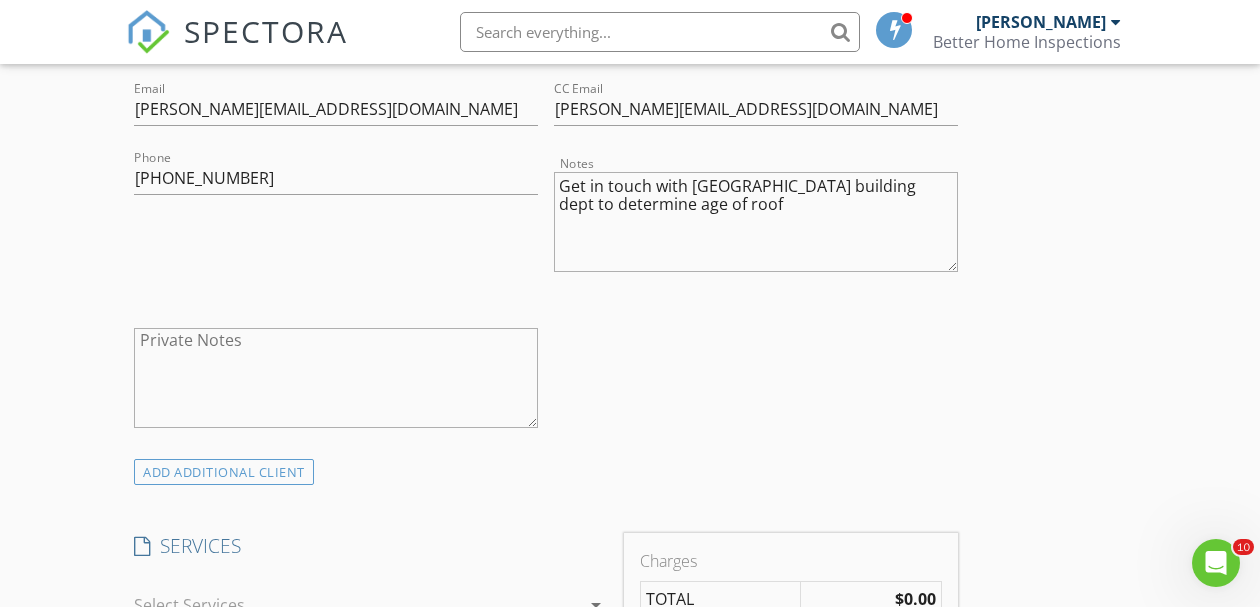 drag, startPoint x: 1036, startPoint y: 354, endPoint x: 997, endPoint y: 359, distance: 39.319206 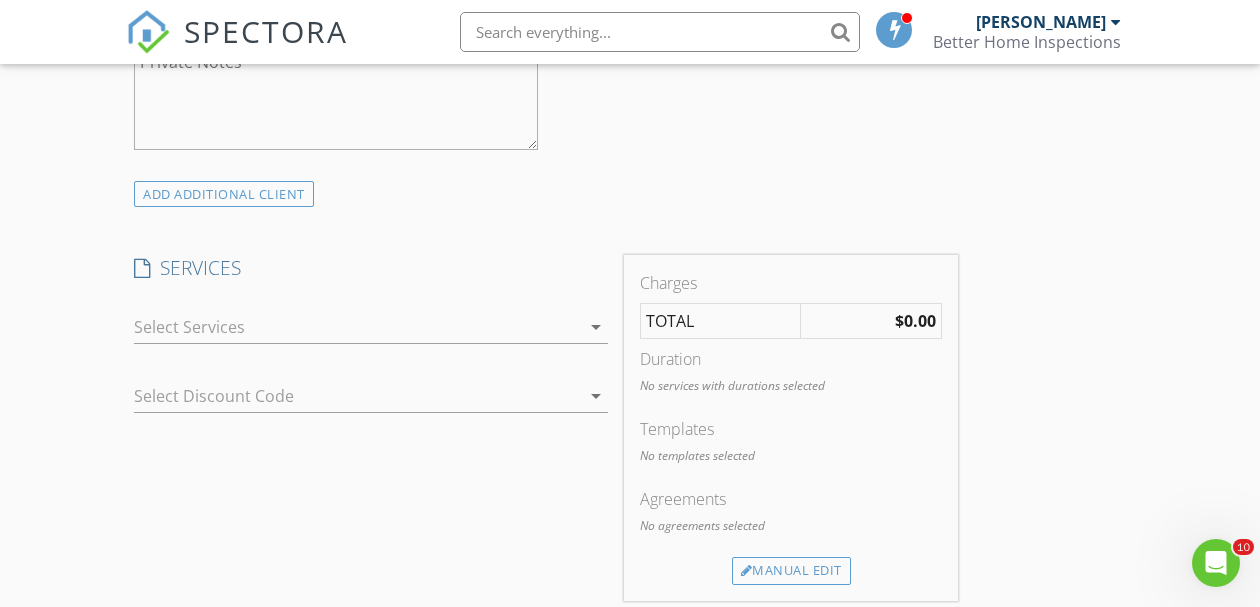 scroll, scrollTop: 1473, scrollLeft: 0, axis: vertical 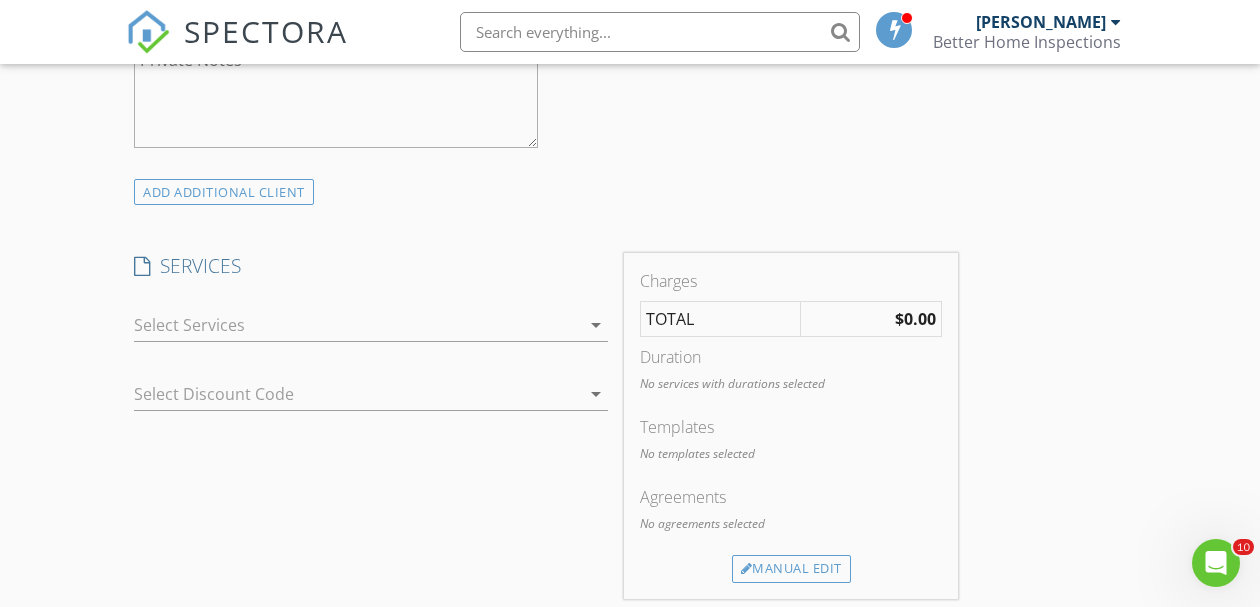 click on "arrow_drop_down" at bounding box center (596, 325) 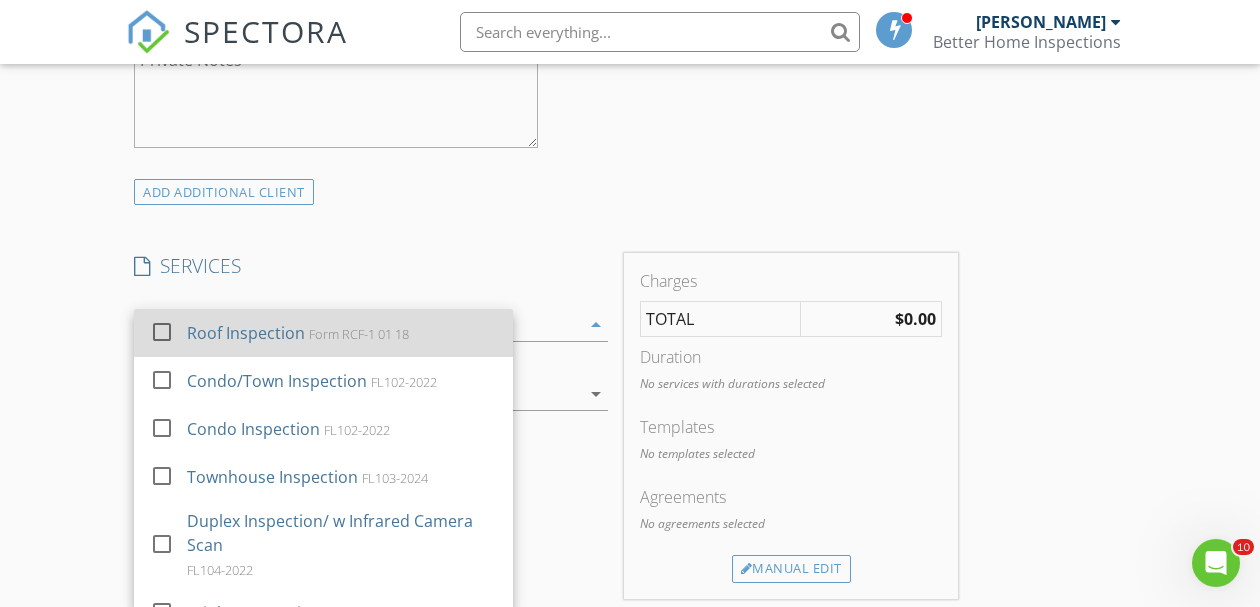 click at bounding box center (162, 332) 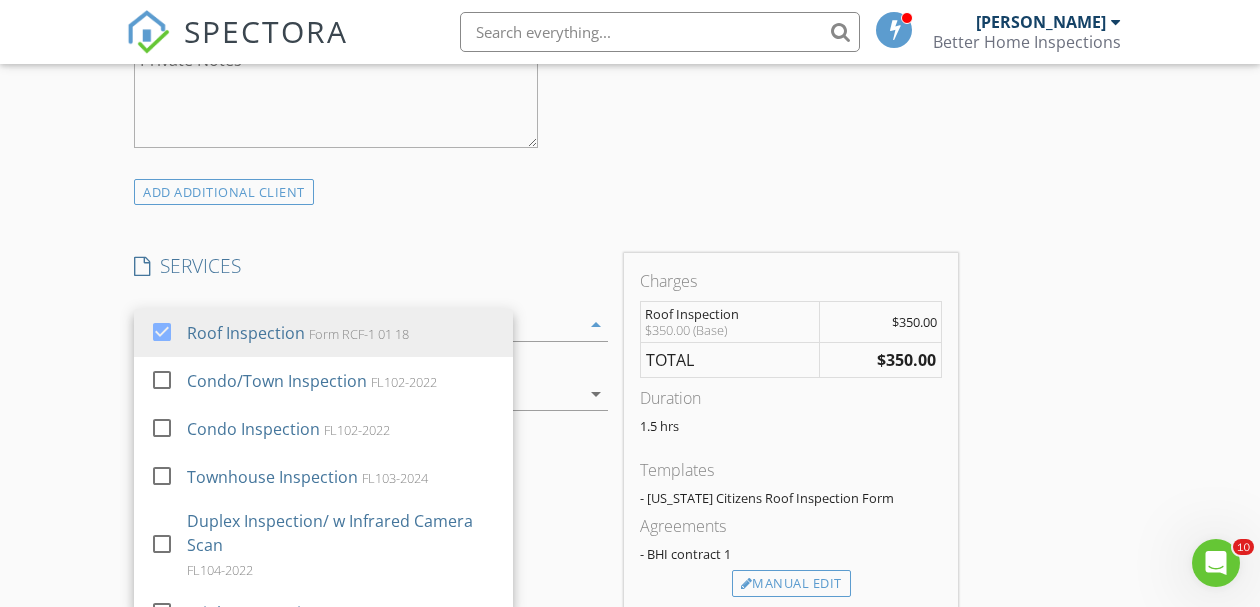drag, startPoint x: 551, startPoint y: 103, endPoint x: 558, endPoint y: 128, distance: 25.96151 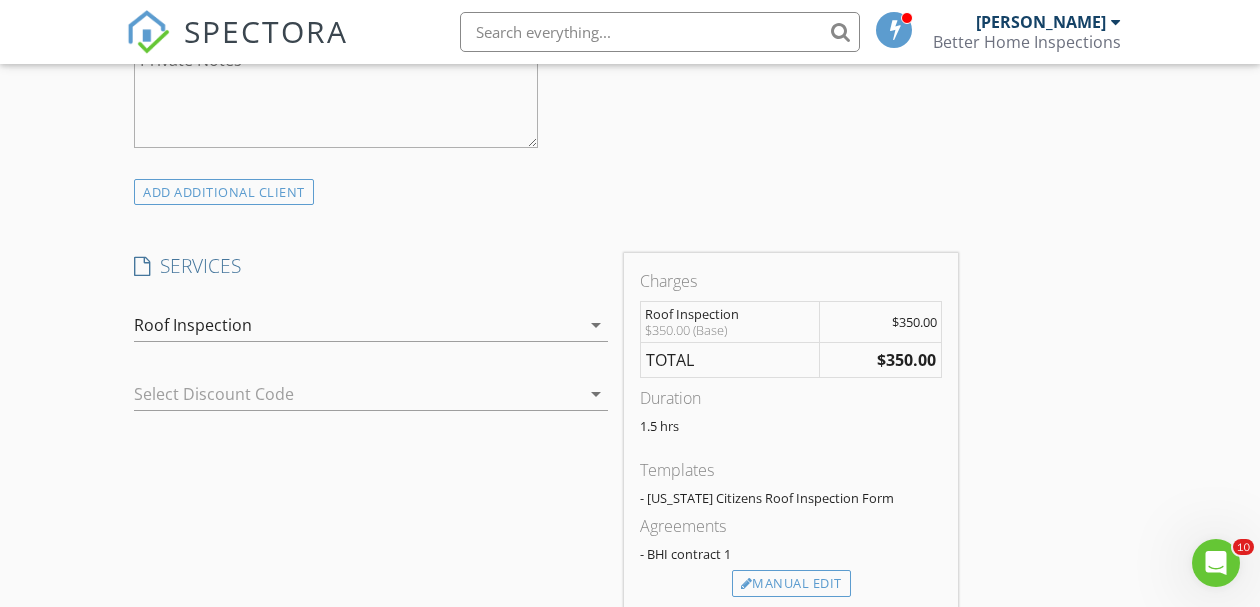 click on "arrow_drop_down" at bounding box center [596, 394] 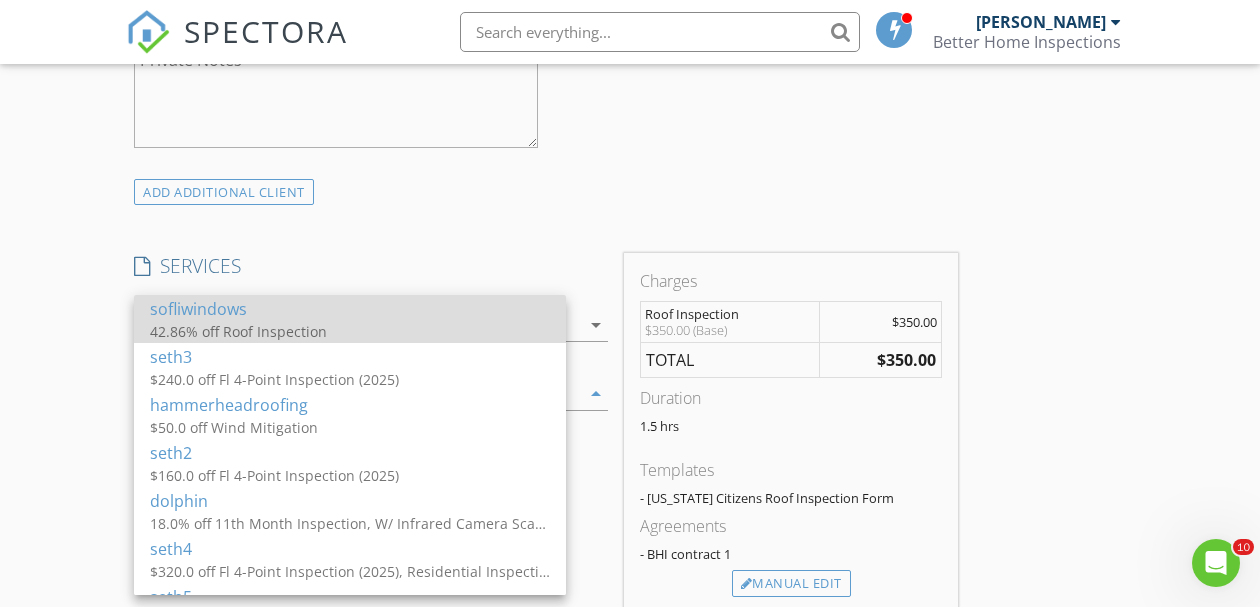 click on "sofliwindows" at bounding box center [350, 309] 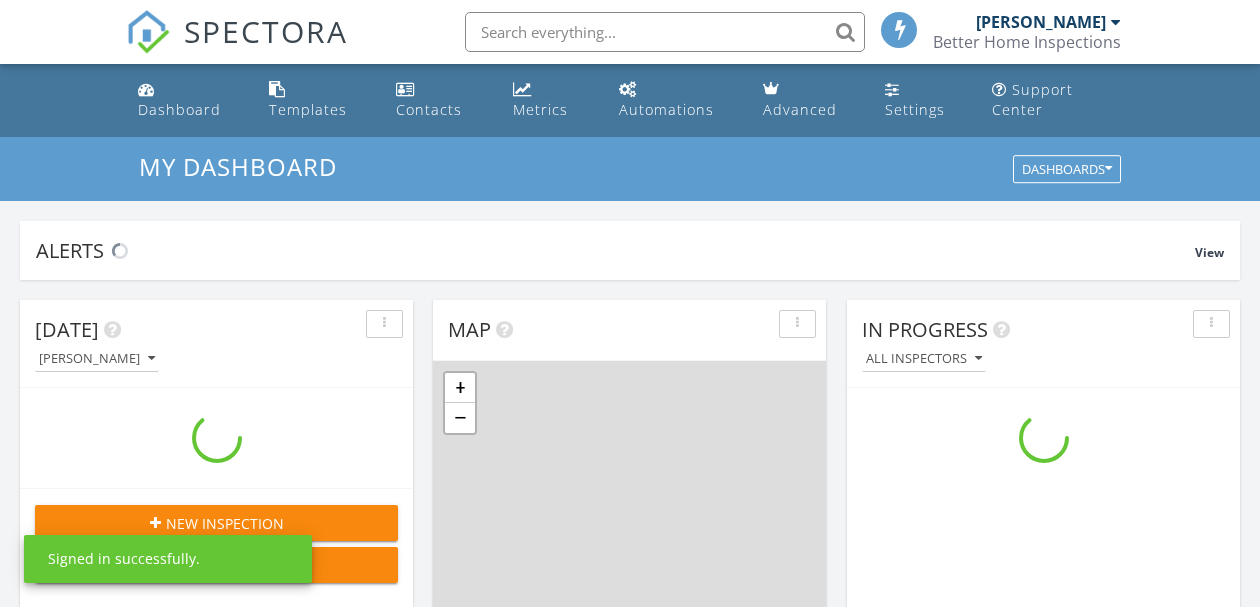 scroll, scrollTop: 0, scrollLeft: 0, axis: both 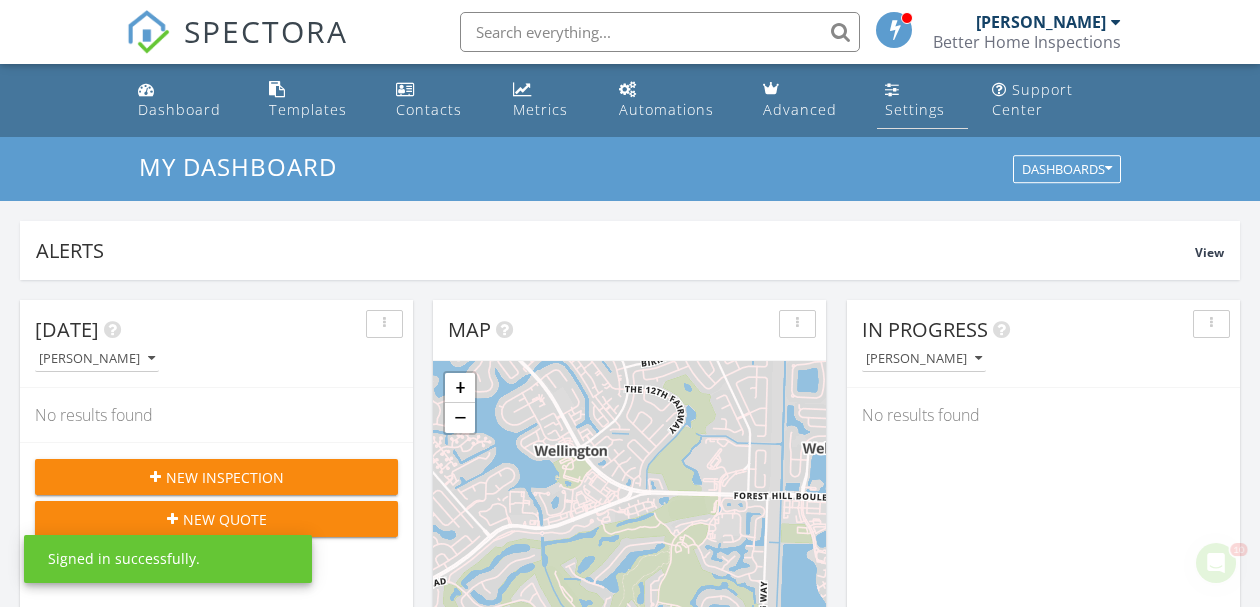 click on "Settings" at bounding box center (922, 100) 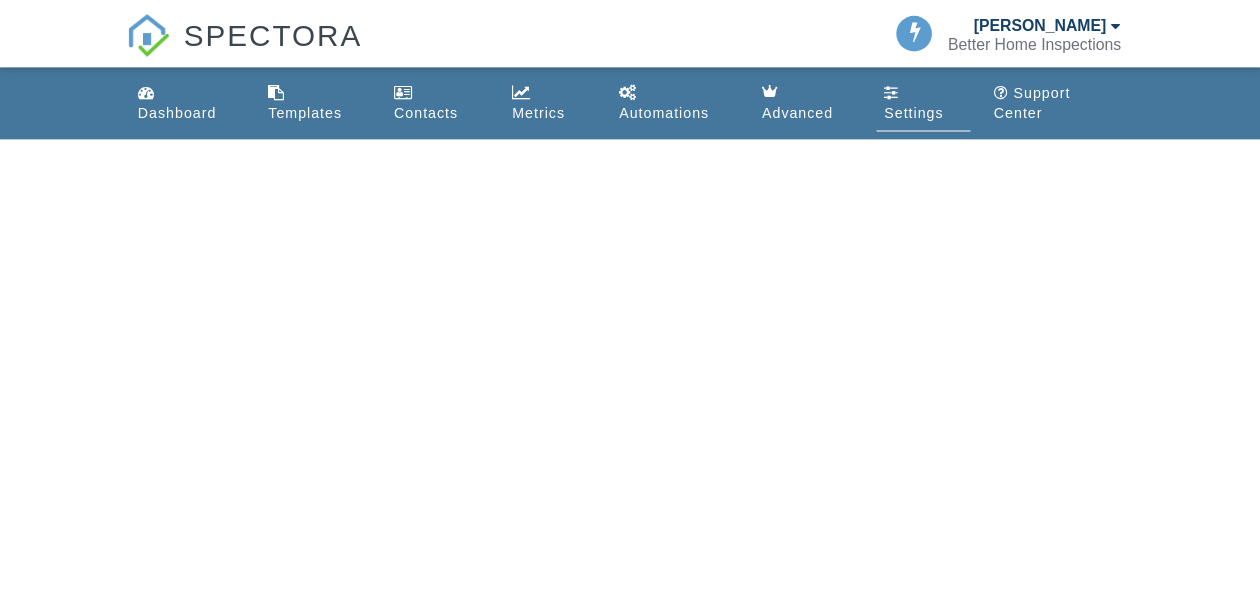 scroll, scrollTop: 0, scrollLeft: 0, axis: both 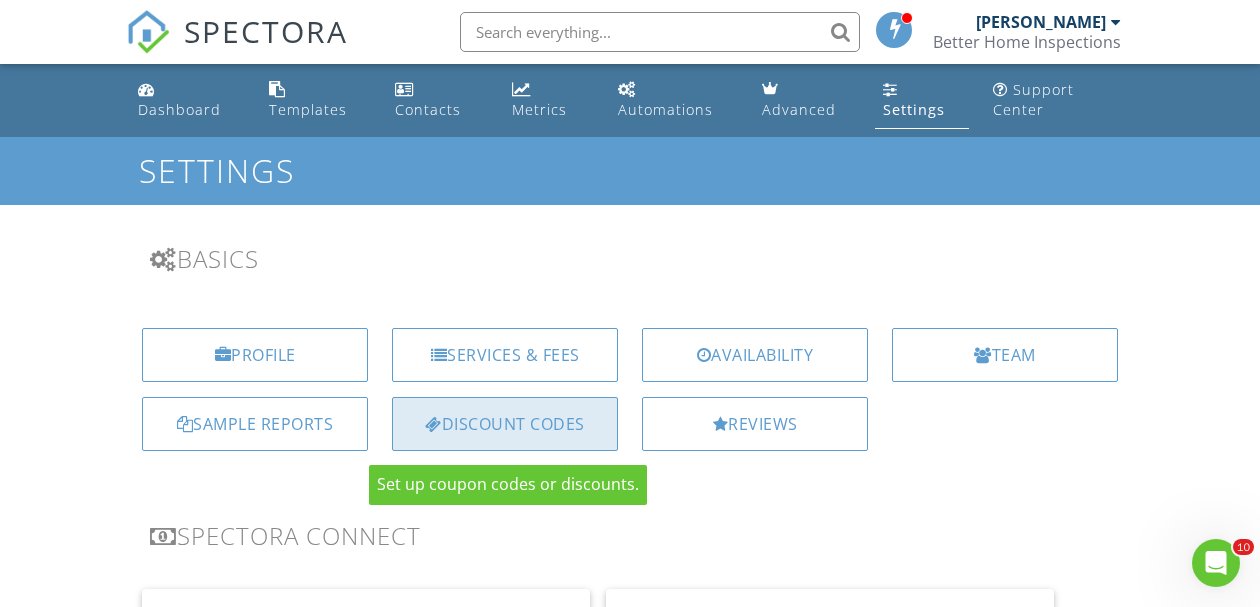 click on "Discount Codes" at bounding box center (505, 424) 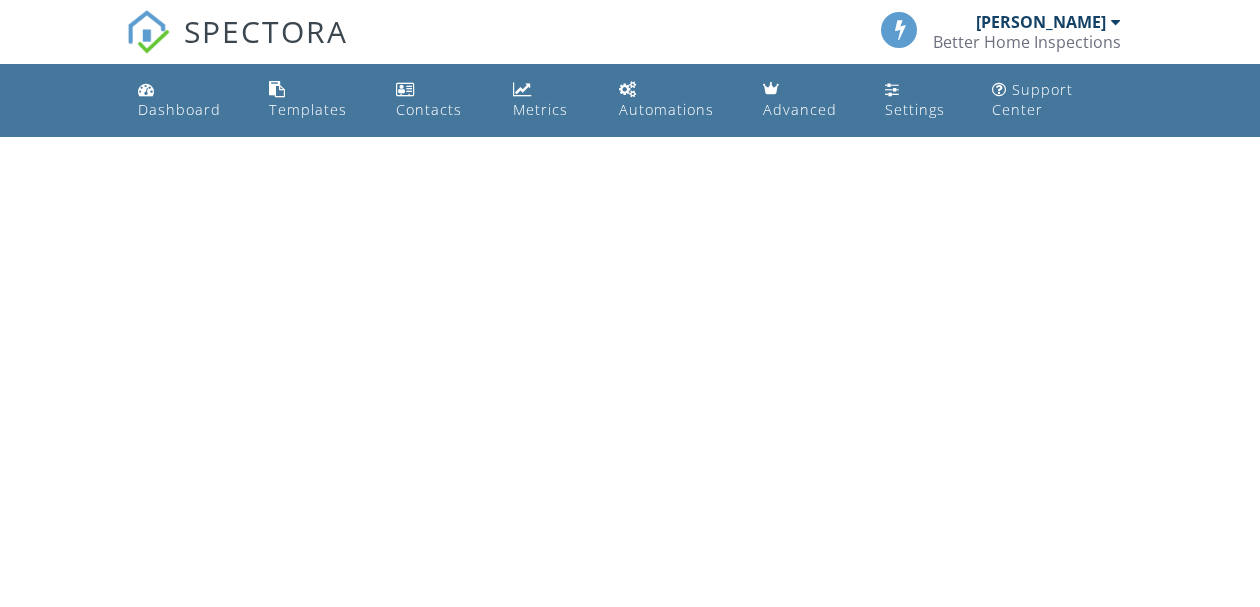 scroll, scrollTop: 0, scrollLeft: 0, axis: both 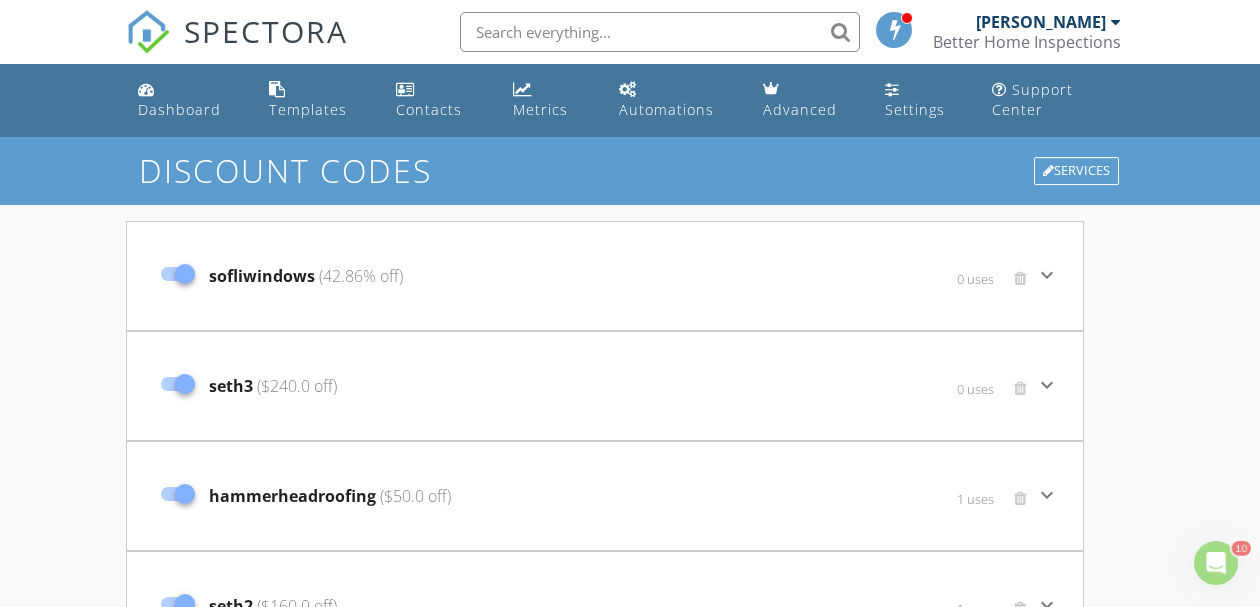 click on "sofliwindows
(42.86% off)" at bounding box center (306, 276) 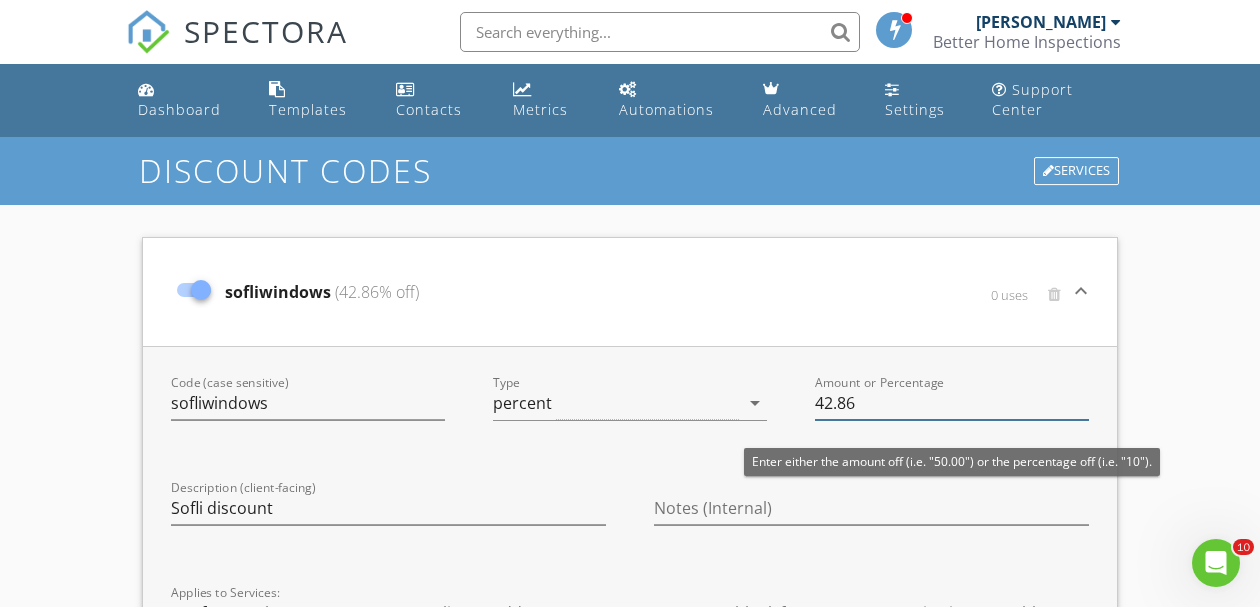 click on "42.86" at bounding box center (952, 403) 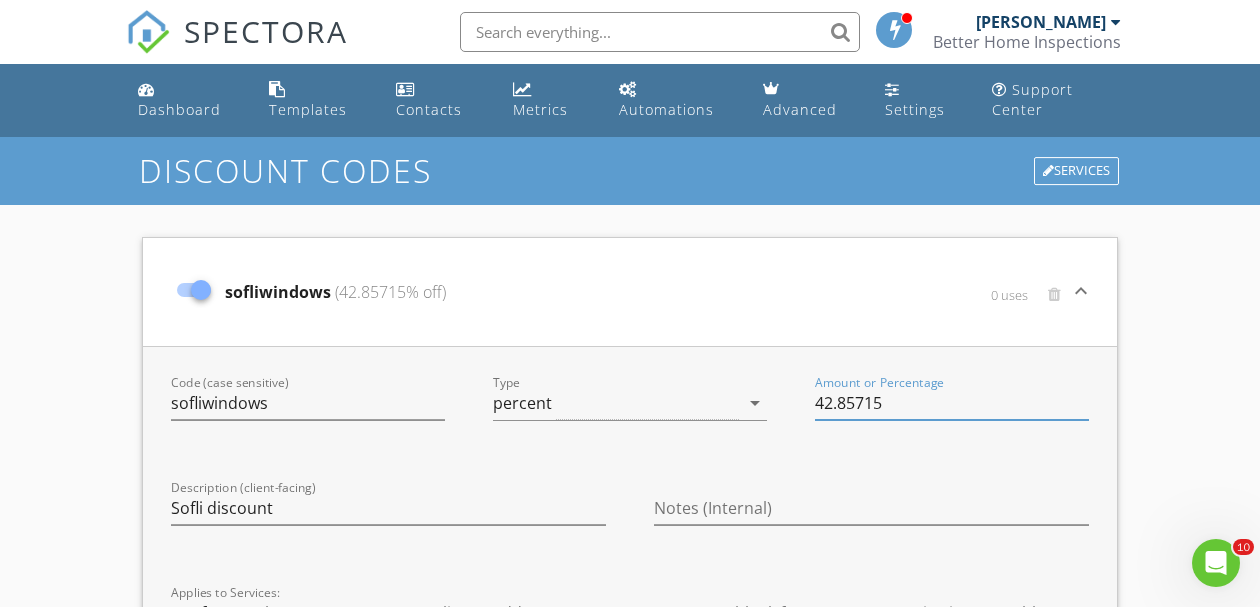 type on "42.85715" 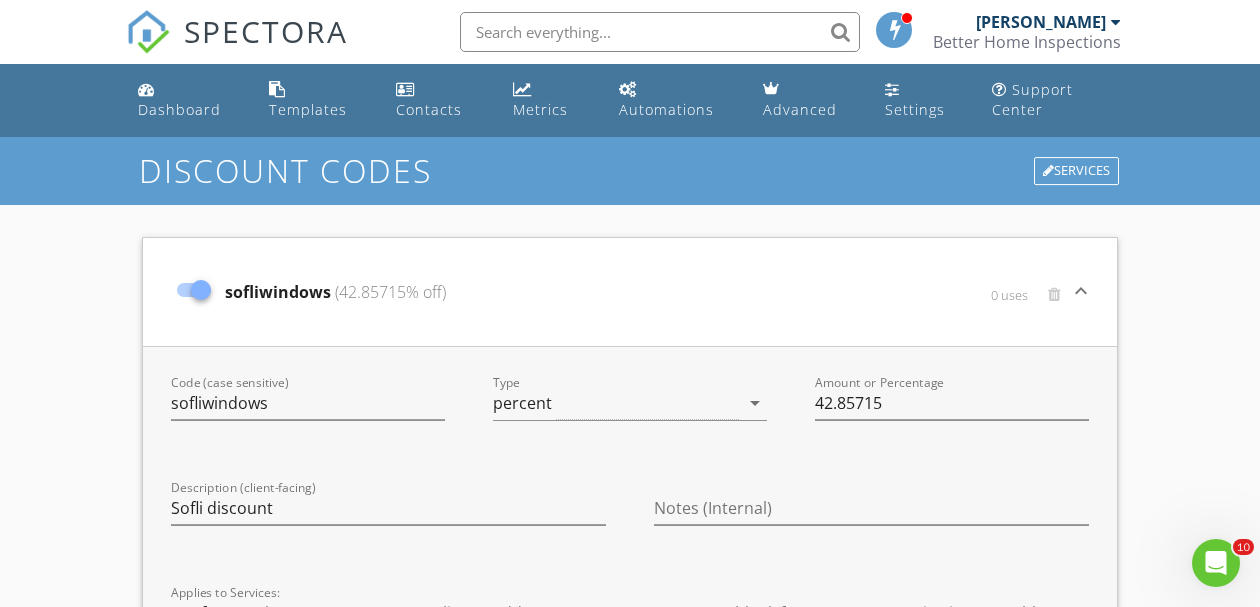 click on "Amount or Percentage 42.85715" at bounding box center (952, 405) 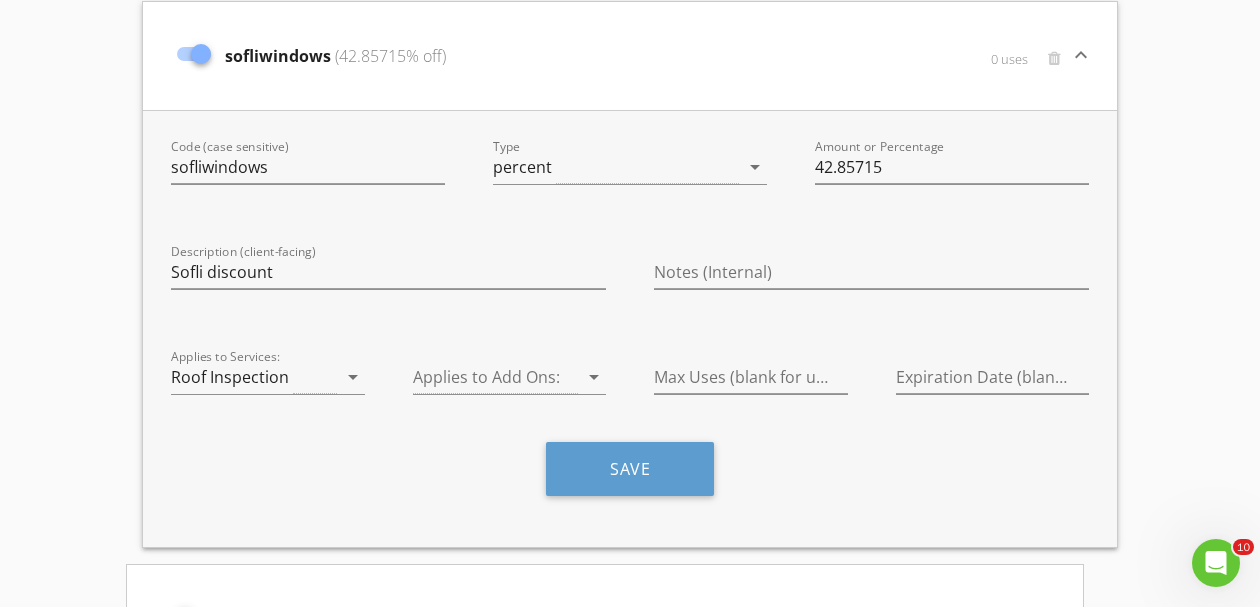 scroll, scrollTop: 240, scrollLeft: 0, axis: vertical 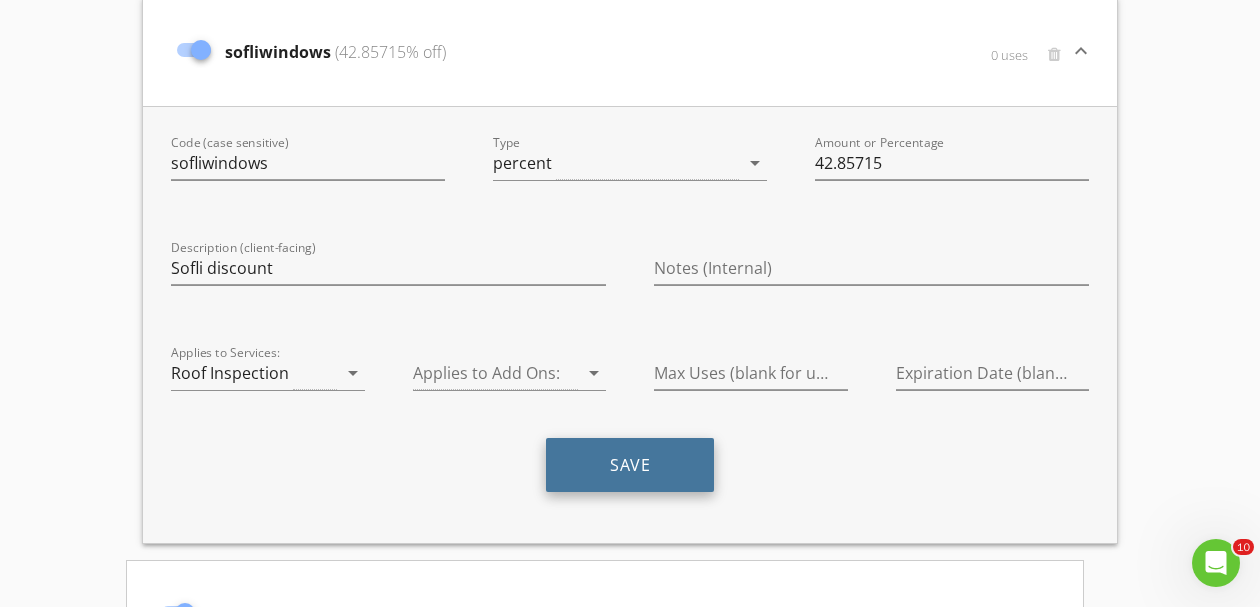 click on "Save" at bounding box center [630, 465] 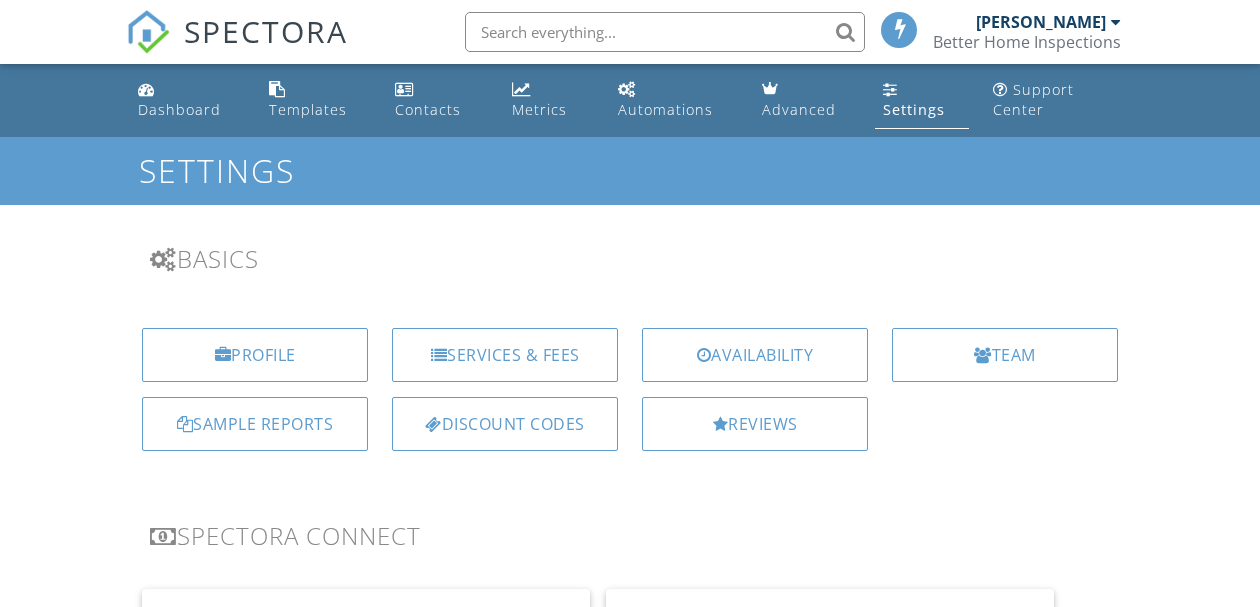 scroll, scrollTop: 0, scrollLeft: 0, axis: both 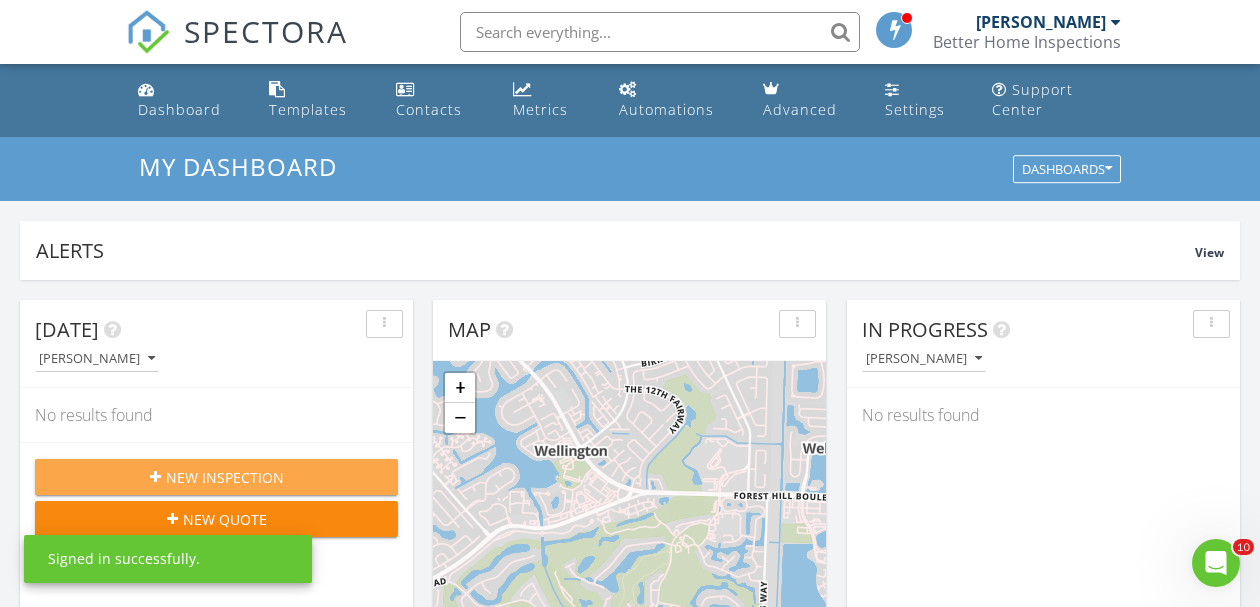 click on "New Inspection" at bounding box center [225, 477] 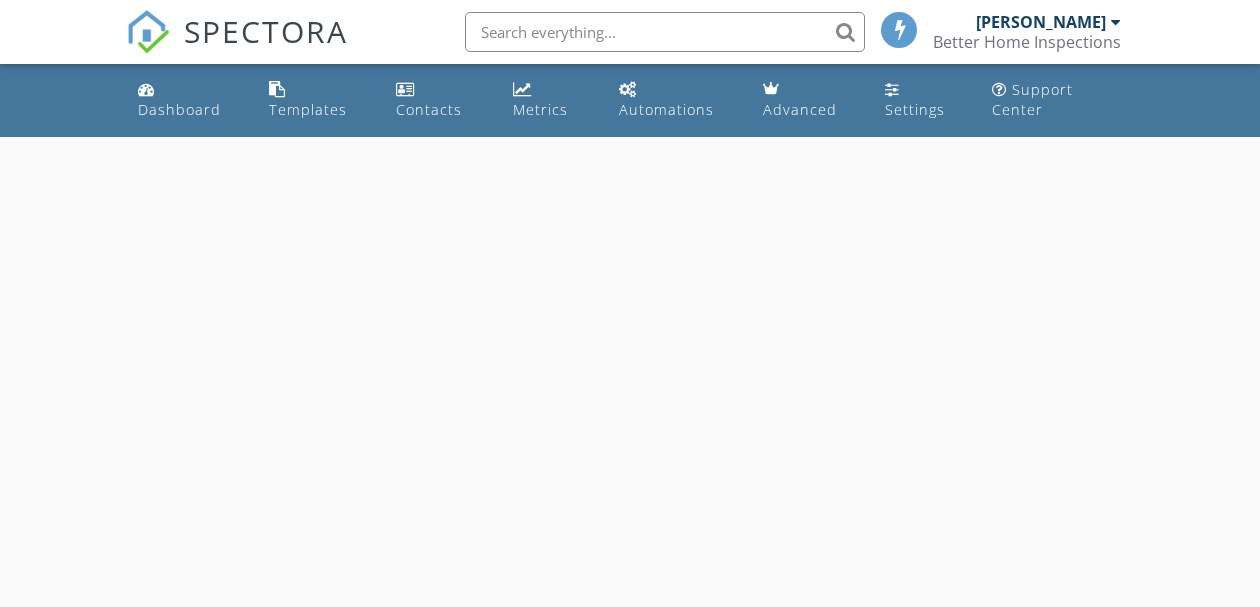 scroll, scrollTop: 0, scrollLeft: 0, axis: both 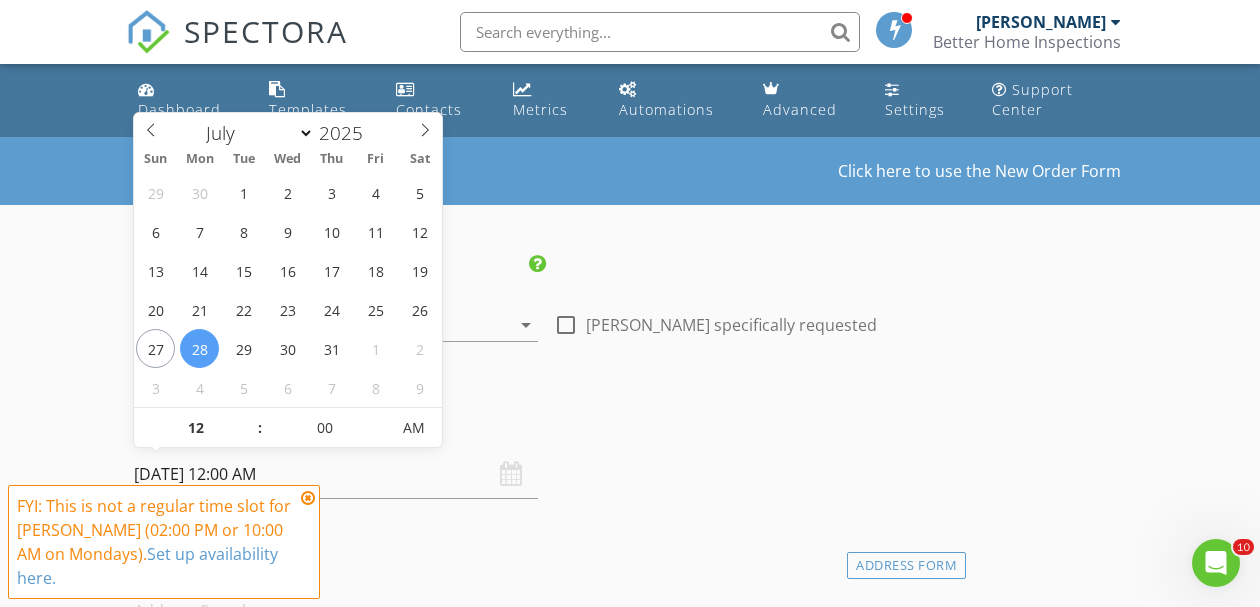click on "[DATE] 12:00 AM" at bounding box center (336, 474) 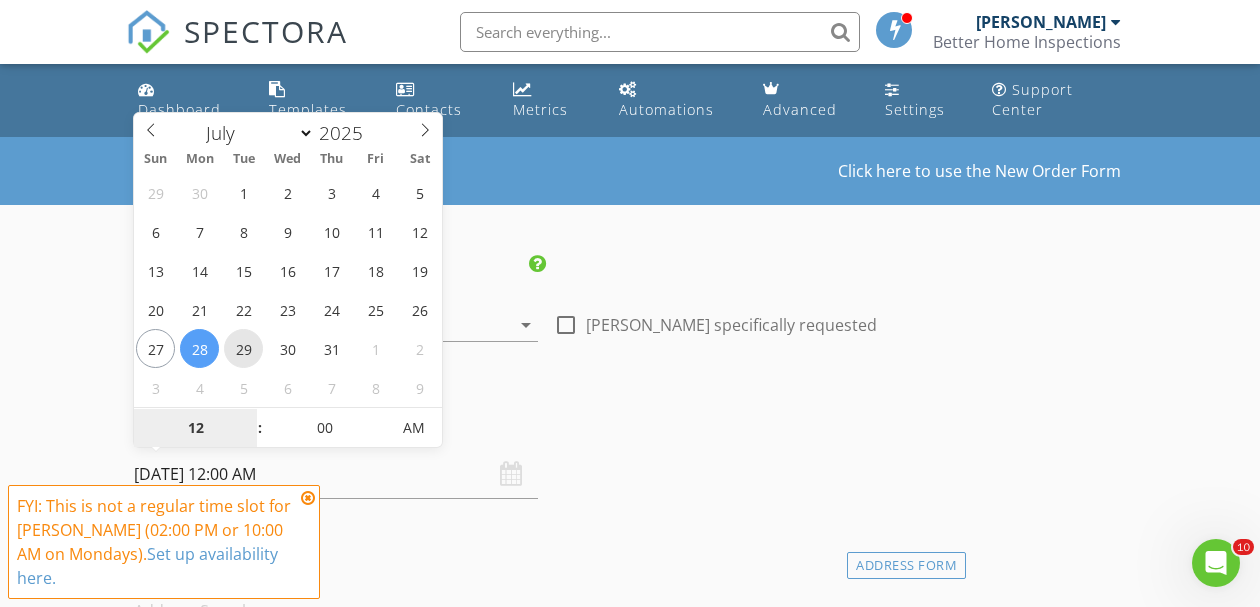 type on "[DATE] 12:00 AM" 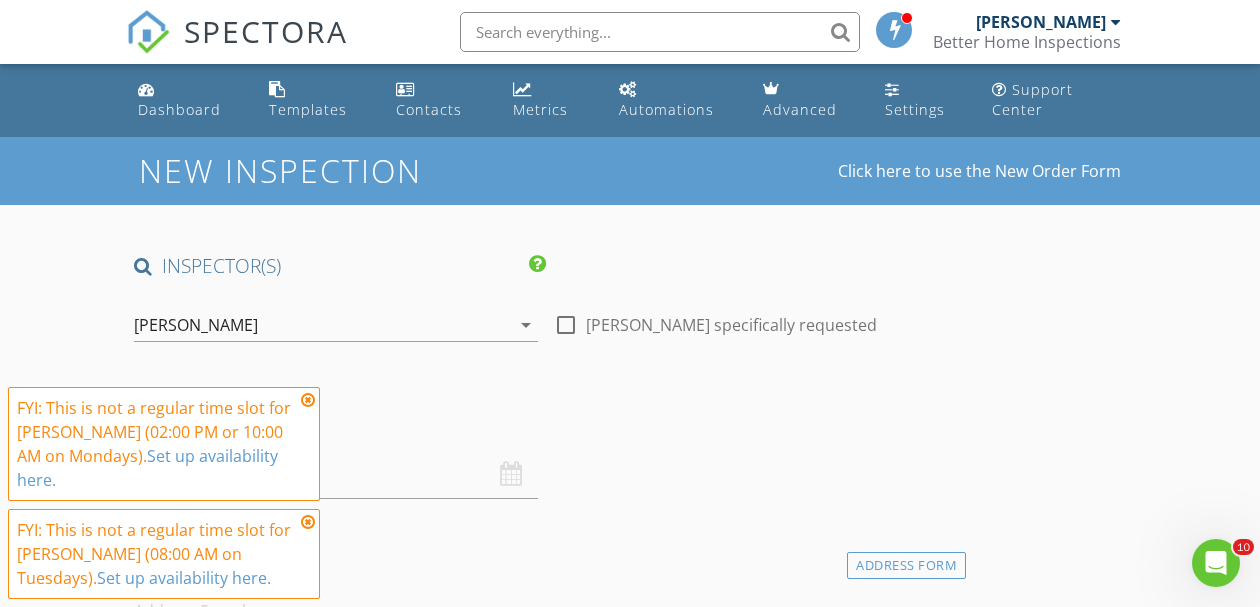 click at bounding box center (308, 400) 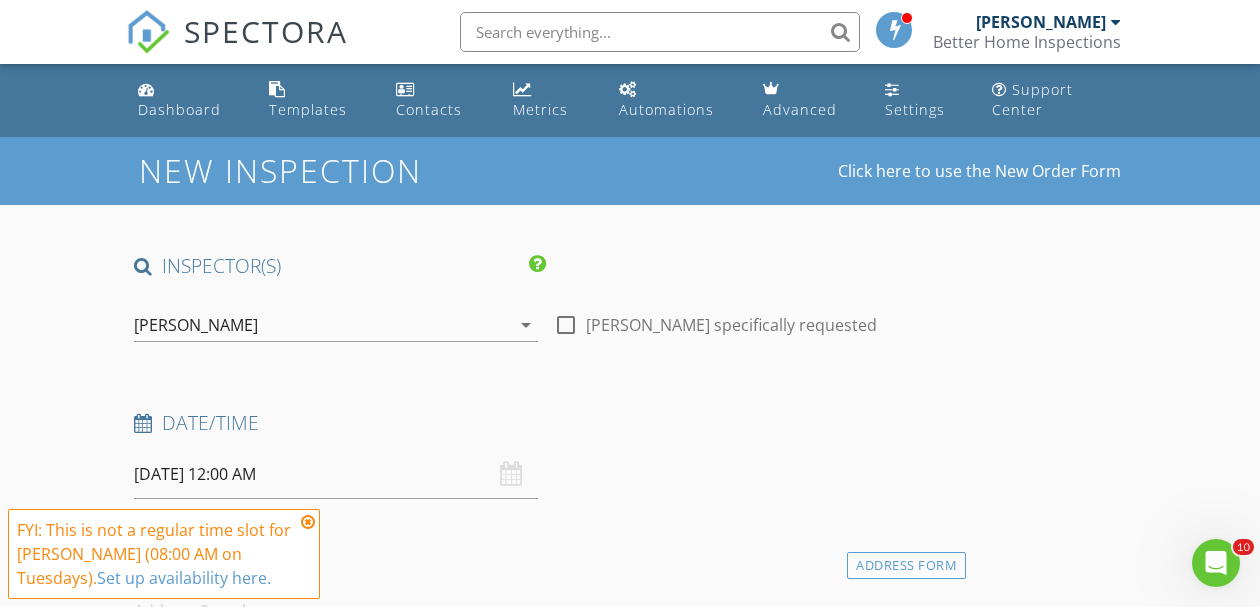 click at bounding box center (308, 522) 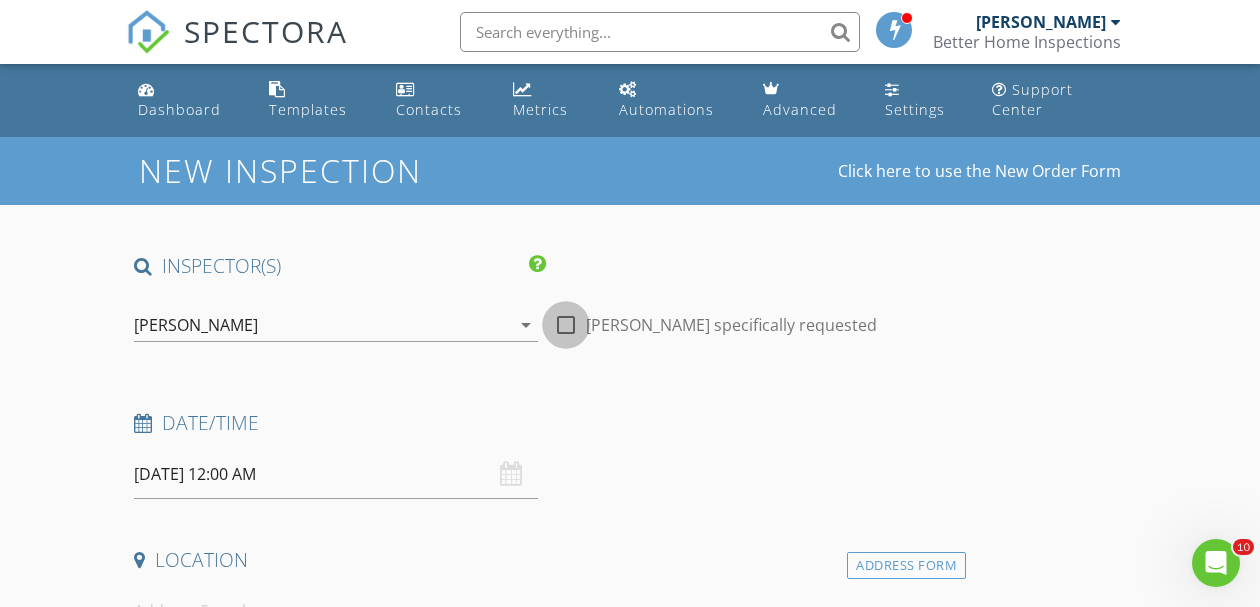 click at bounding box center (566, 325) 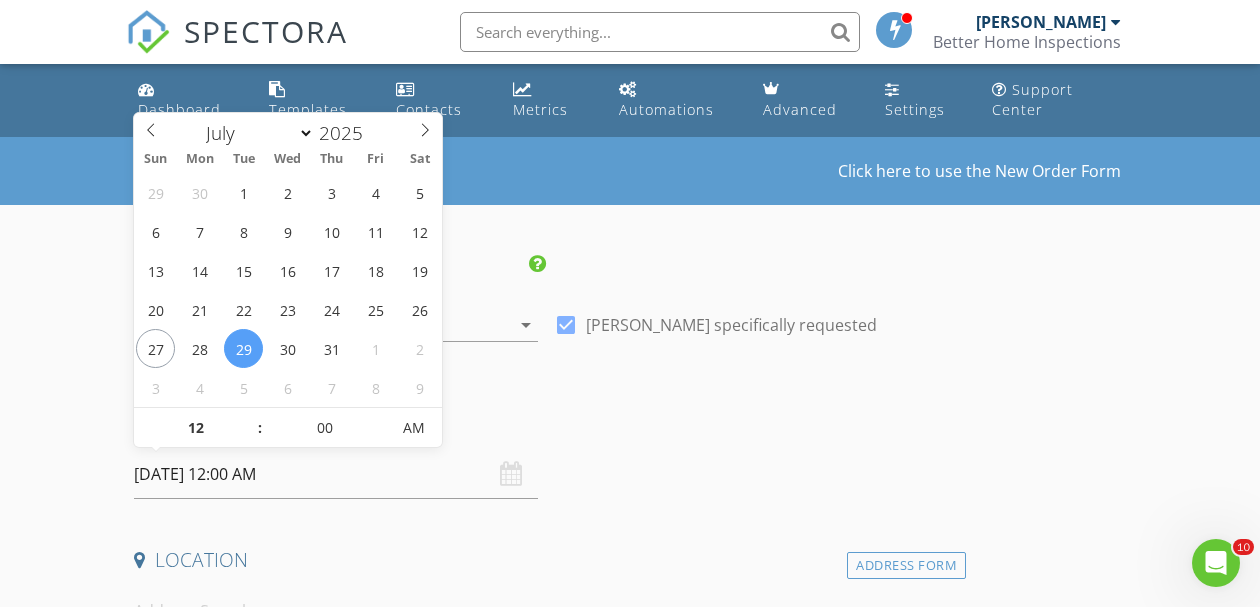 click on "[DATE] 12:00 AM" at bounding box center (336, 474) 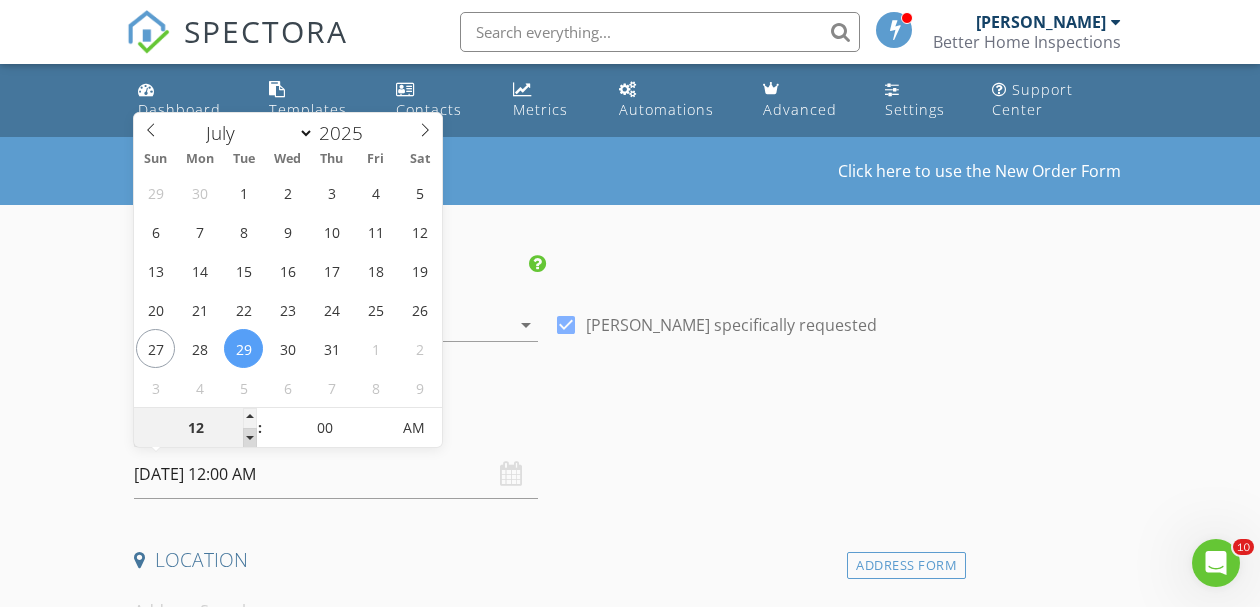 type on "11" 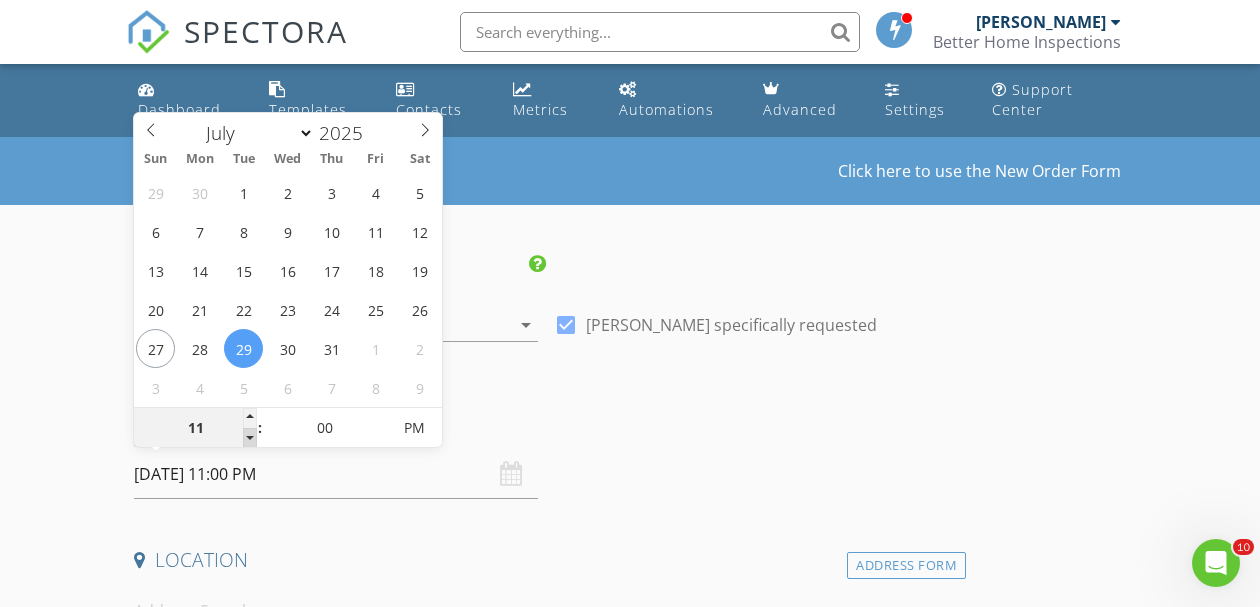 click at bounding box center (250, 438) 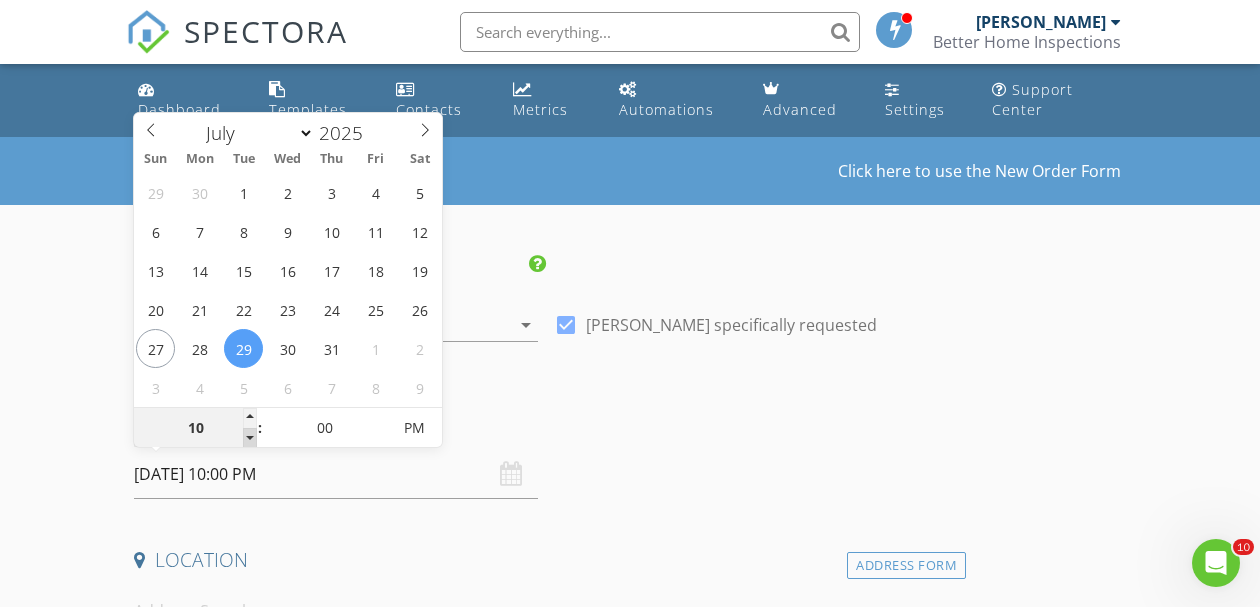 click at bounding box center (250, 438) 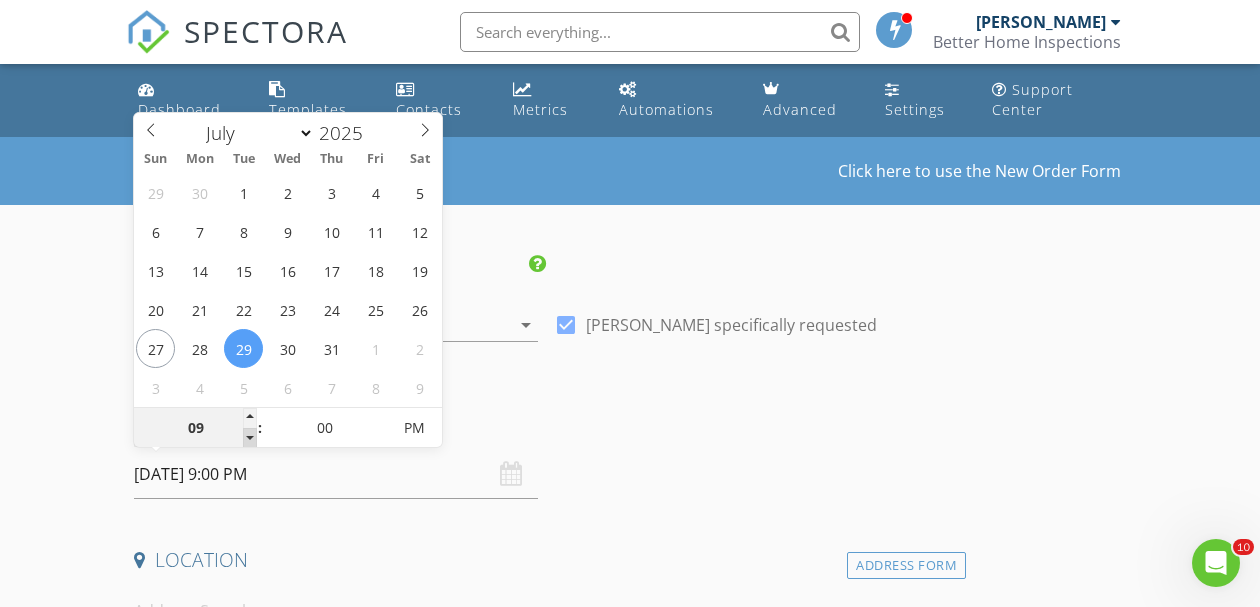 click at bounding box center [250, 438] 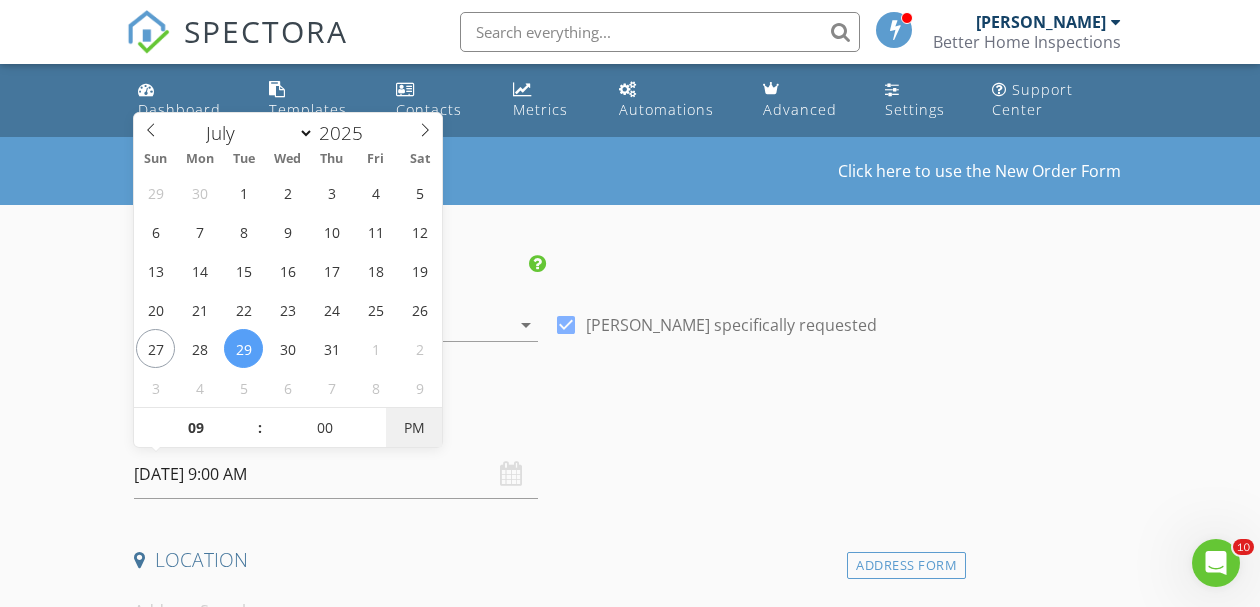 drag, startPoint x: 253, startPoint y: 435, endPoint x: 415, endPoint y: 423, distance: 162.44383 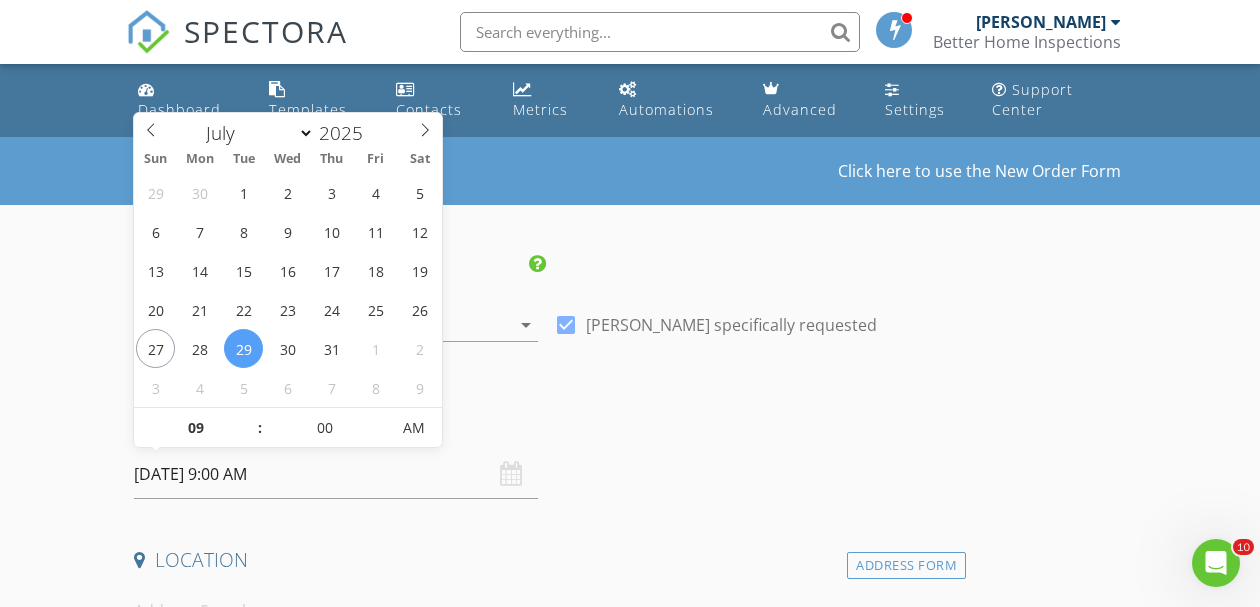 click on "check_box [PERSON_NAME] specifically requested" at bounding box center (756, 327) 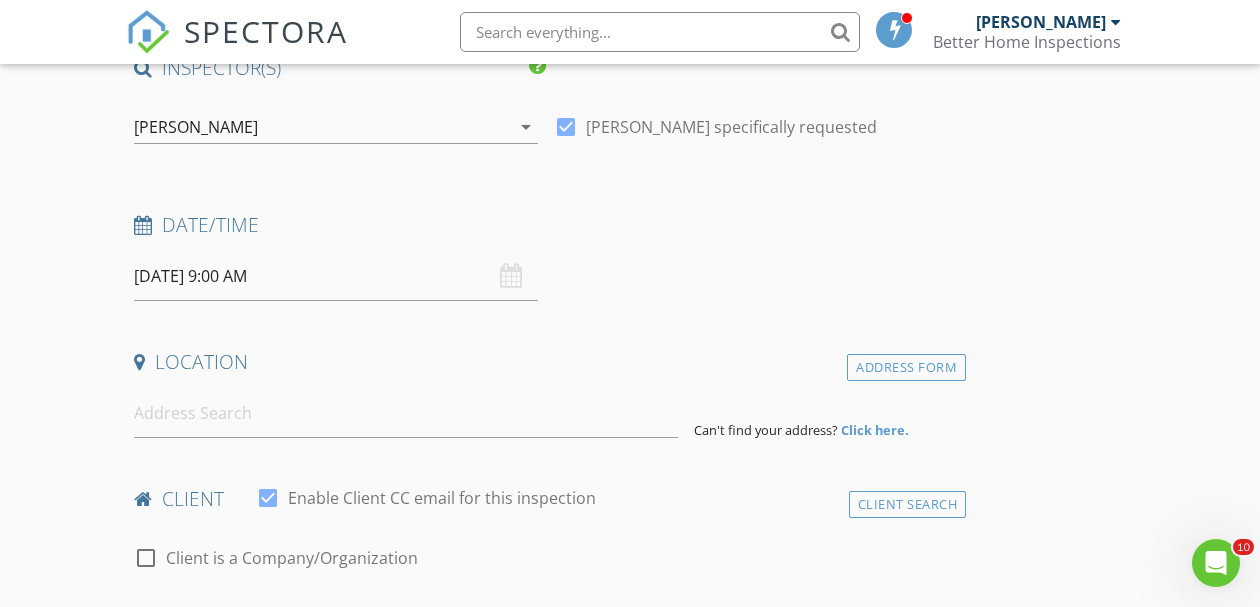 scroll, scrollTop: 200, scrollLeft: 0, axis: vertical 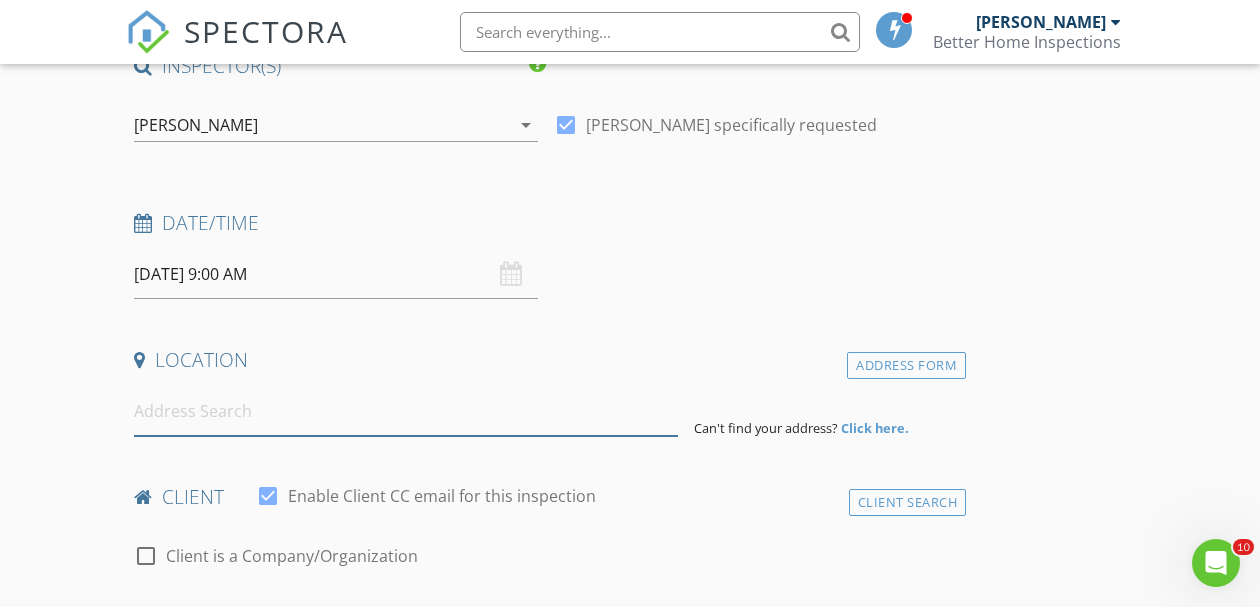 click at bounding box center (406, 411) 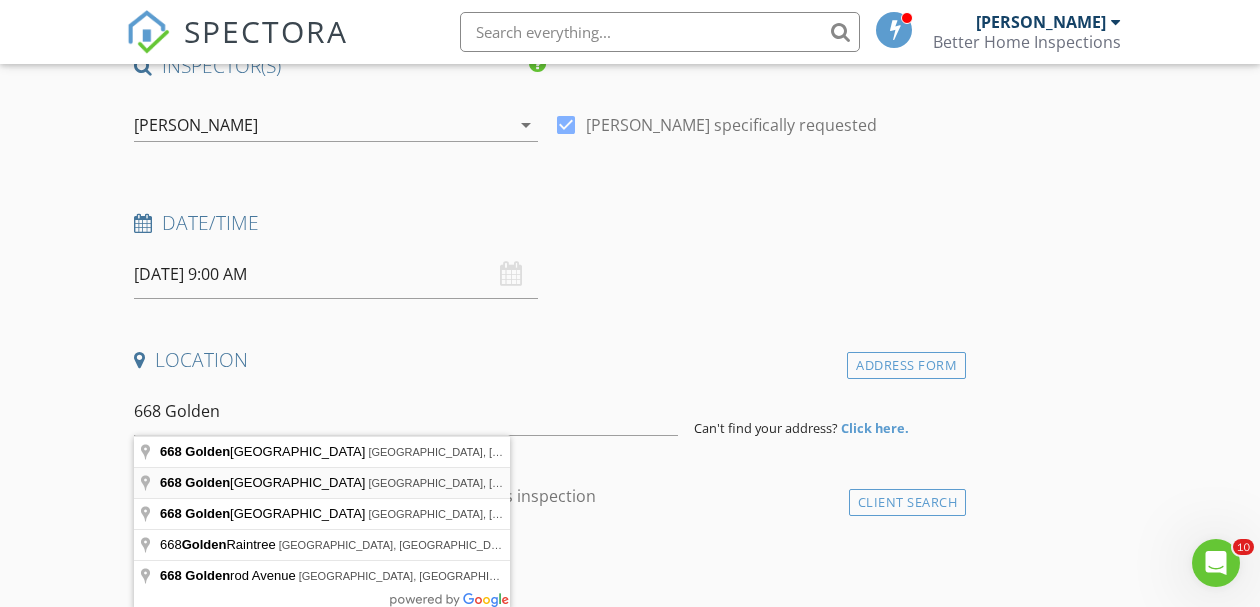 type on "[STREET_ADDRESS]" 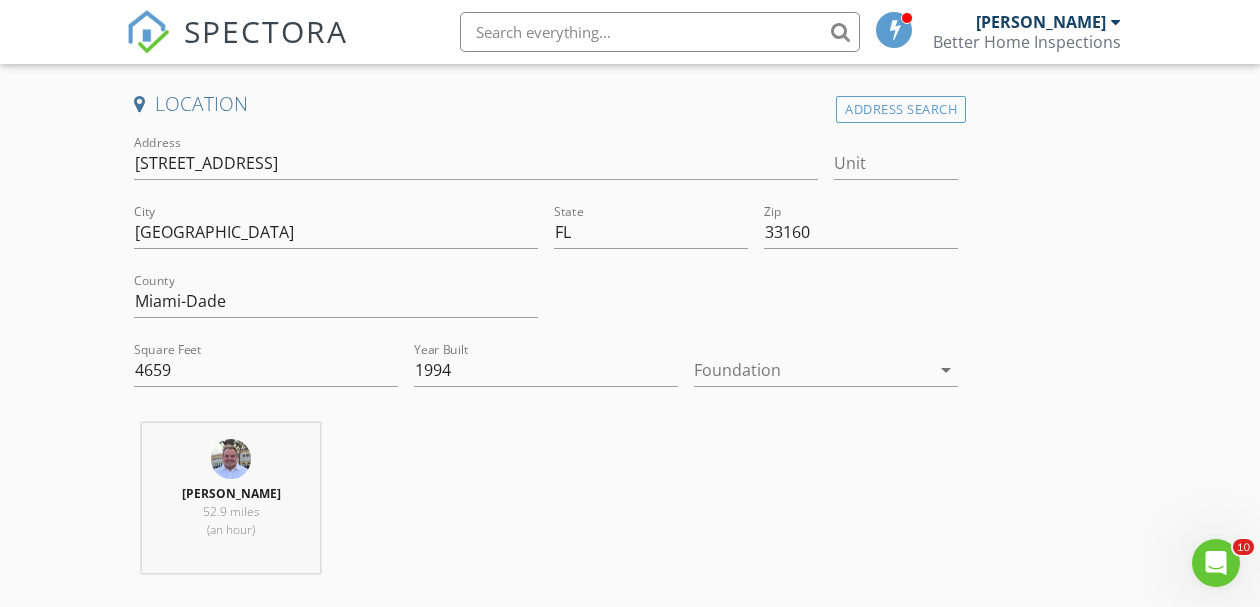 scroll, scrollTop: 480, scrollLeft: 0, axis: vertical 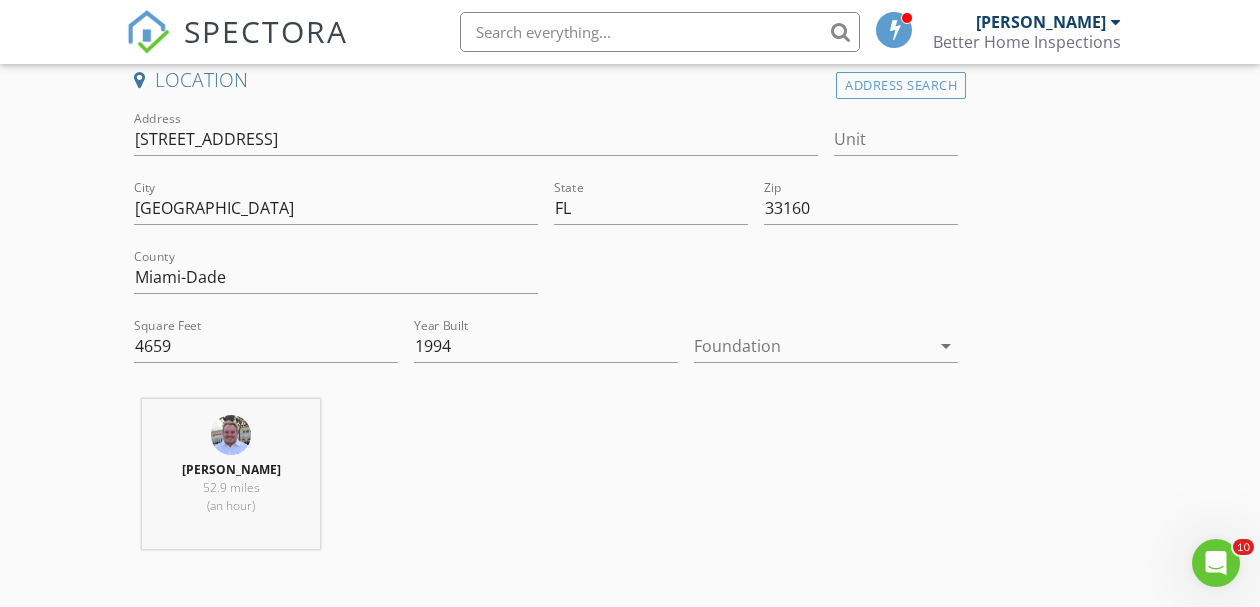 click on "arrow_drop_down" at bounding box center [946, 346] 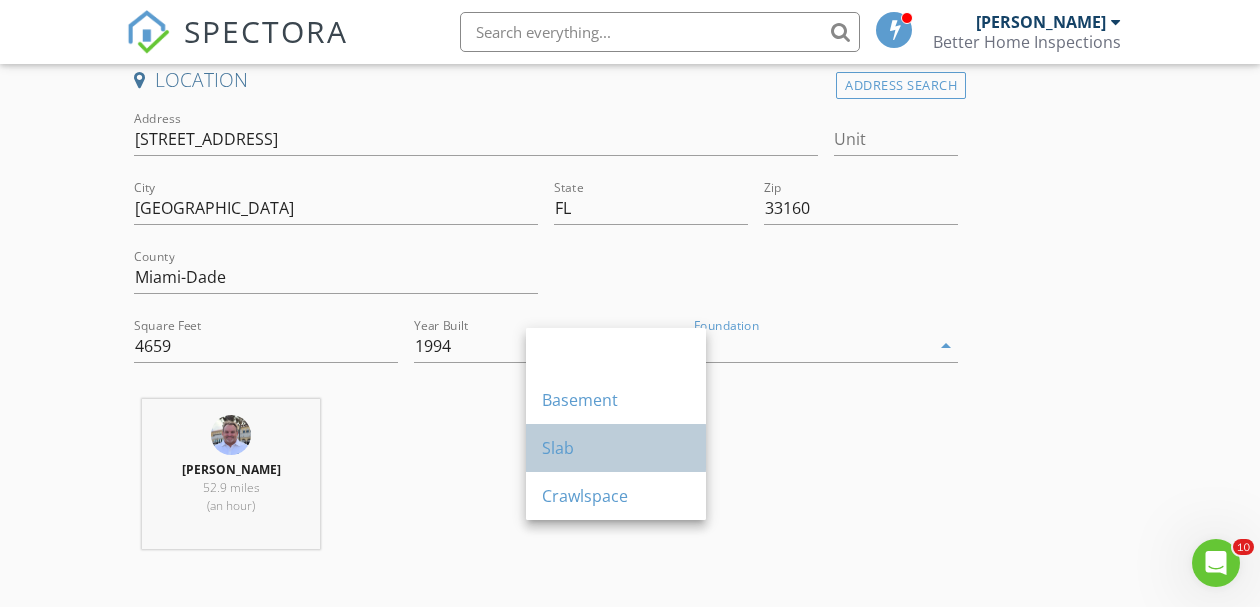 click on "Slab" at bounding box center (616, 448) 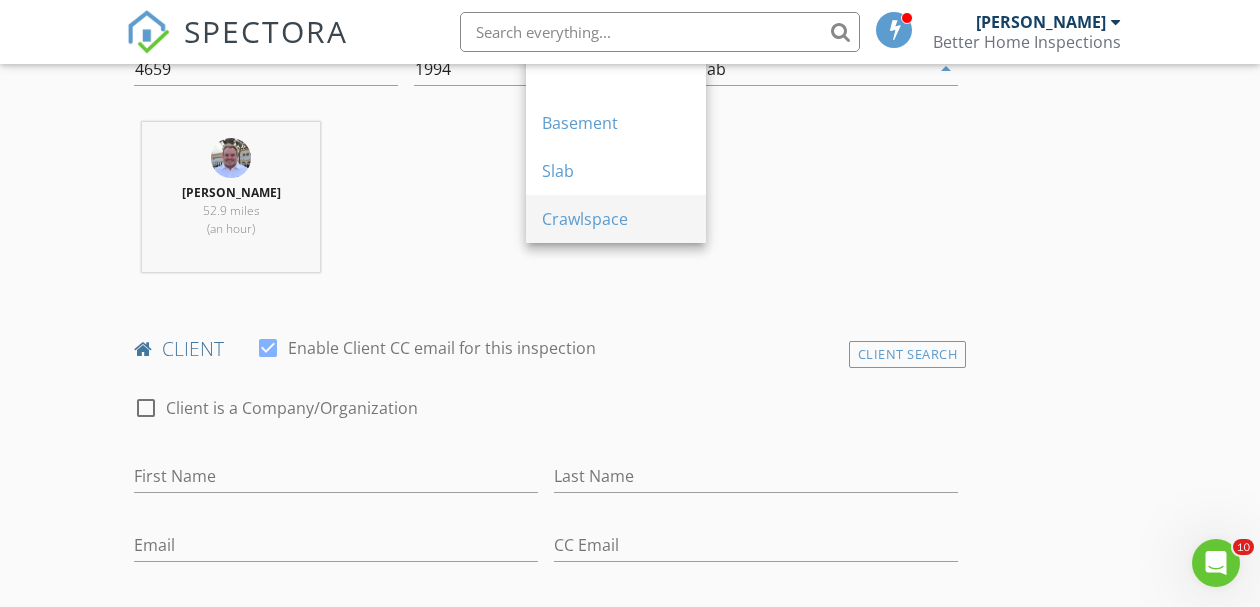 scroll, scrollTop: 760, scrollLeft: 0, axis: vertical 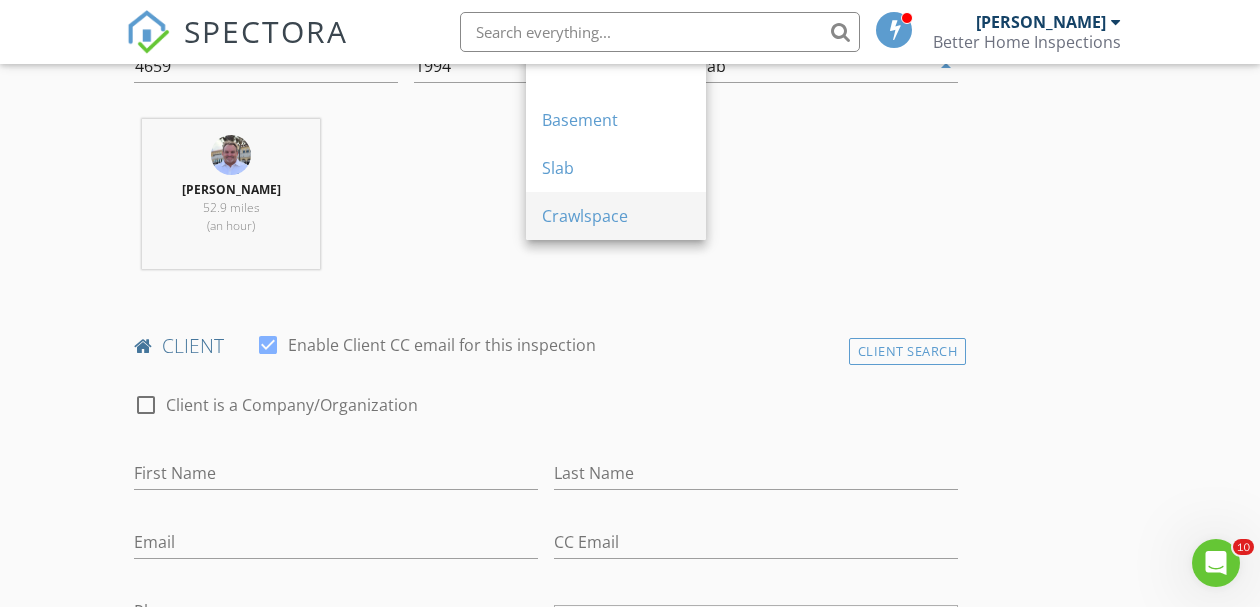 click on "INSPECTOR(S)
check_box   [PERSON_NAME]   PRIMARY   [PERSON_NAME] arrow_drop_down   check_box [PERSON_NAME] specifically requested
Date/Time
[DATE] 9:00 AM
Location
Address Search       Address [STREET_ADDRESS][US_STATE]     Square Feet 4659   Year Built 1994   Foundation Slab arrow_drop_down     [PERSON_NAME]     52.9 miles     (an hour)
client
check_box Enable Client CC email for this inspection   Client Search     check_box_outline_blank Client is a Company/Organization     First Name   Last Name   Email   CC Email   Phone           Notes   Private Notes
ADD ADDITIONAL client
SERVICES
check_box_outline_blank   Roof Inspection   Form RCF-1 01 18 check_box_outline_blank   Condo/Town Inspection   FL102-2022" at bounding box center (630, 1270) 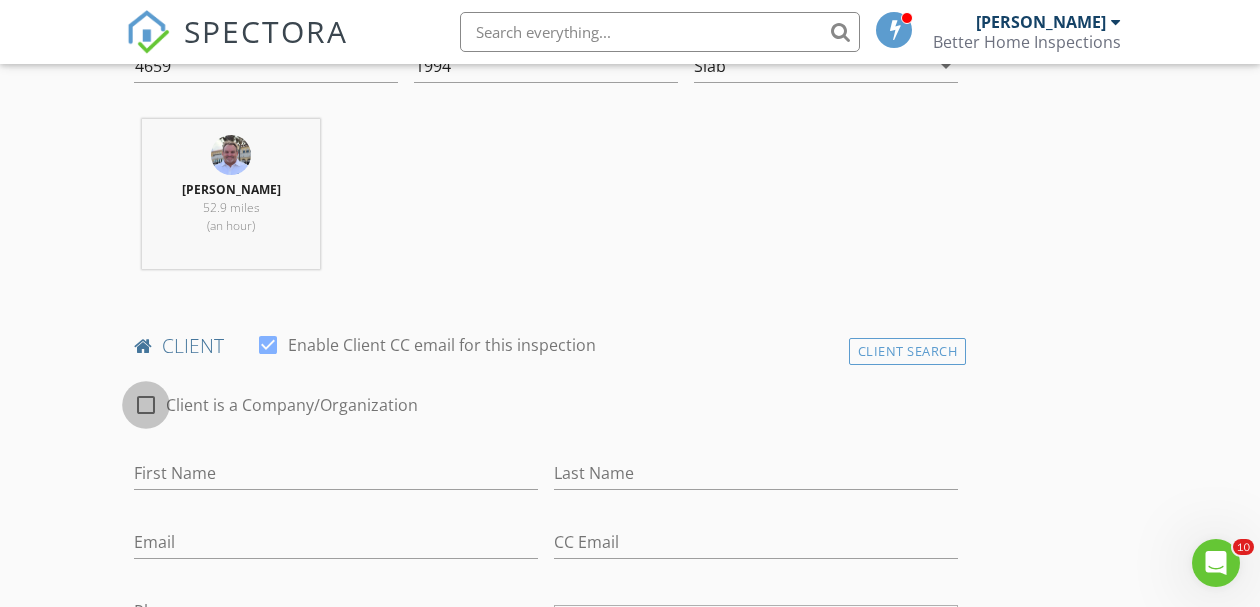 click at bounding box center (146, 405) 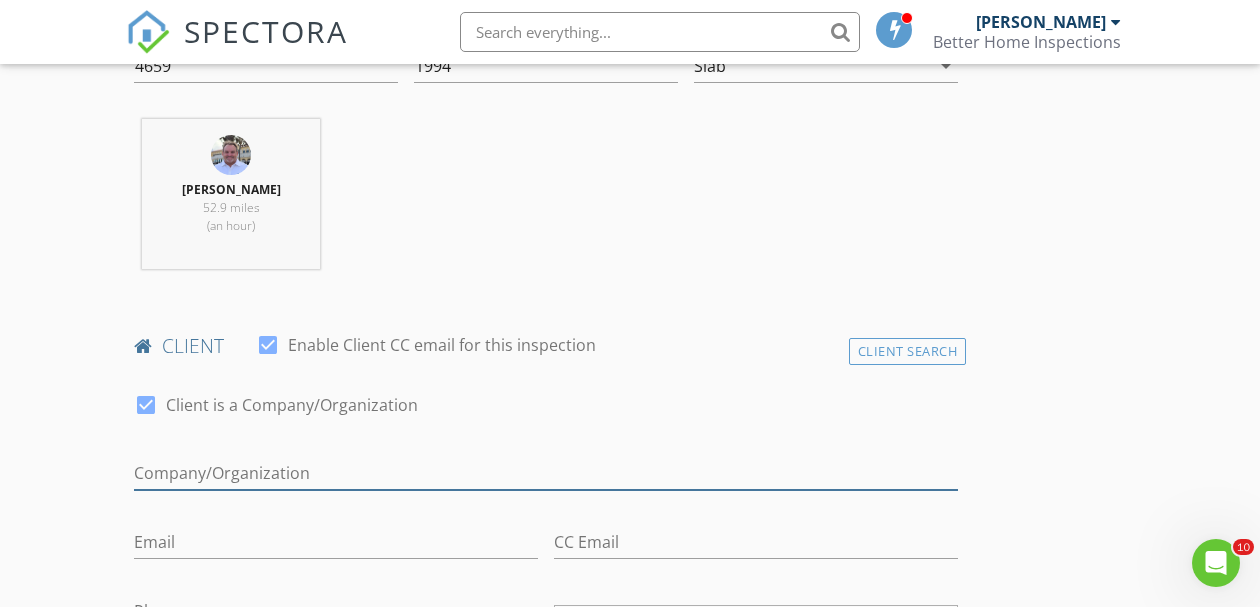click on "Enable Client CC email for this inspection" at bounding box center [546, 473] 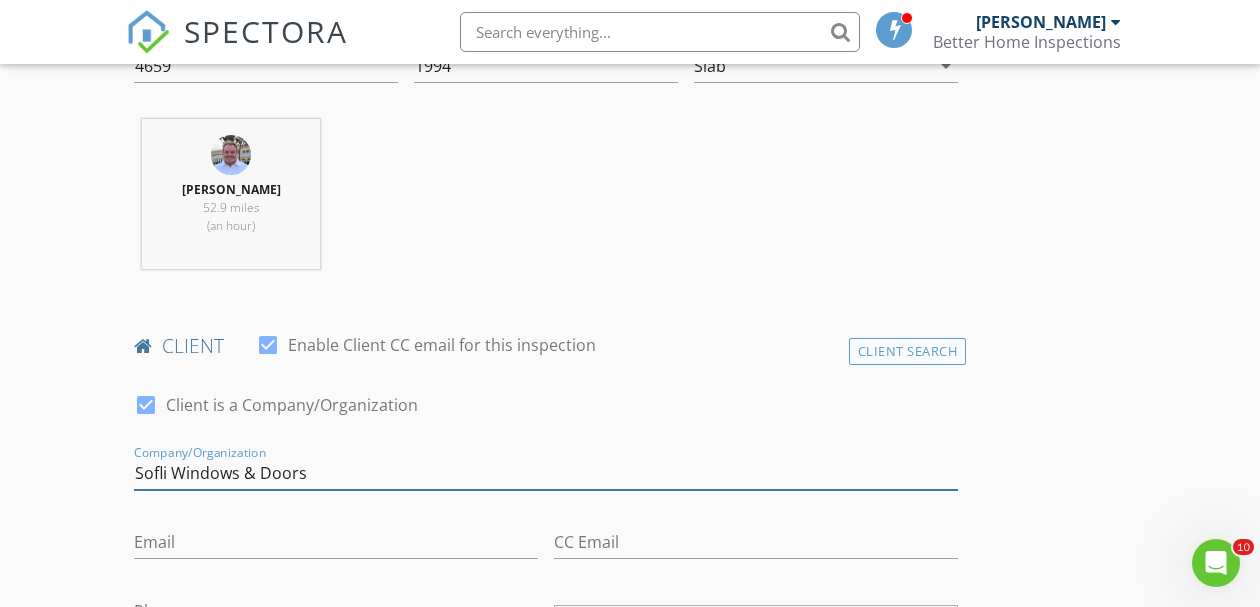 click on "Sofli Windows & Doors" at bounding box center [546, 473] 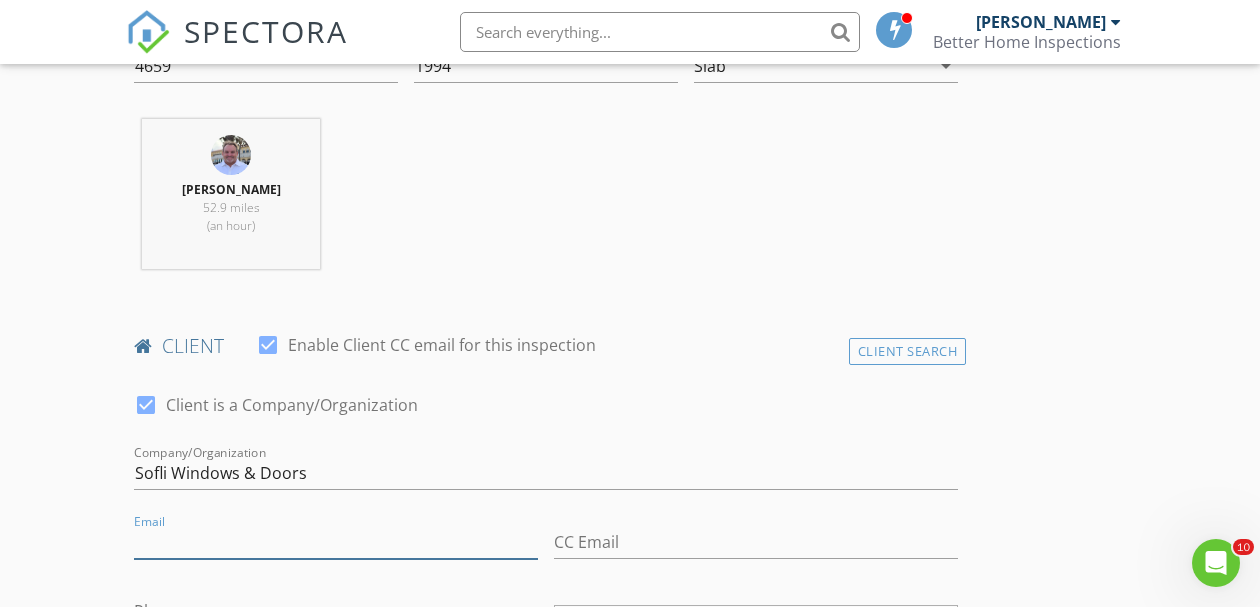 click on "Email" at bounding box center [336, 542] 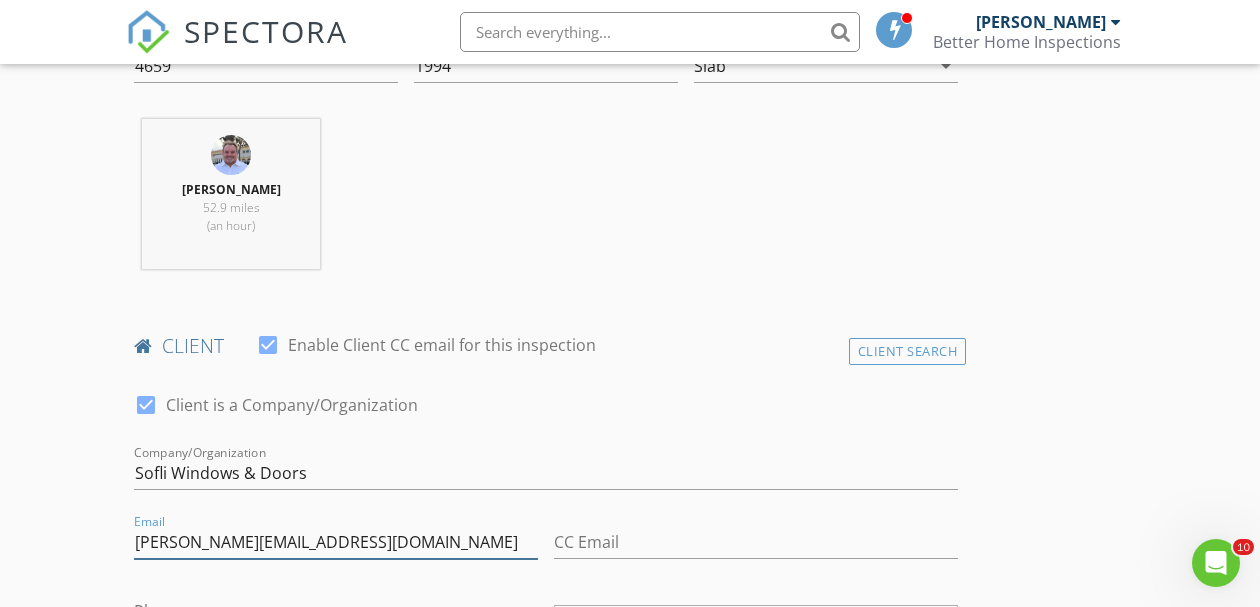type on "[PERSON_NAME][EMAIL_ADDRESS][DOMAIN_NAME]" 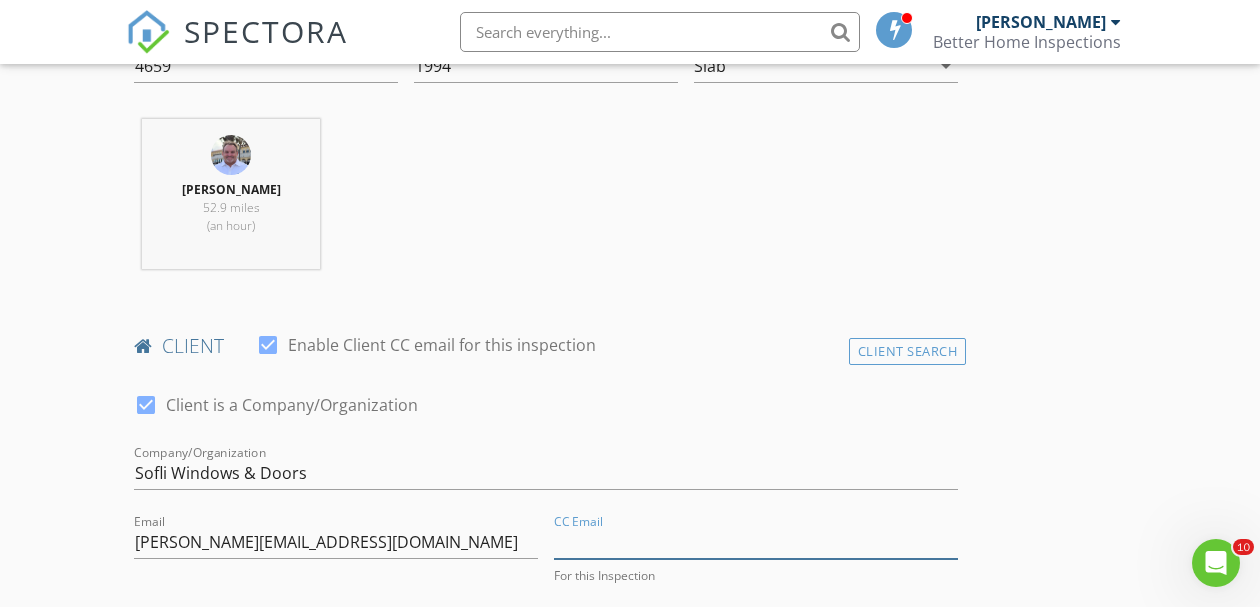 click on "CC Email" at bounding box center (756, 542) 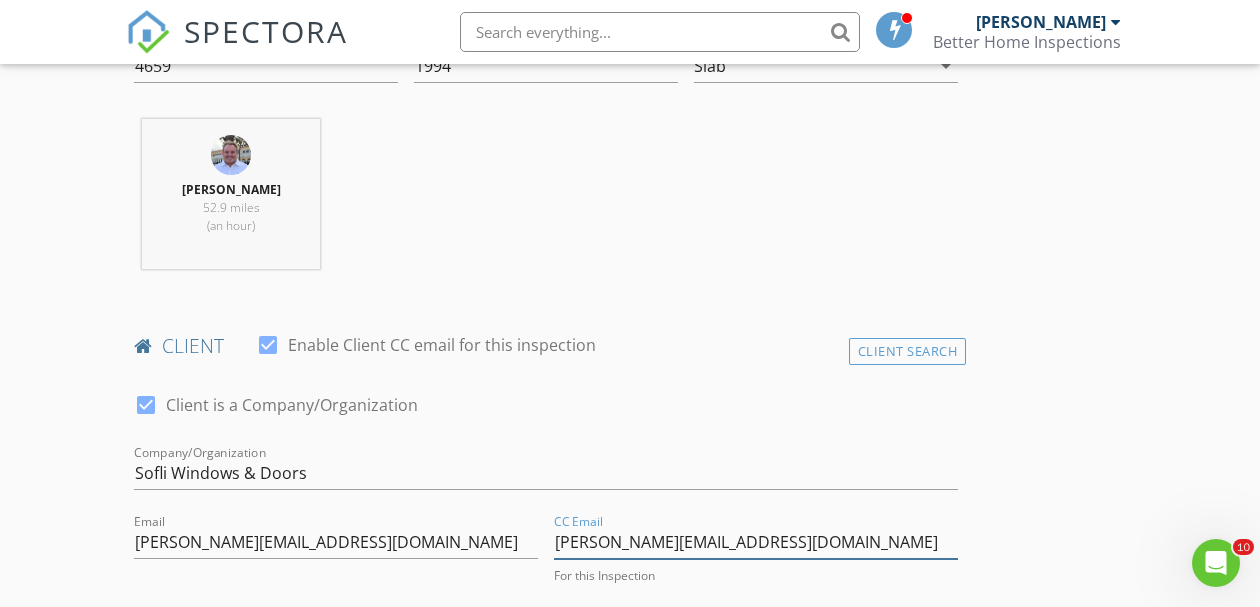 type on "[PERSON_NAME][EMAIL_ADDRESS][DOMAIN_NAME]" 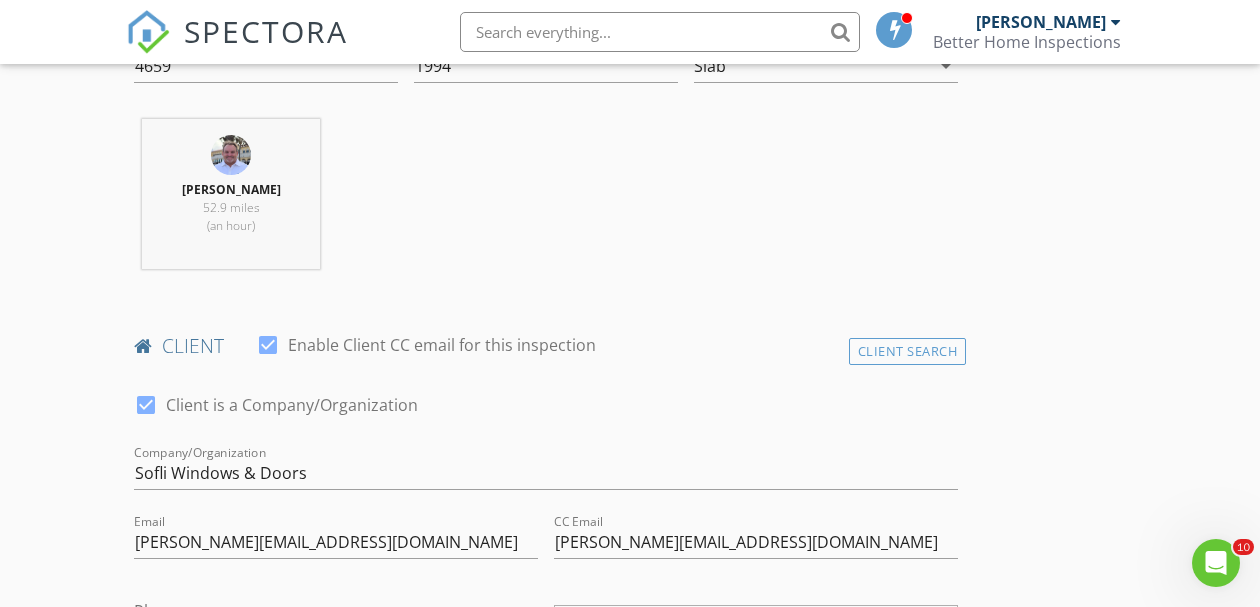 click on "INSPECTOR(S)
check_box   [PERSON_NAME]   PRIMARY   [PERSON_NAME] arrow_drop_down   check_box [PERSON_NAME] specifically requested
Date/Time
[DATE] 9:00 AM
Location
Address Search       Address [STREET_ADDRESS][US_STATE]     Square Feet 4659   Year Built 1994   Foundation Slab arrow_drop_down     [PERSON_NAME]     52.9 miles     (an hour)
client
check_box Enable Client CC email for this inspection   Client Search     check_box Client is a Company/Organization   Company/Organization Sofli Windows & Doors       Email [PERSON_NAME][EMAIL_ADDRESS][DOMAIN_NAME]   CC Email [PERSON_NAME][EMAIL_ADDRESS][DOMAIN_NAME] For this Inspection   Phone           Notes   Private Notes
ADD ADDITIONAL client
SERVICES
check_box_outline_blank   Roof Inspection" at bounding box center [630, 1270] 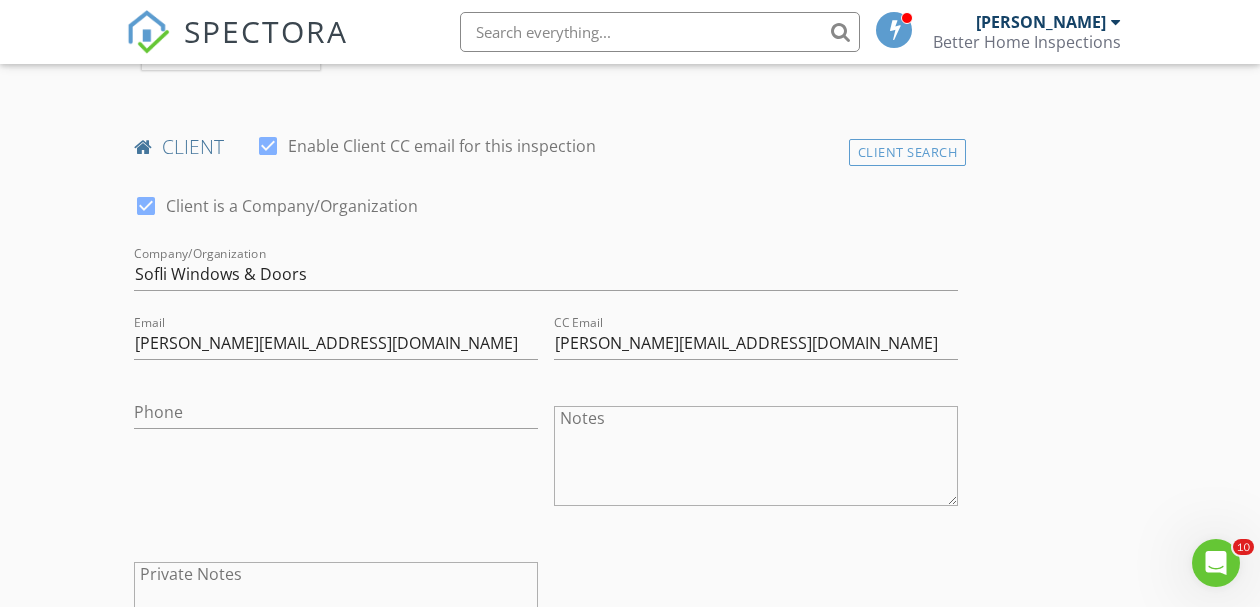 scroll, scrollTop: 960, scrollLeft: 0, axis: vertical 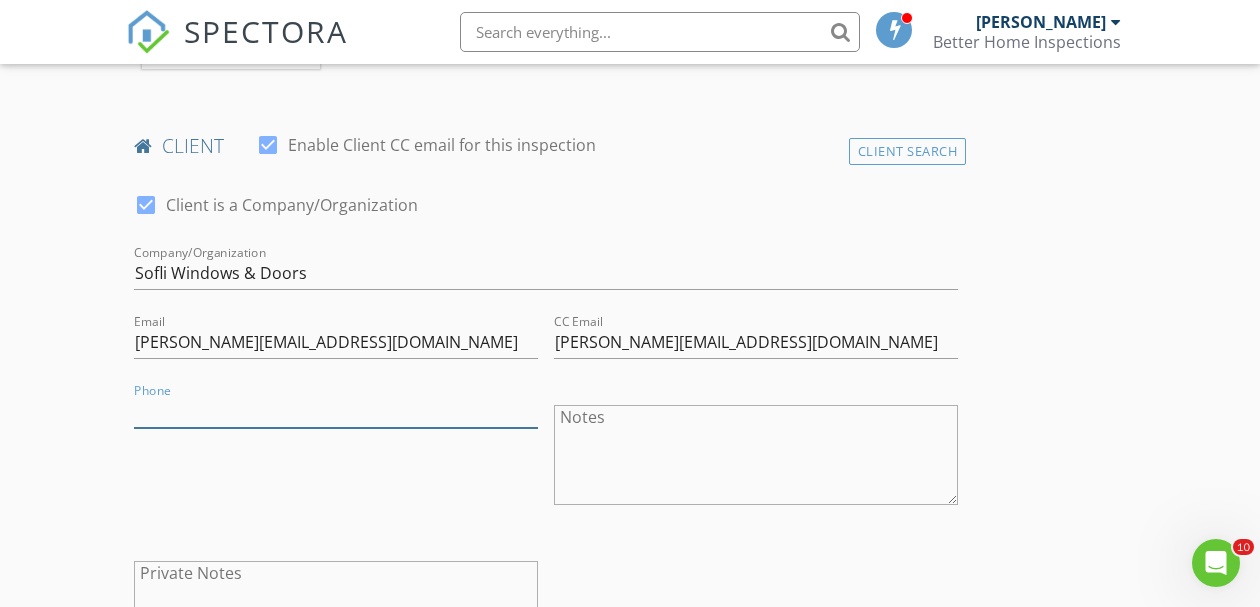 click on "Phone" at bounding box center [336, 411] 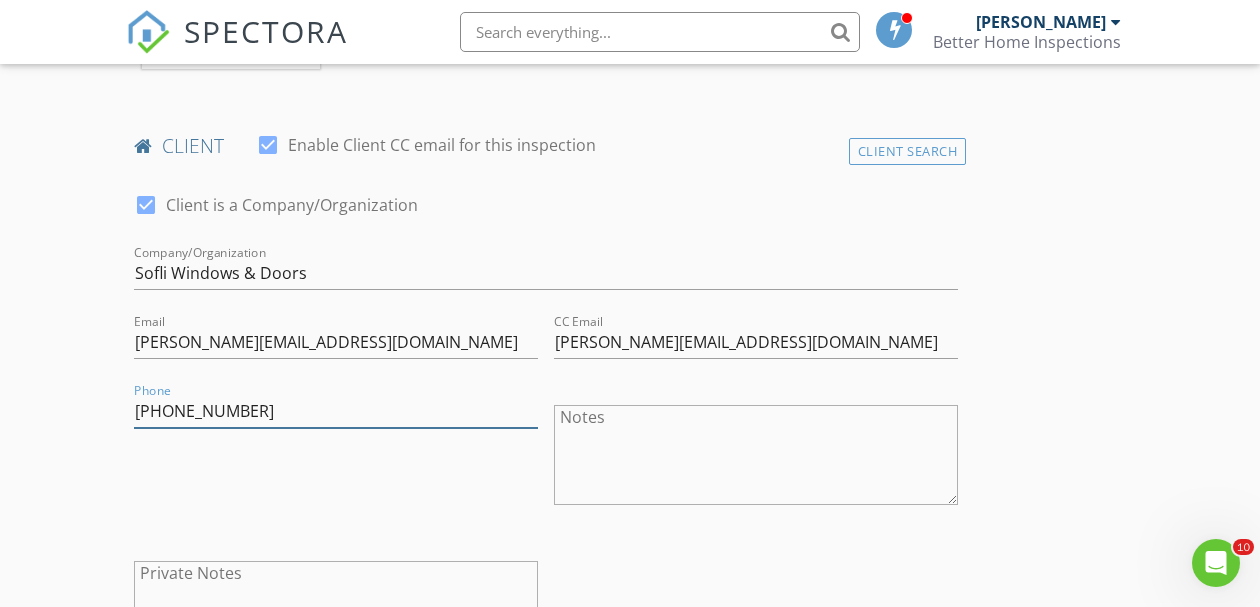type on "[PHONE_NUMBER]" 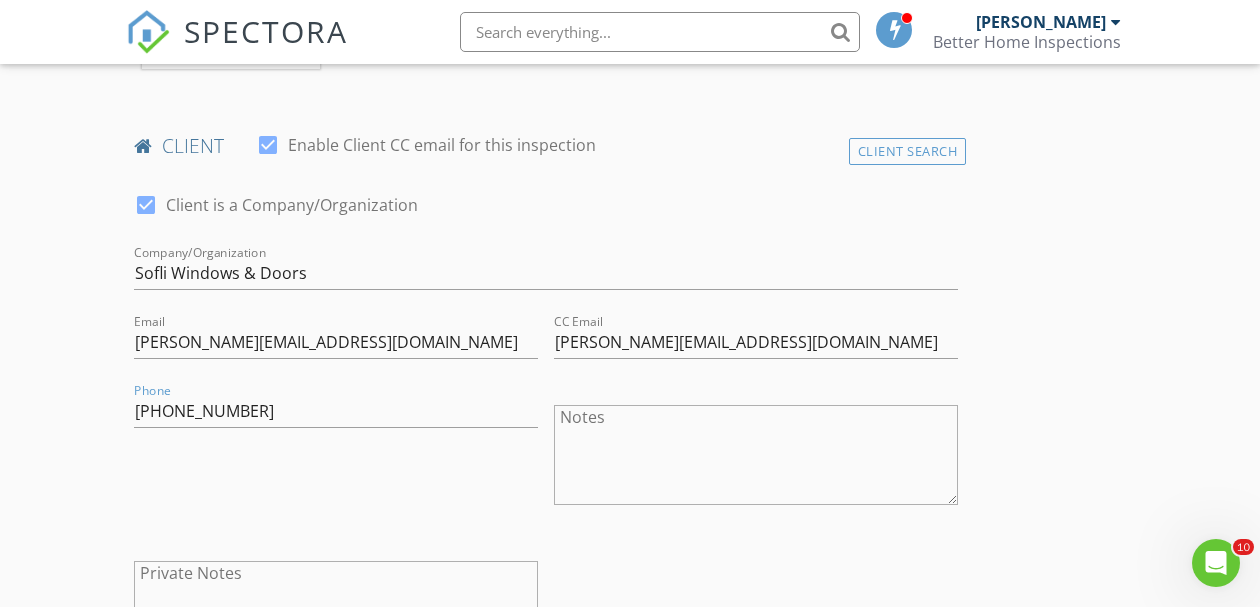 click on "INSPECTOR(S)
check_box   [PERSON_NAME]   PRIMARY   [PERSON_NAME] arrow_drop_down   check_box [PERSON_NAME] specifically requested
Date/Time
[DATE] 9:00 AM
Location
Address Search       Address [STREET_ADDRESS][US_STATE]     Square Feet 4659   Year Built 1994   Foundation Slab arrow_drop_down     [PERSON_NAME]     52.9 miles     (an hour)
client
check_box Enable Client CC email for this inspection   Client Search     check_box Client is a Company/Organization   Company/Organization Sofli Windows & Doors       Email [PERSON_NAME][EMAIL_ADDRESS][DOMAIN_NAME]   CC Email [PERSON_NAME][EMAIL_ADDRESS][DOMAIN_NAME]   Phone [PHONE_NUMBER]           Notes   Private Notes
ADD ADDITIONAL client
SERVICES
check_box_outline_blank   Roof Inspection" at bounding box center [630, 1070] 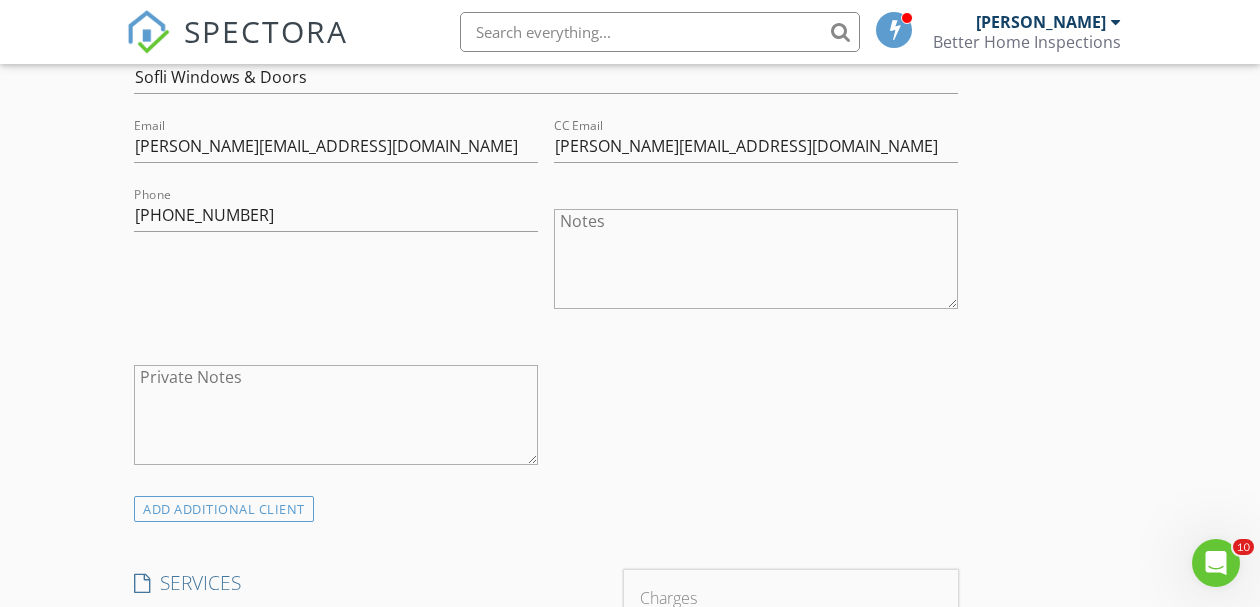 scroll, scrollTop: 1160, scrollLeft: 0, axis: vertical 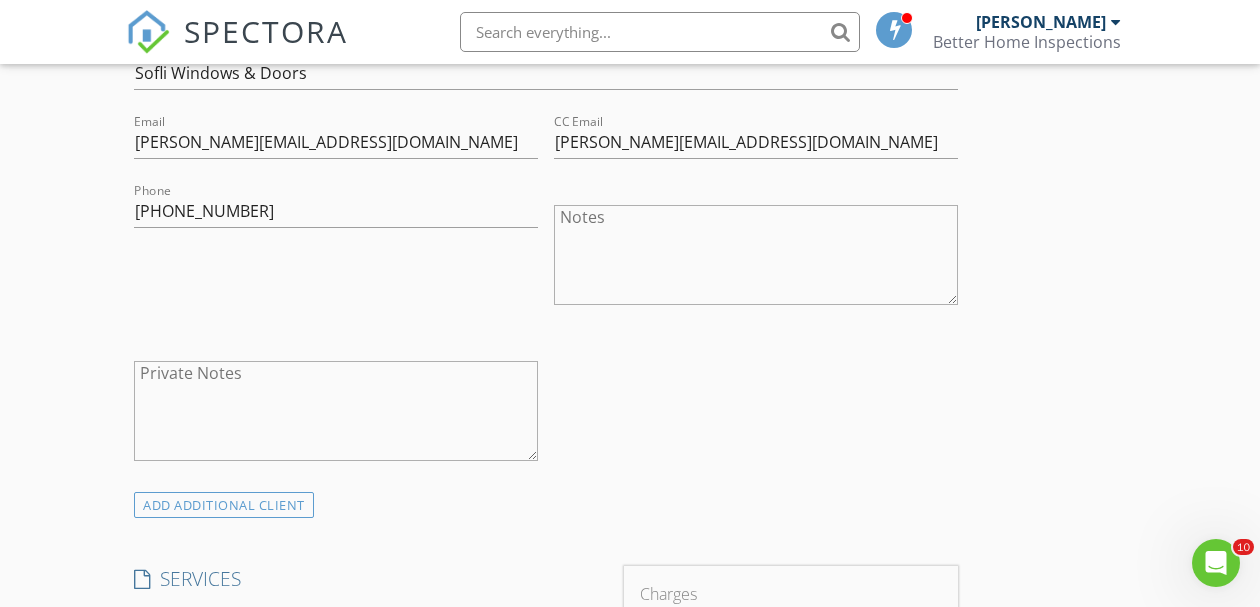 click on "Notes" at bounding box center (756, 255) 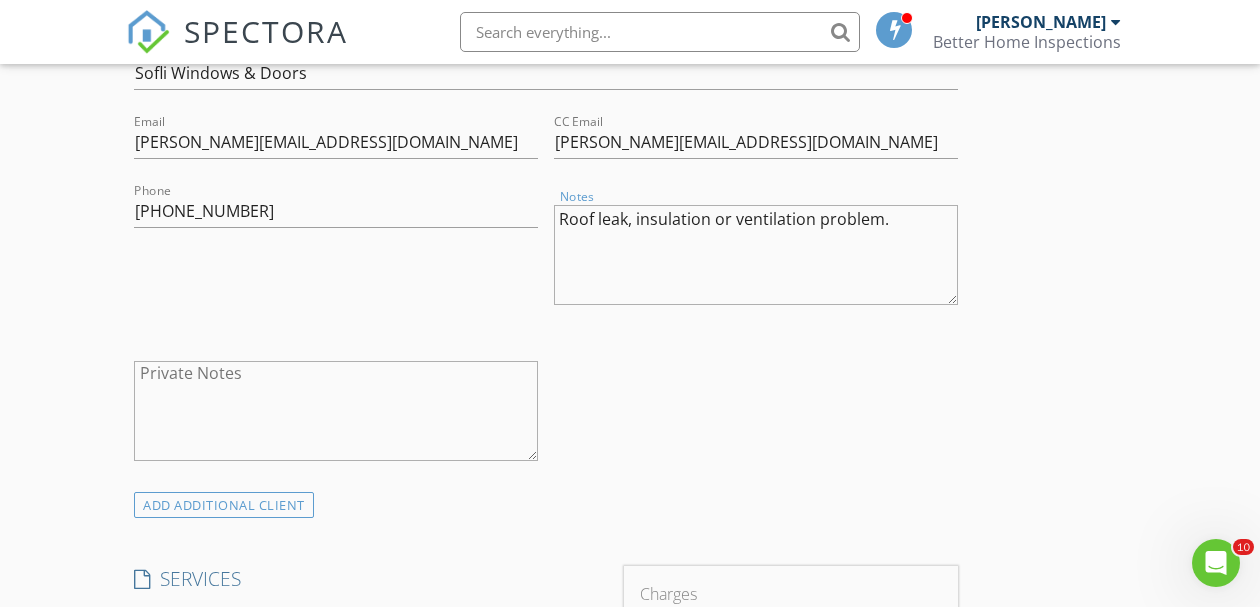 type on "Roof leak, insulation or ventilation problem." 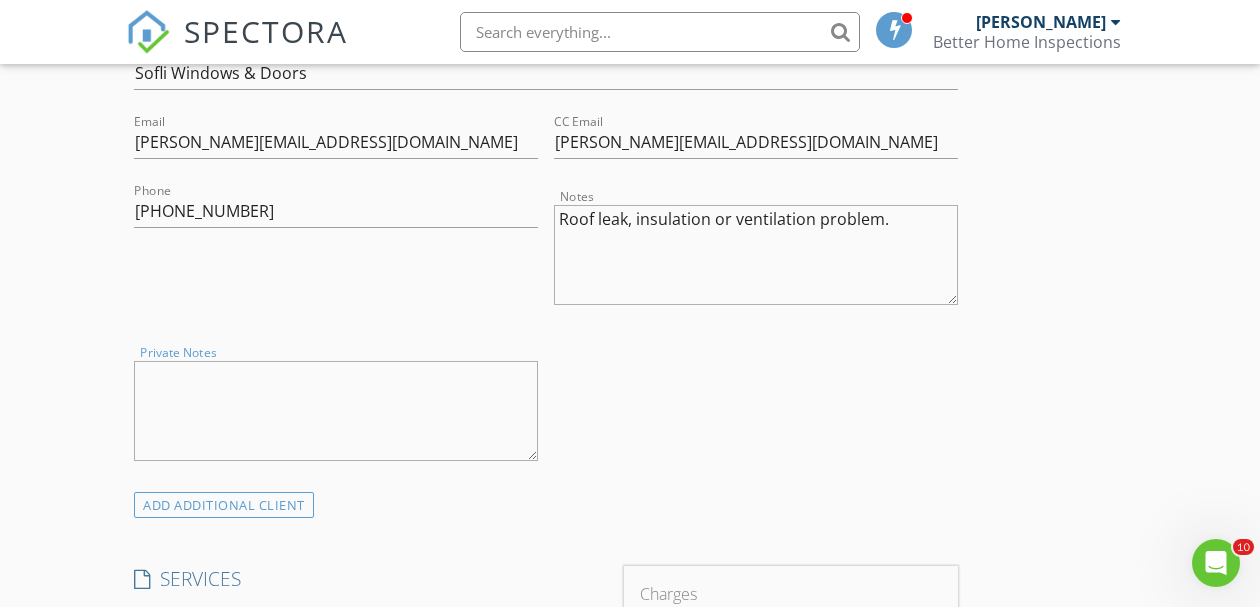 click on "Private Notes" at bounding box center (336, 411) 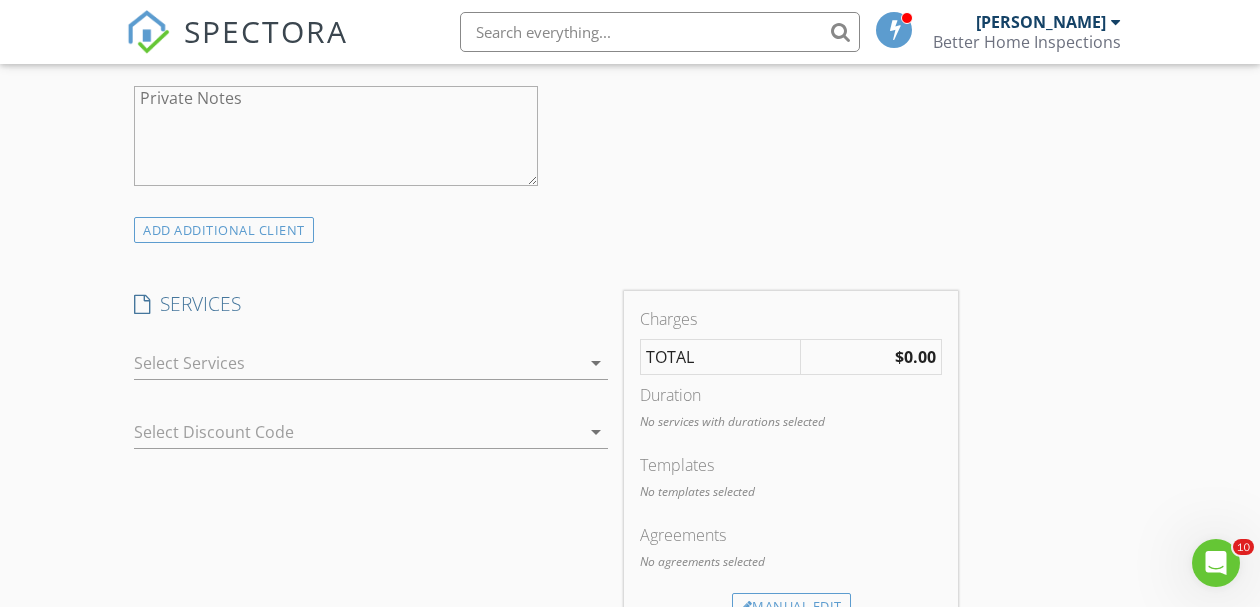 scroll, scrollTop: 1440, scrollLeft: 0, axis: vertical 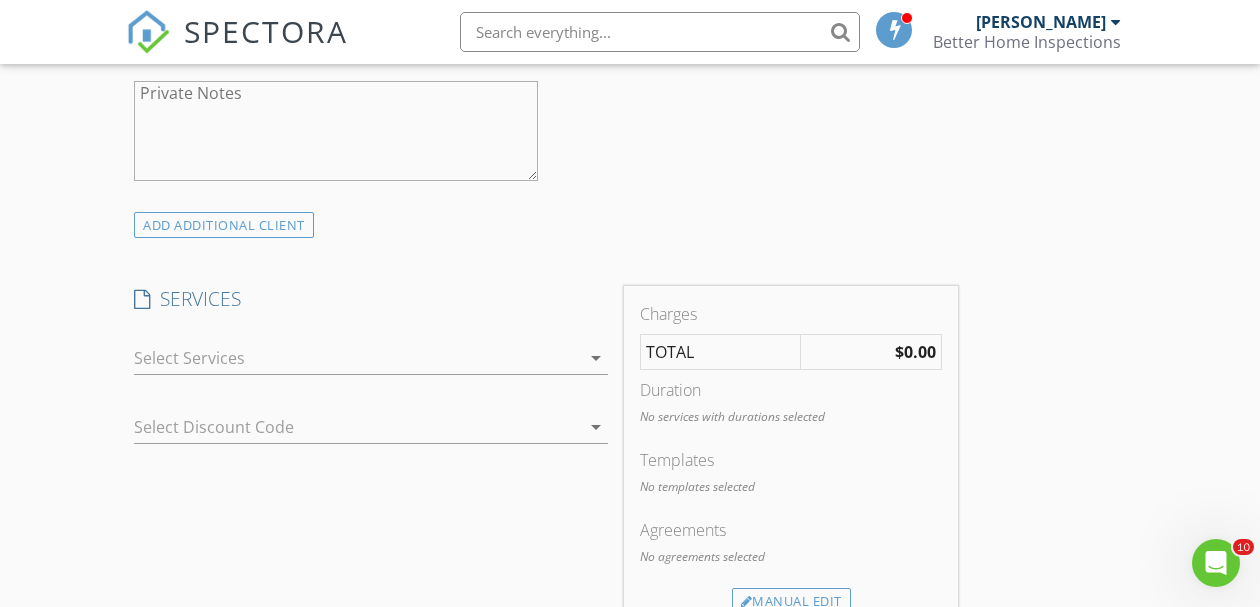 click on "arrow_drop_down" at bounding box center [596, 358] 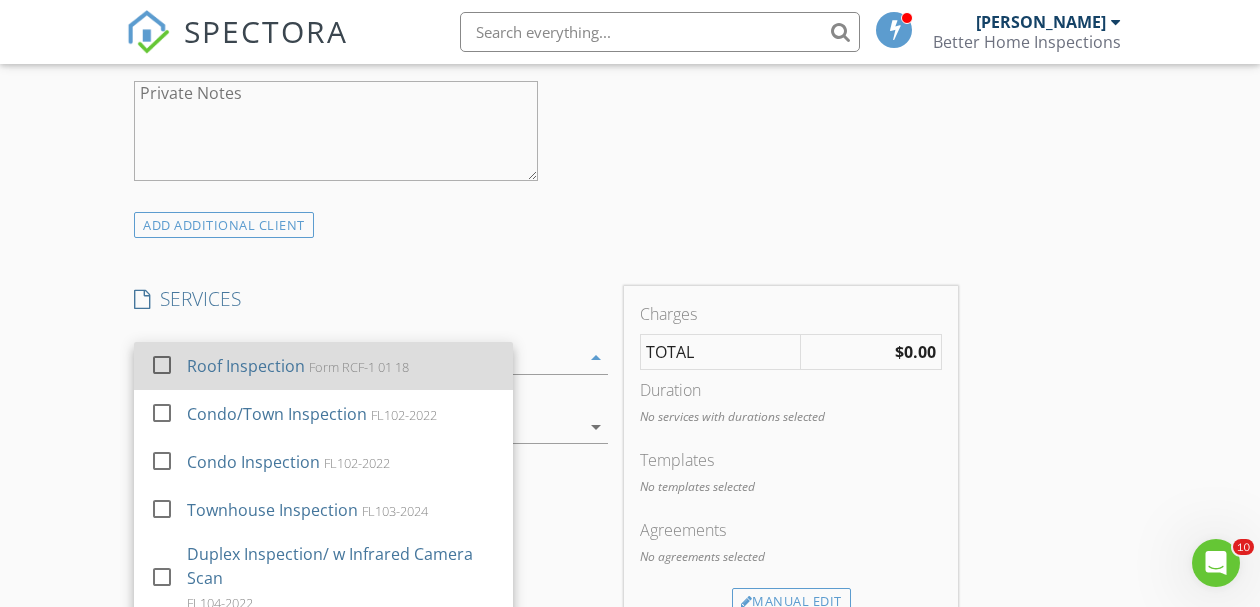click at bounding box center [162, 365] 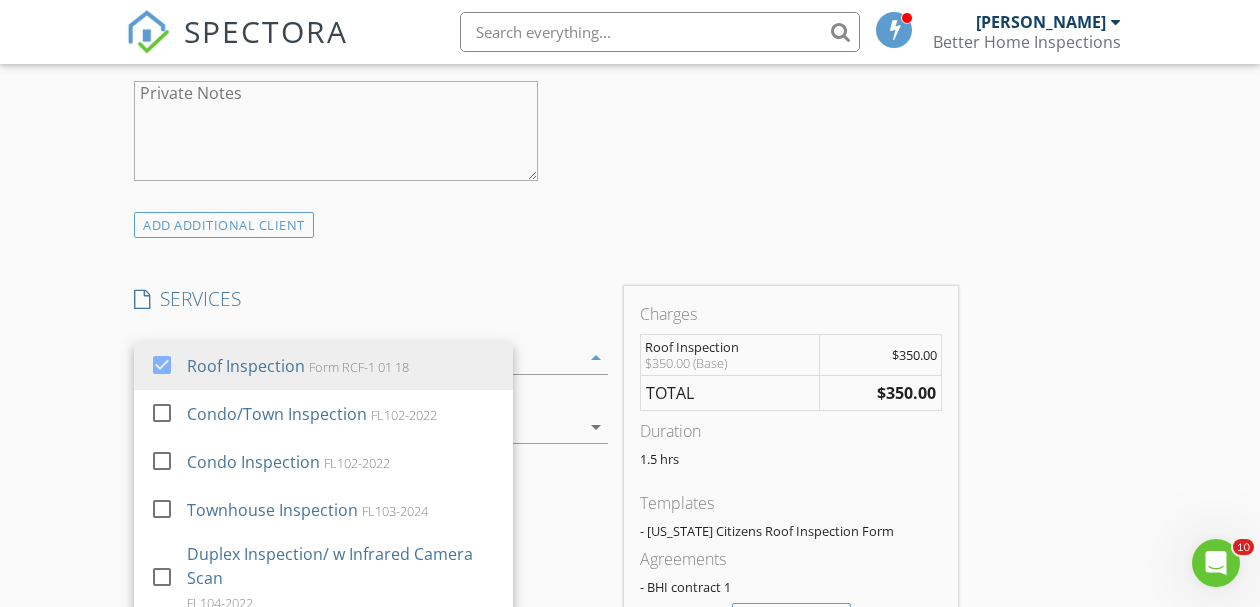 click on "INSPECTOR(S)
check_box   [PERSON_NAME]   PRIMARY   [PERSON_NAME] arrow_drop_down   check_box [PERSON_NAME] specifically requested
Date/Time
[DATE] 9:00 AM
Location
Address Search       Address [STREET_ADDRESS][US_STATE]     Square Feet 4659   Year Built 1994   Foundation Slab arrow_drop_down     [PERSON_NAME]     52.9 miles     (an hour)
client
check_box Enable Client CC email for this inspection   Client Search     check_box Client is a Company/Organization   Company/Organization Sofli Windows & Doors       Email [PERSON_NAME][EMAIL_ADDRESS][DOMAIN_NAME]   CC Email [PERSON_NAME][EMAIL_ADDRESS][DOMAIN_NAME]   Phone [PHONE_NUMBER]           Notes Roof leak, insulation or ventilation problem.   Private Notes
ADD ADDITIONAL client
SERVICES" at bounding box center (630, 597) 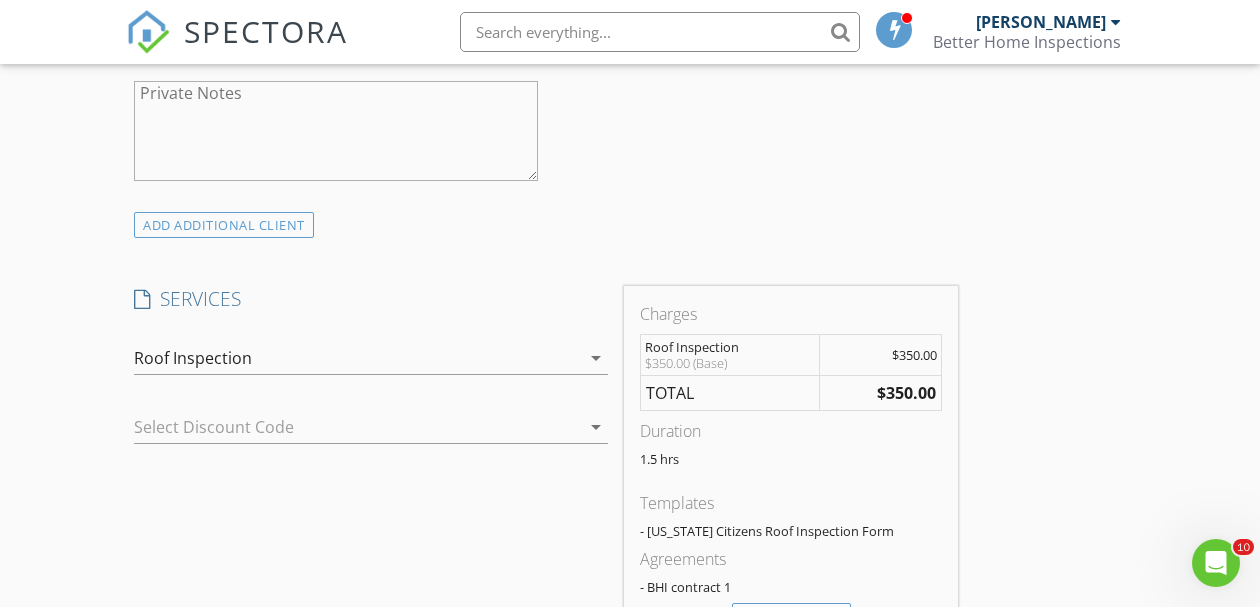 click on "arrow_drop_down" at bounding box center [596, 427] 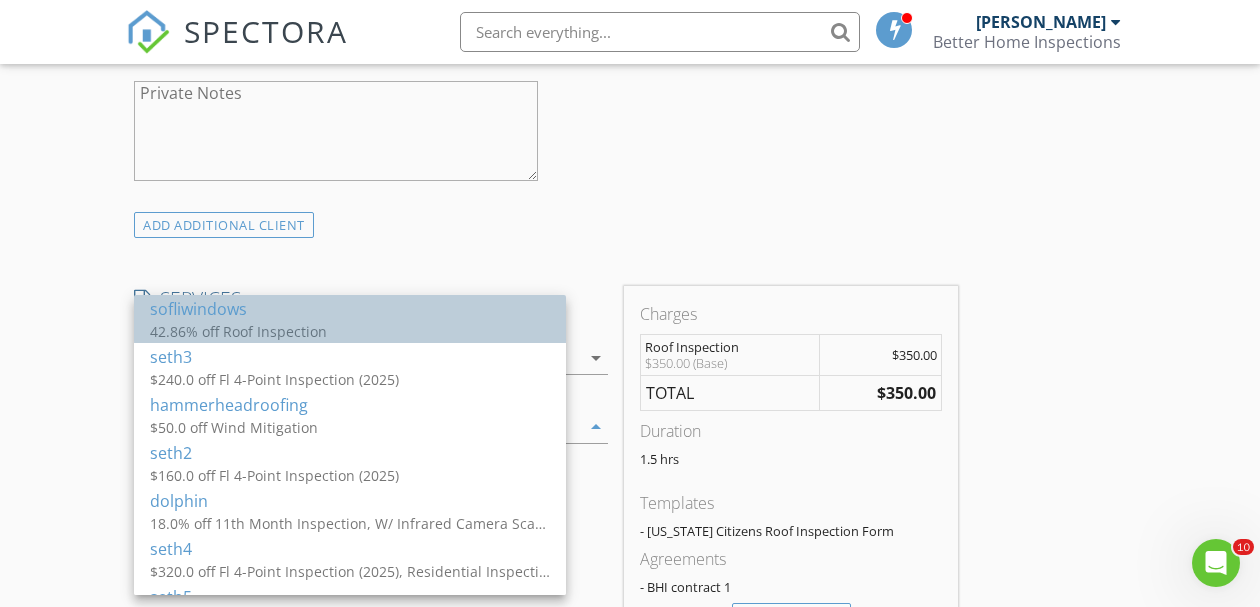 click on "sofliwindows" at bounding box center [350, 309] 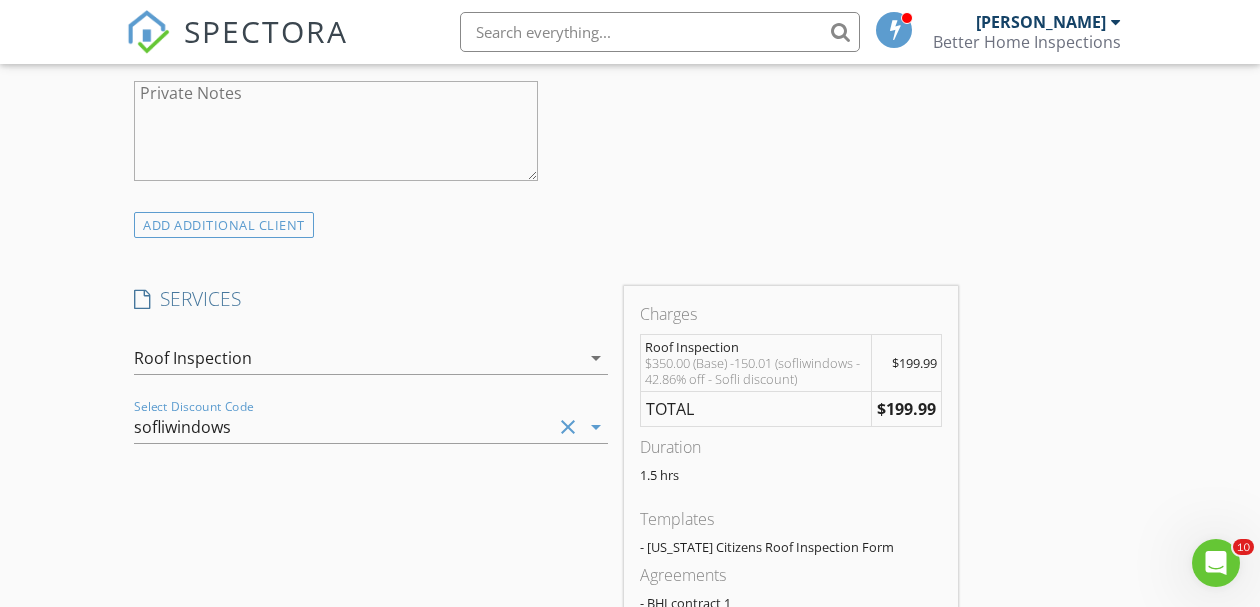 click on "ADD ADDITIONAL client" at bounding box center (546, 224) 